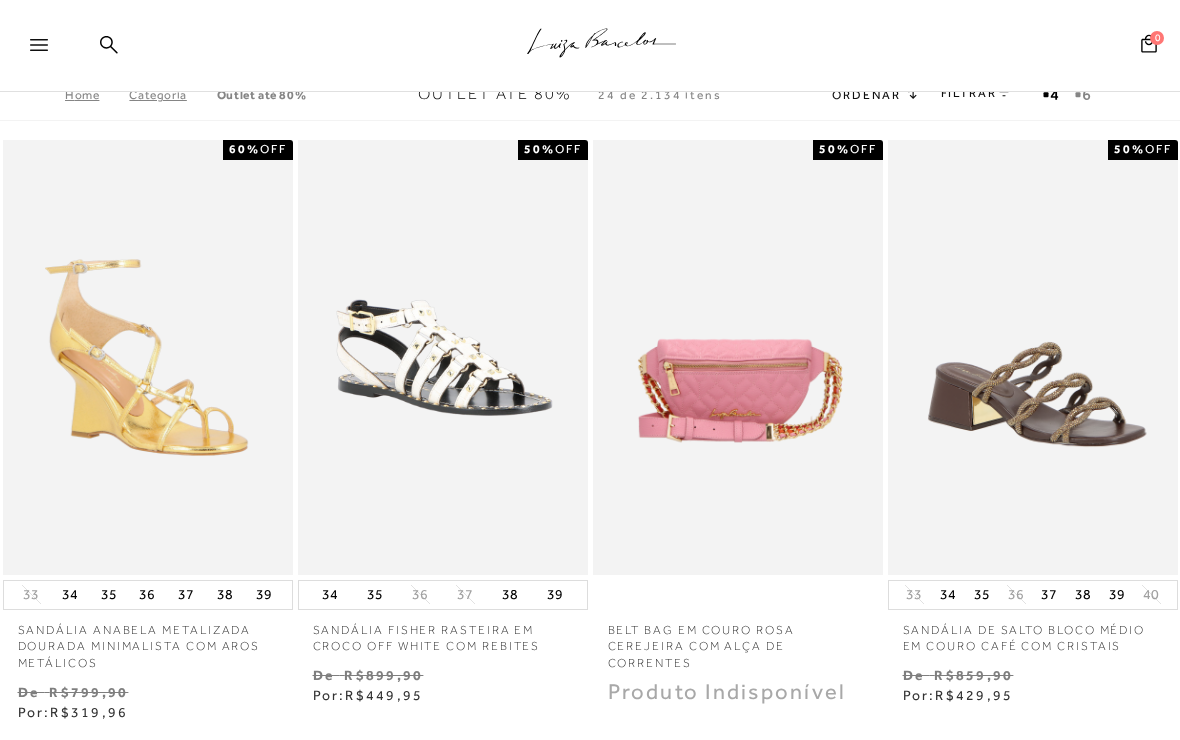 scroll, scrollTop: 0, scrollLeft: 0, axis: both 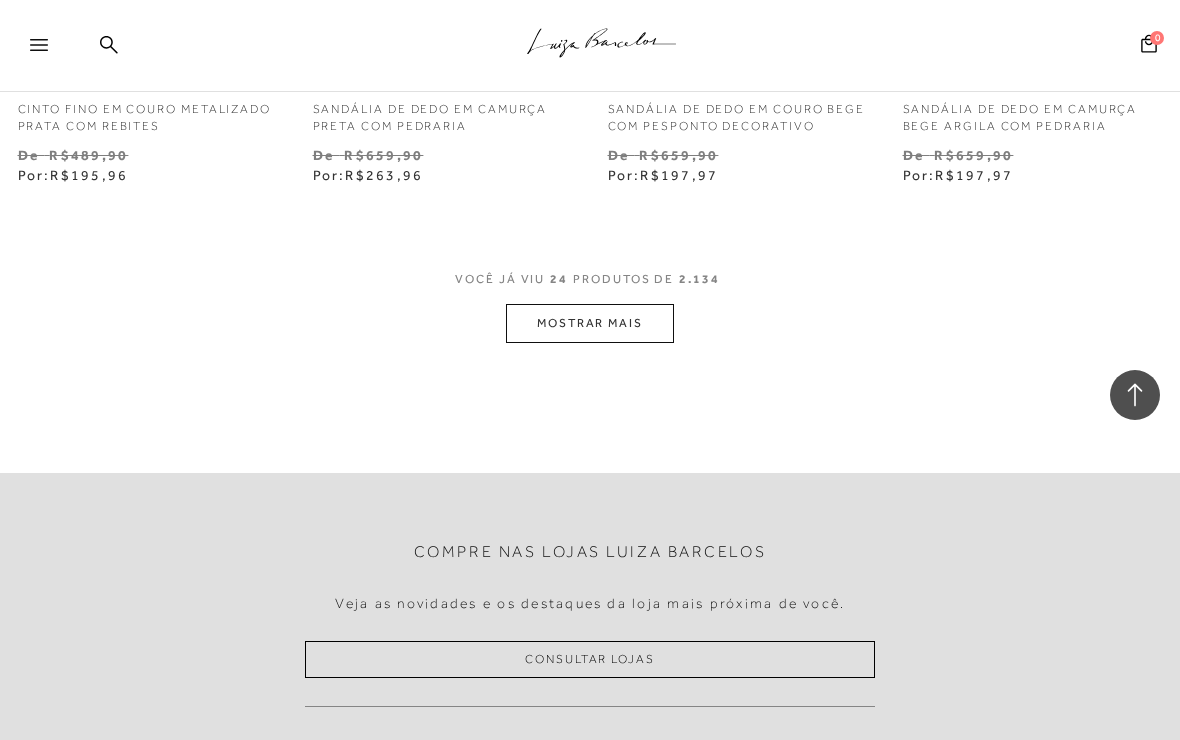 click on "MOSTRAR MAIS" at bounding box center (590, 323) 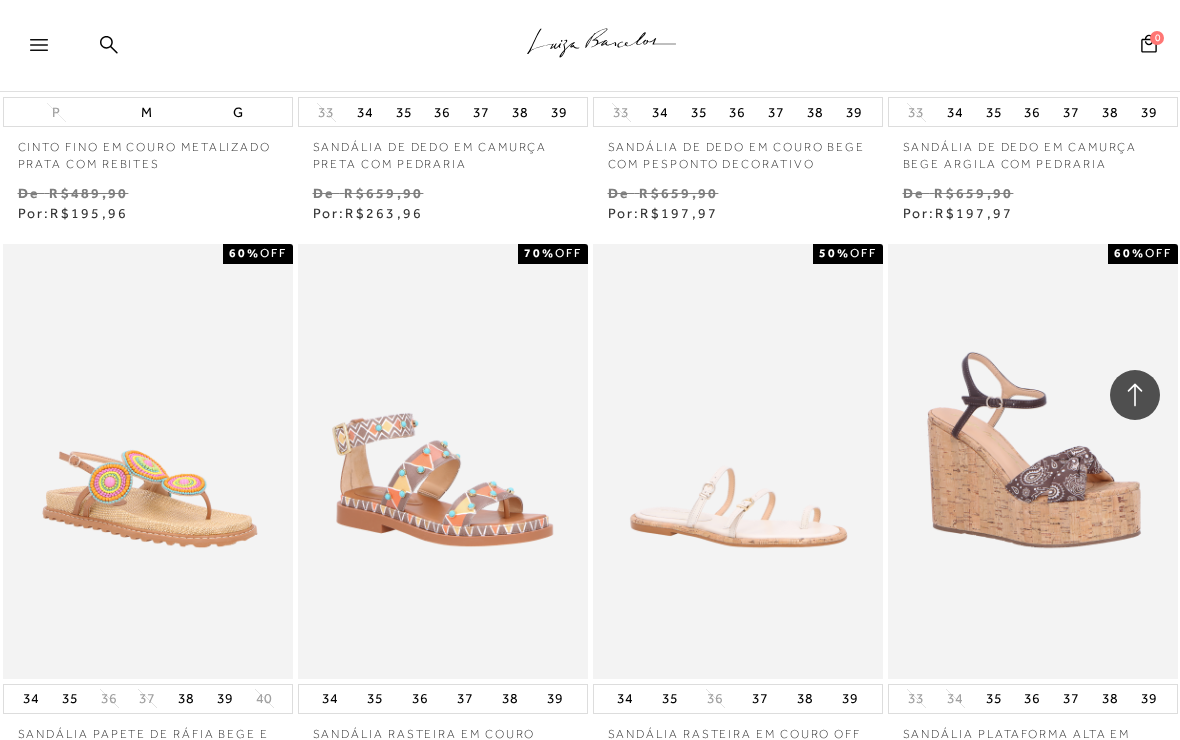 scroll, scrollTop: 3496, scrollLeft: 0, axis: vertical 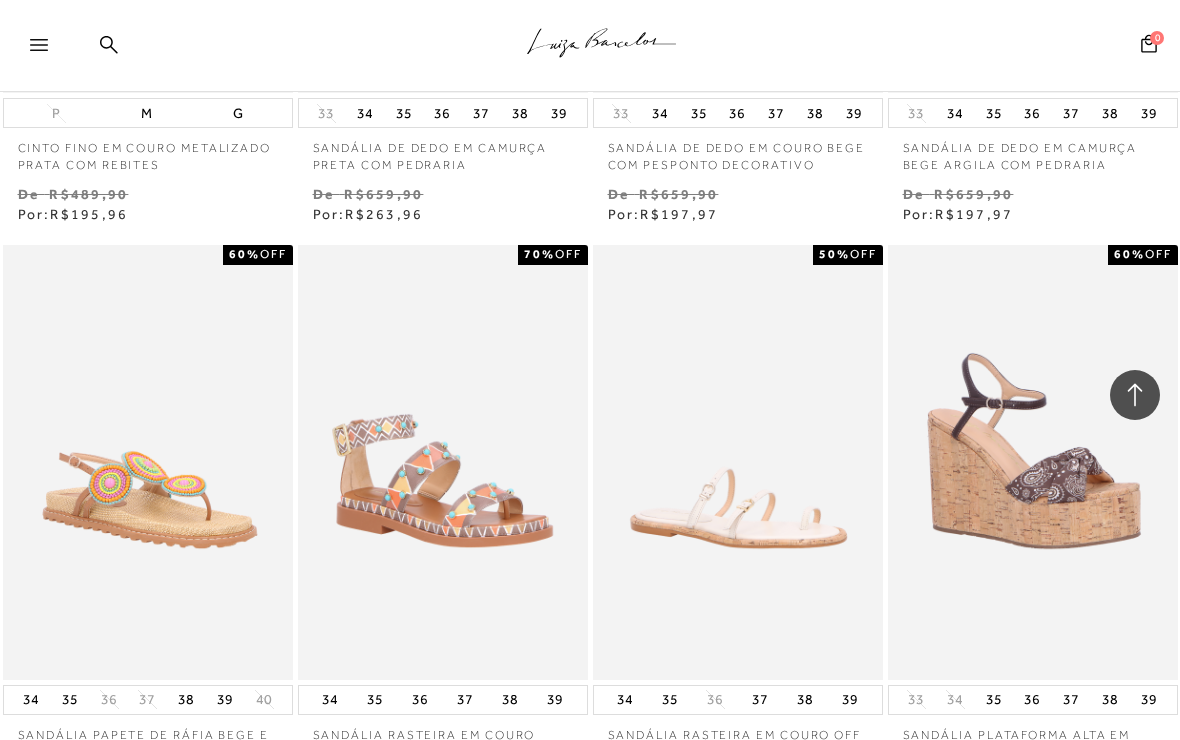 click on ".a{fill-rule:evenodd;stroke:#000!important;stroke-width:0!important;}" at bounding box center (623, 46) 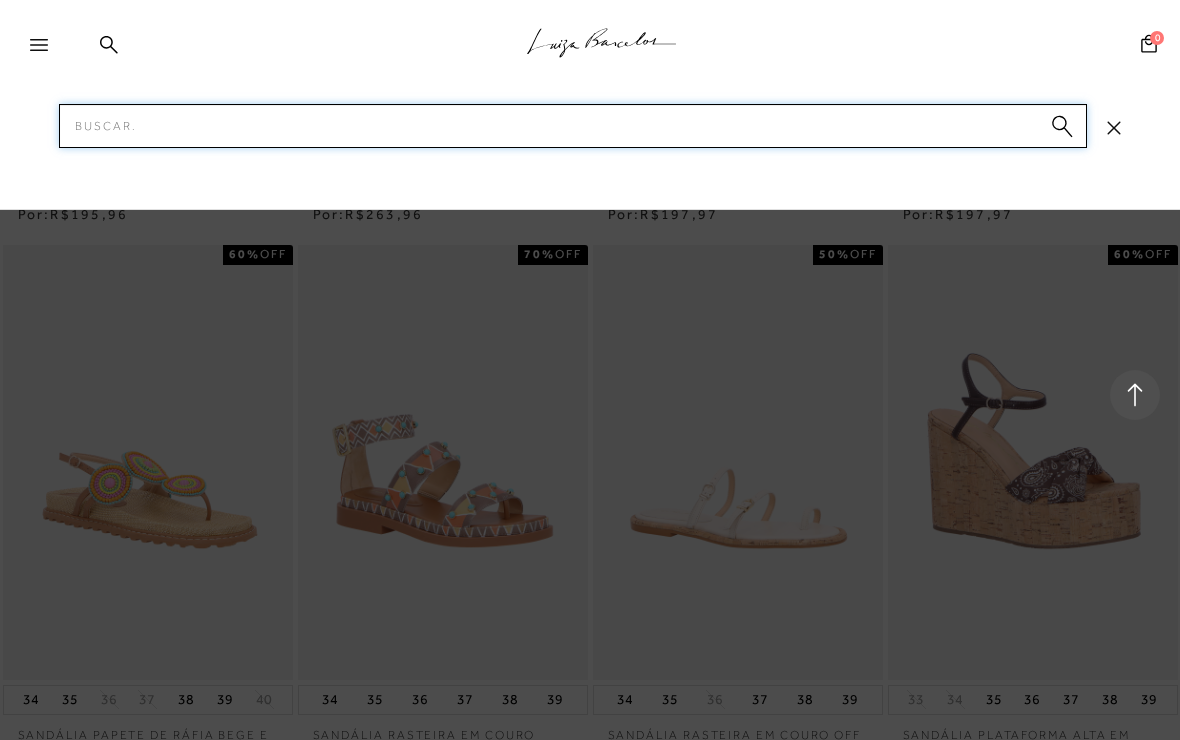 scroll, scrollTop: 3495, scrollLeft: 0, axis: vertical 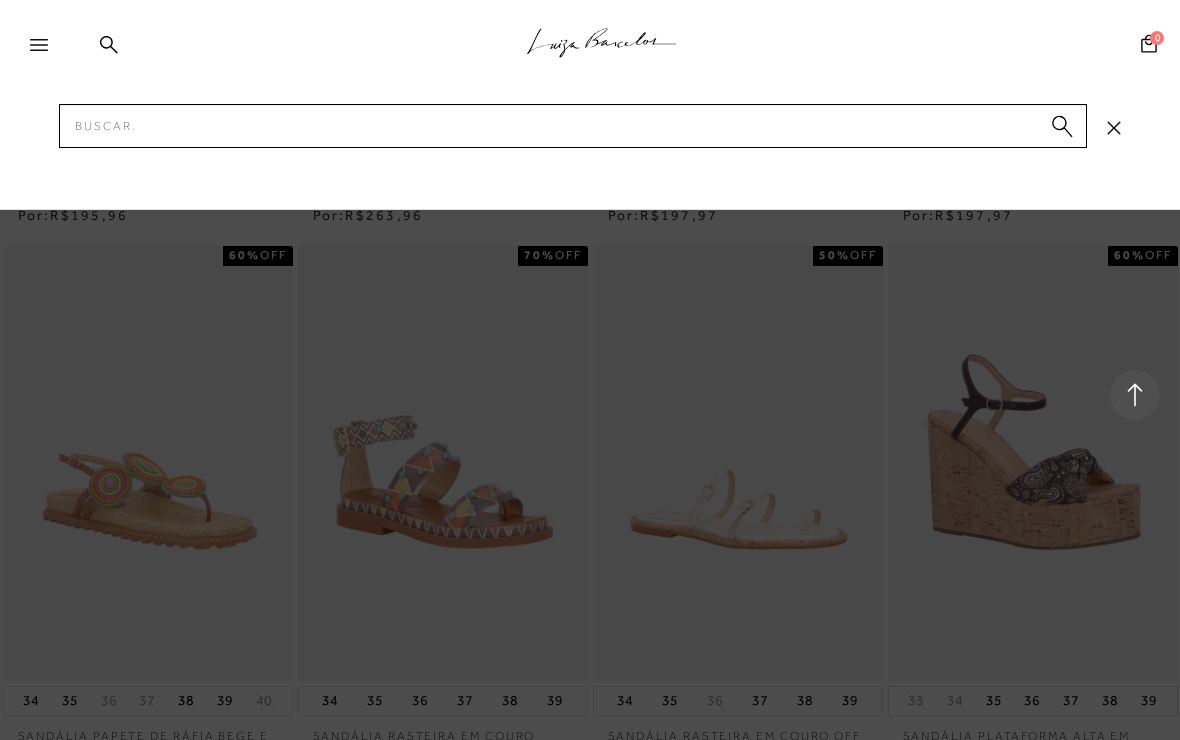 click 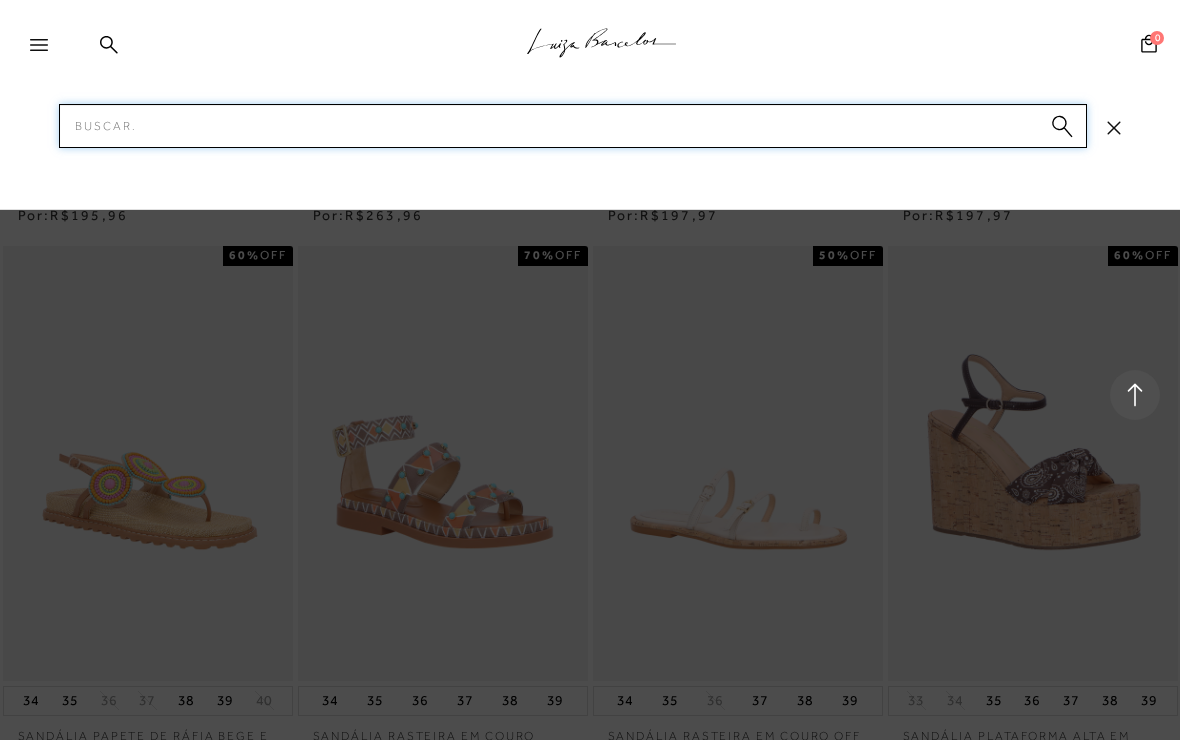 click on "Pesquisar" at bounding box center [573, 126] 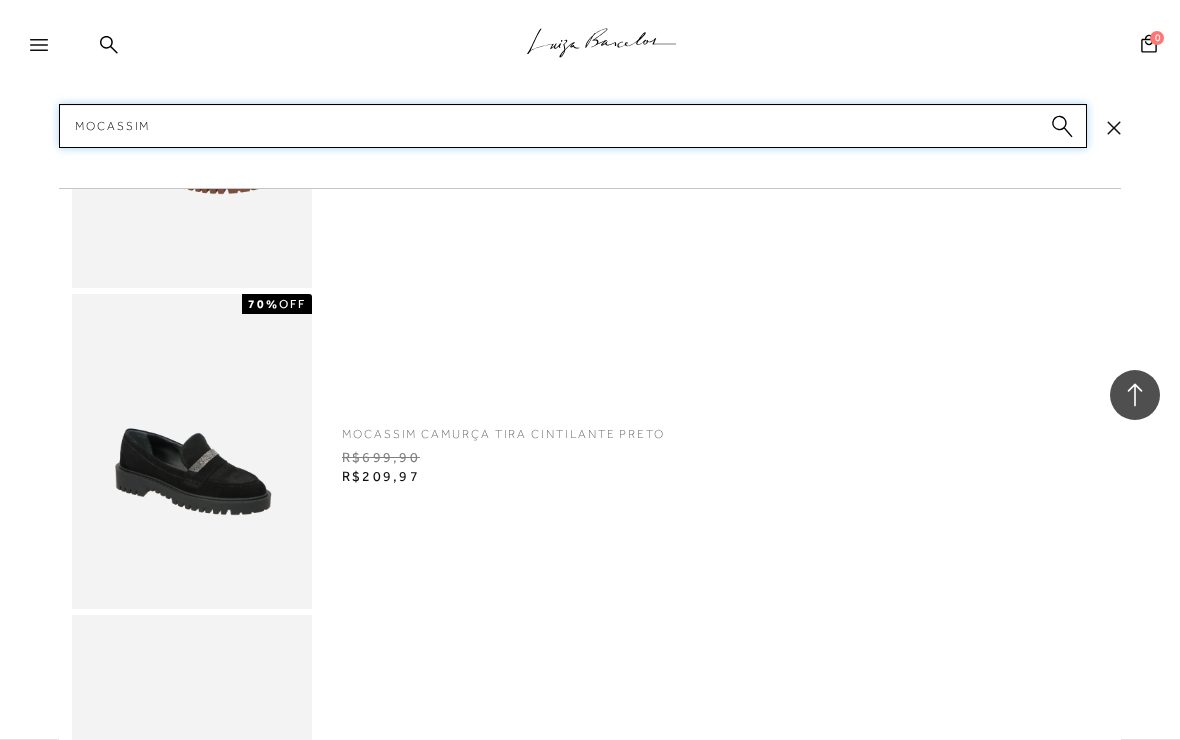 scroll, scrollTop: 160, scrollLeft: 0, axis: vertical 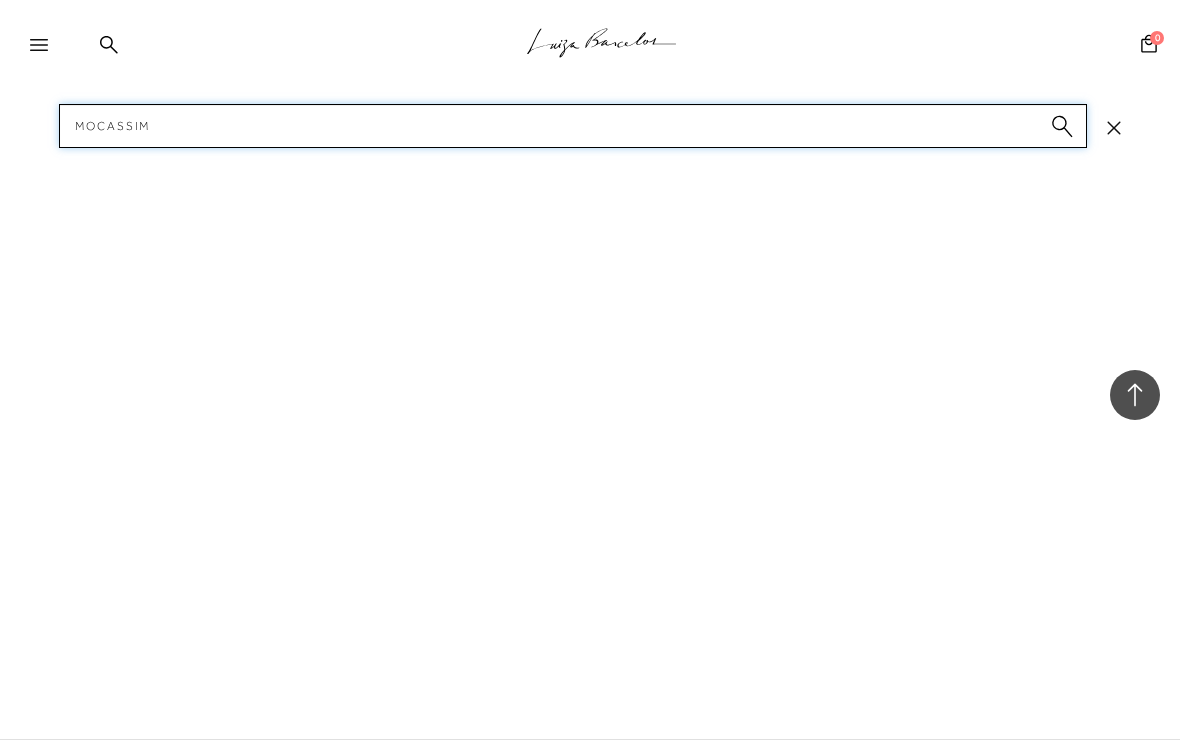 type on "Mocassim" 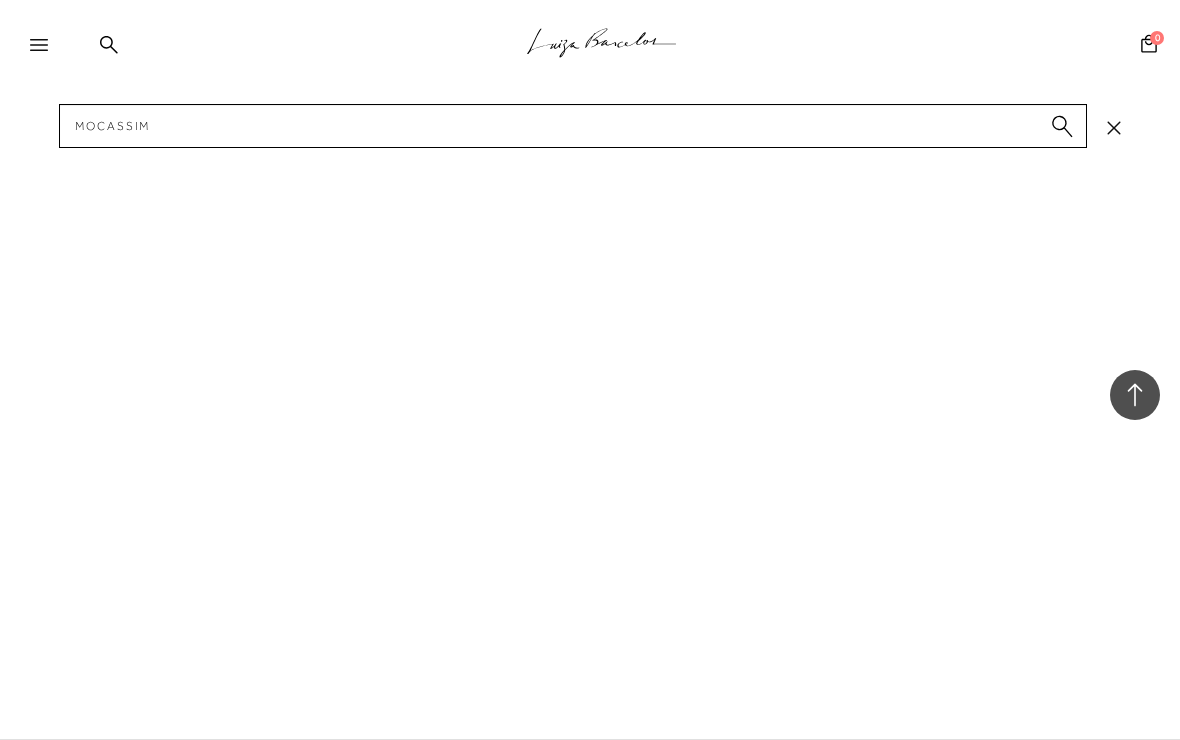 click at bounding box center (1062, 129) 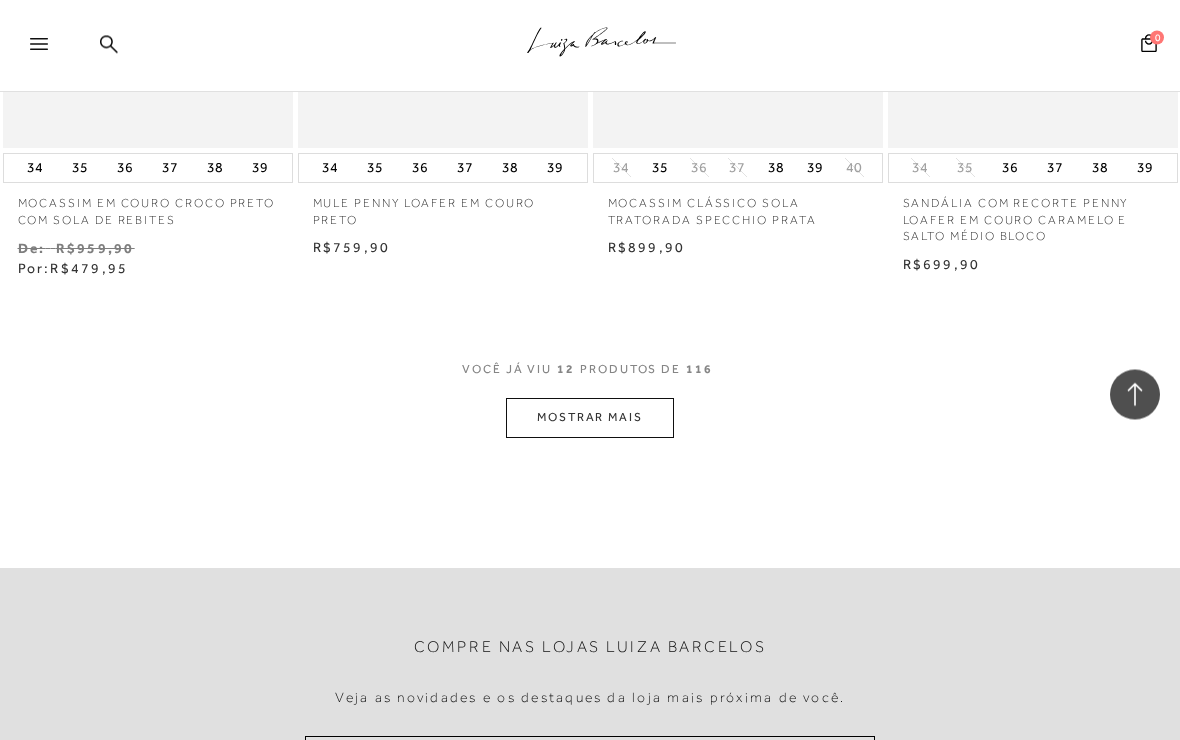 scroll, scrollTop: 1676, scrollLeft: 0, axis: vertical 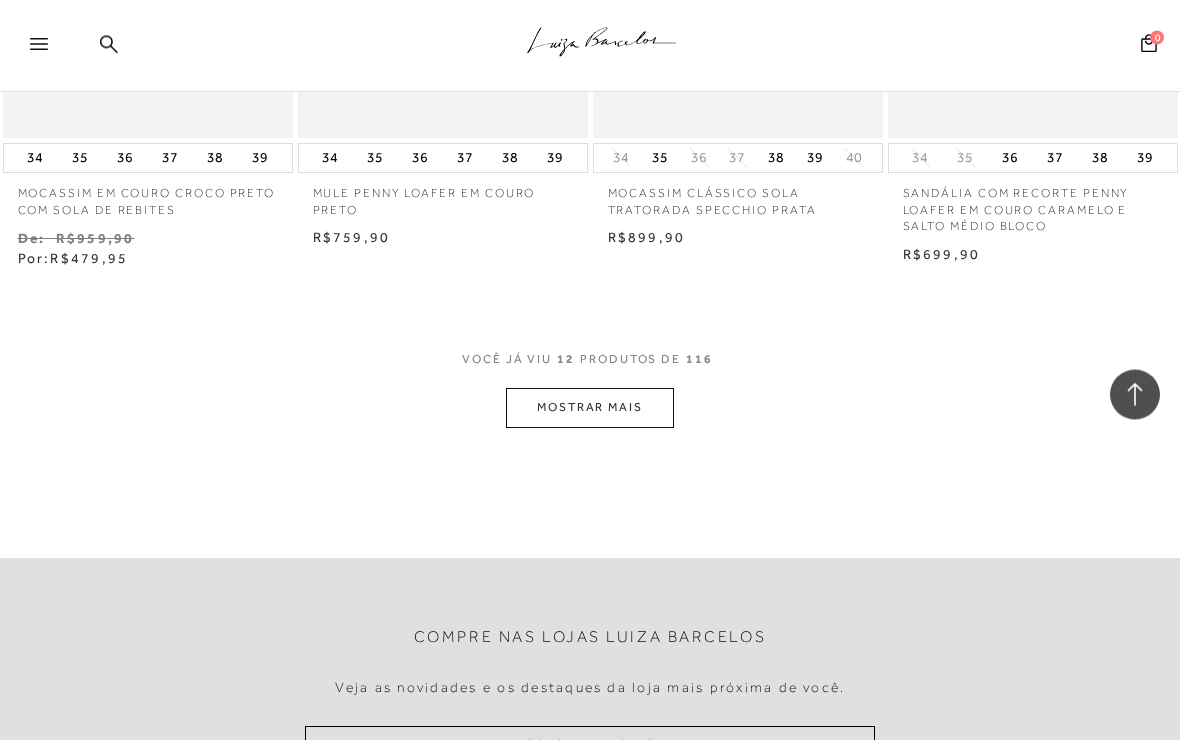 click on "MOSTRAR MAIS" at bounding box center (590, 408) 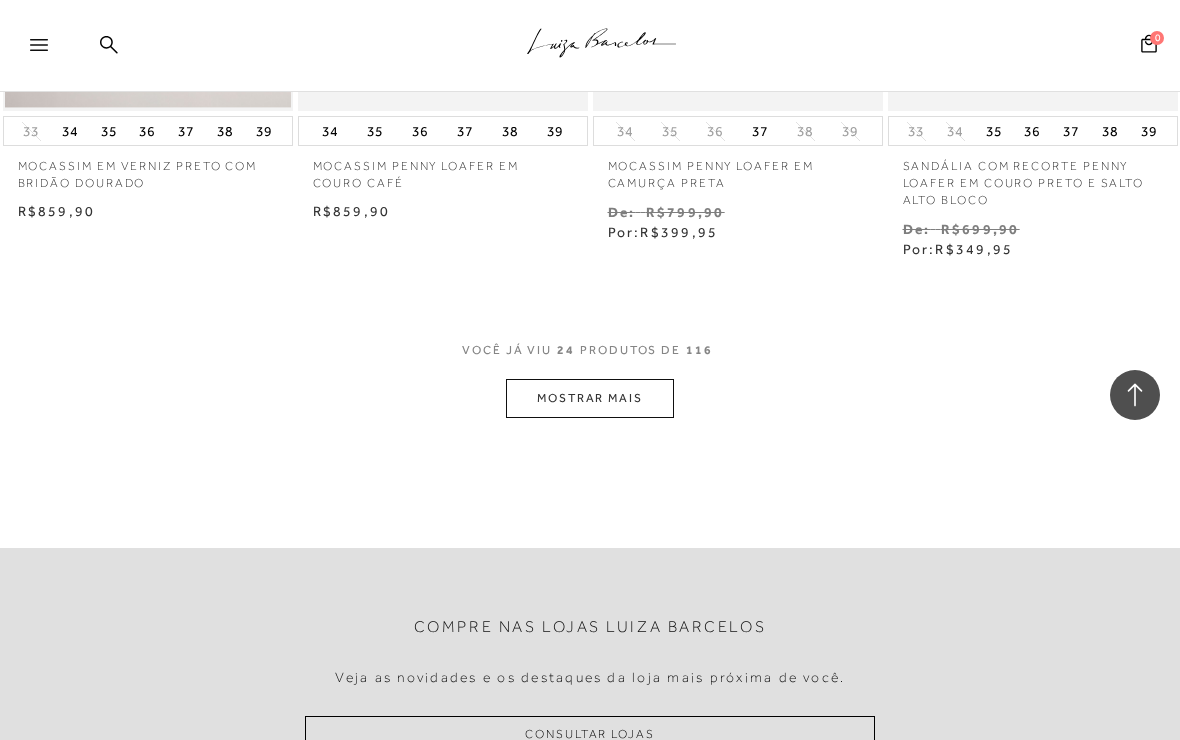 scroll, scrollTop: 3498, scrollLeft: 0, axis: vertical 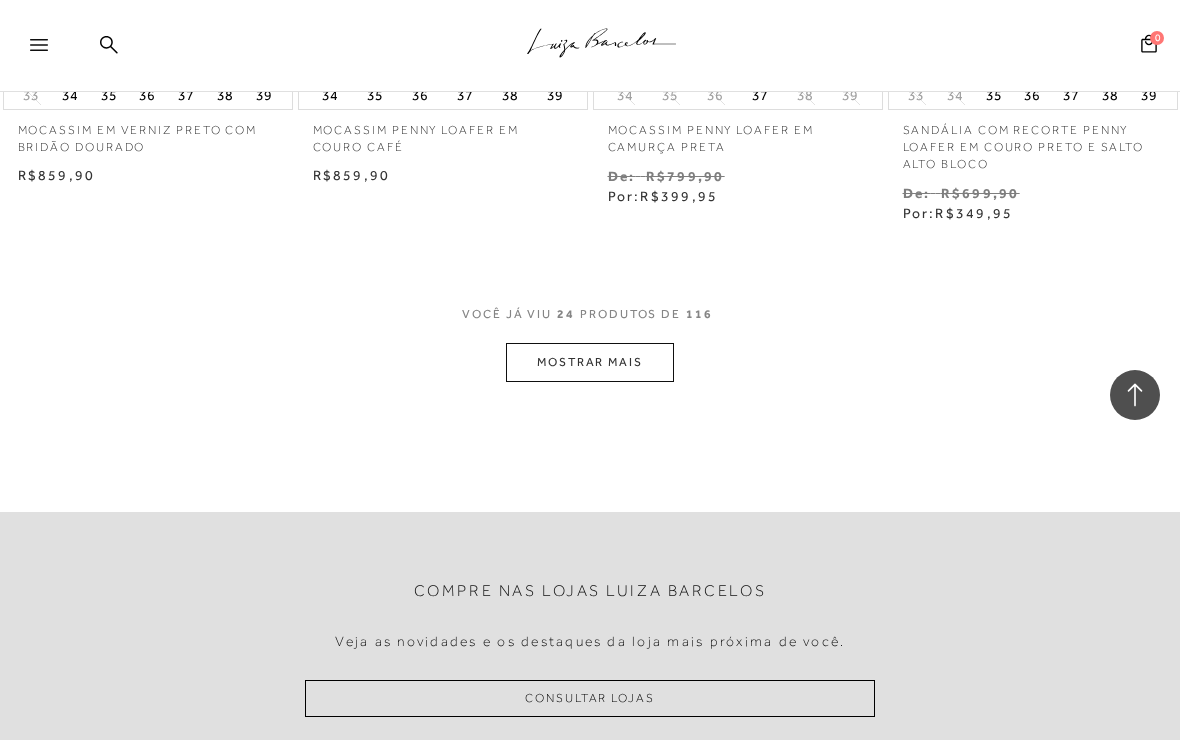 click on "MOSTRAR MAIS" at bounding box center (590, 362) 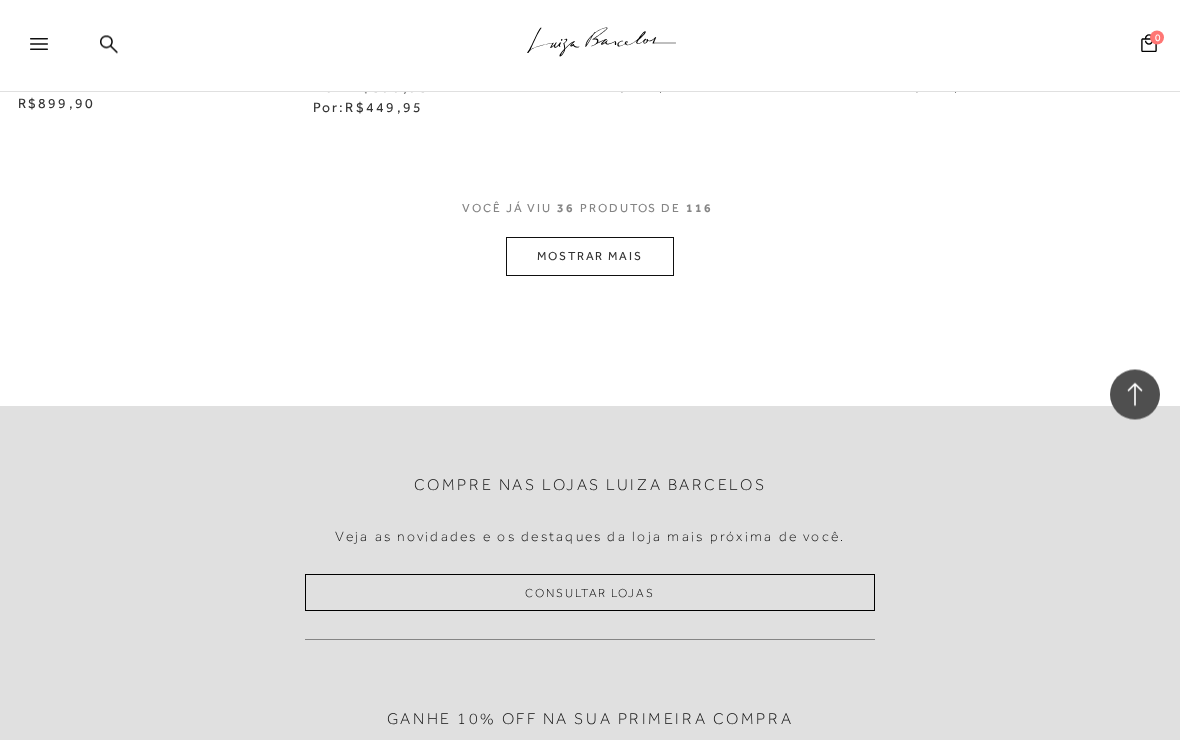 scroll, scrollTop: 5440, scrollLeft: 0, axis: vertical 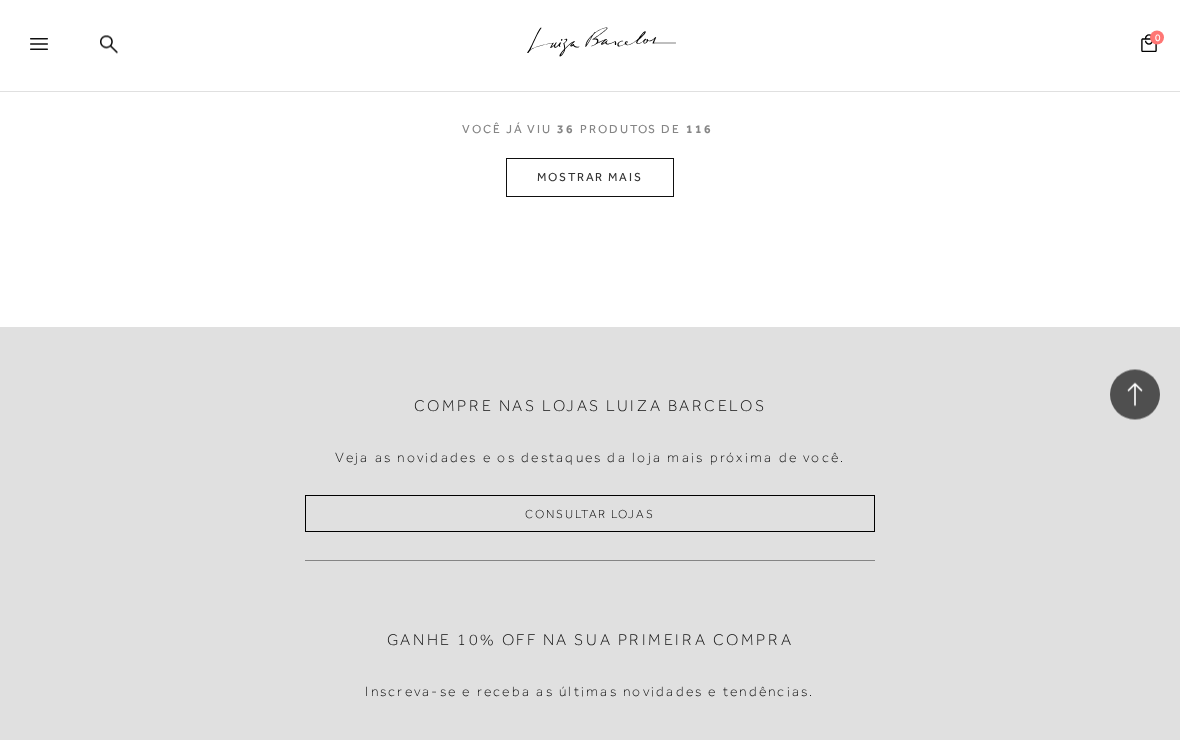 click on "MOSTRAR MAIS" at bounding box center (590, 178) 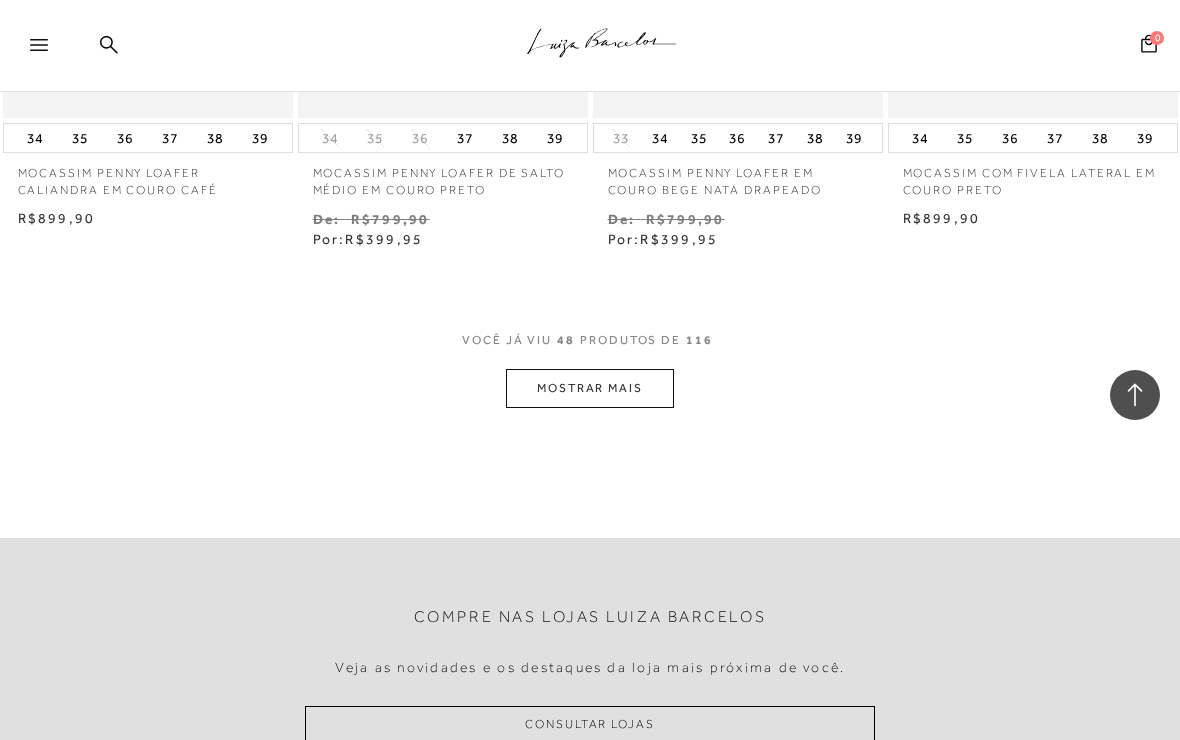 scroll, scrollTop: 6977, scrollLeft: 0, axis: vertical 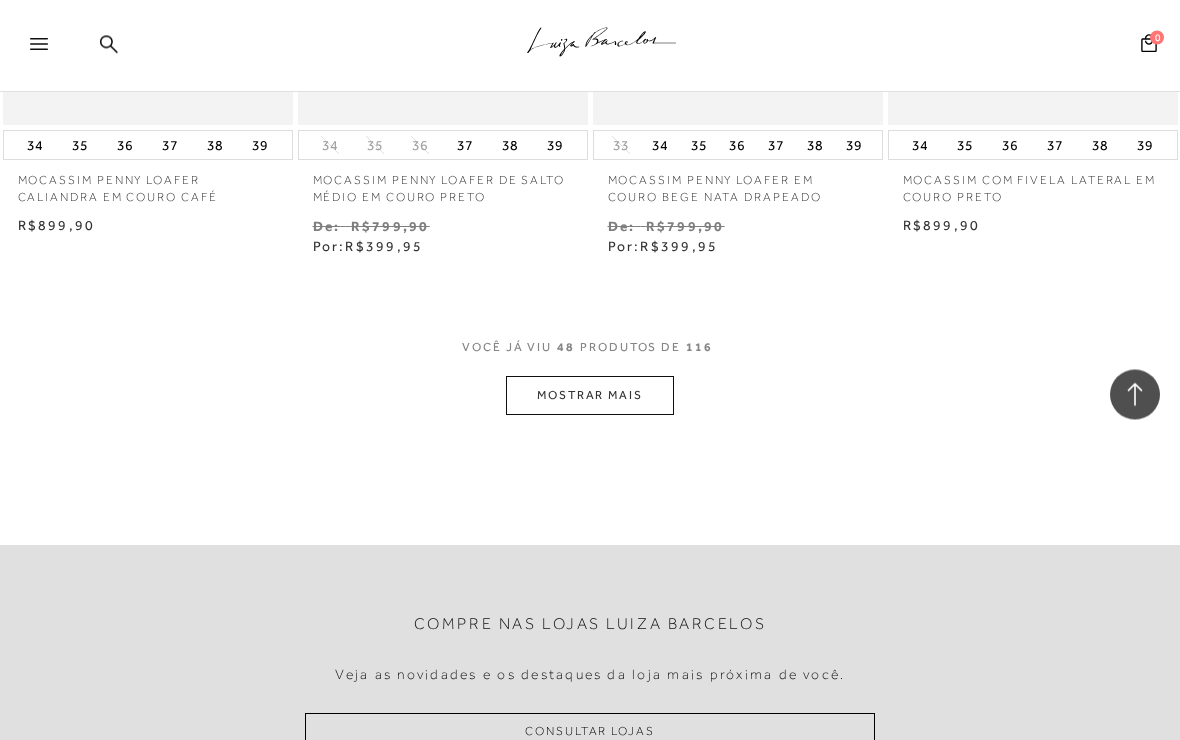 click on "MOSTRAR MAIS" at bounding box center (590, 396) 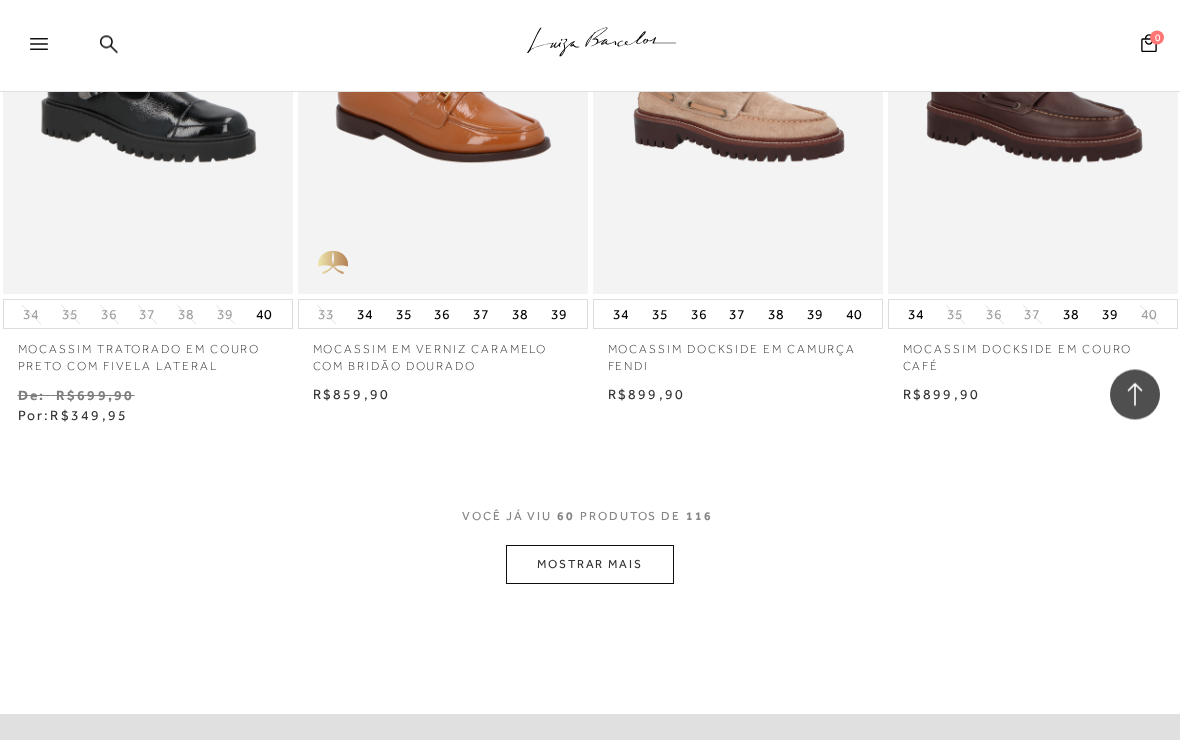 scroll, scrollTop: 8738, scrollLeft: 0, axis: vertical 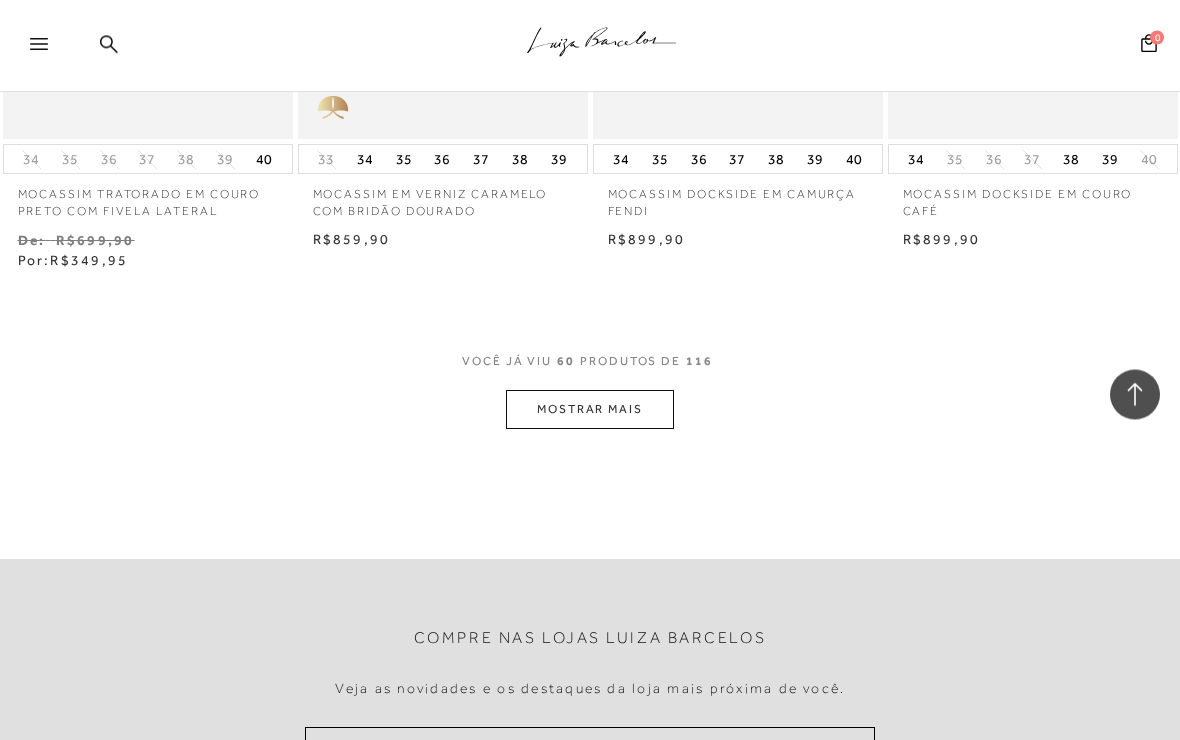 click on "MOSTRAR MAIS" at bounding box center (590, 410) 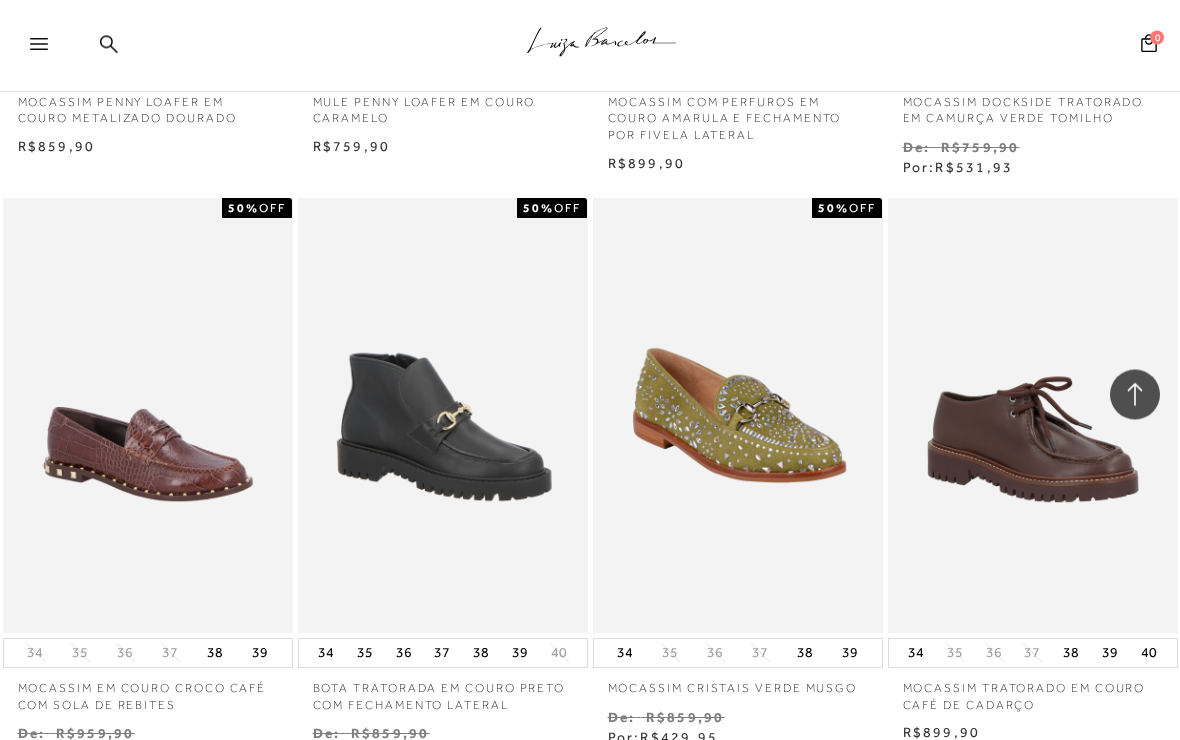 scroll, scrollTop: 9418, scrollLeft: 0, axis: vertical 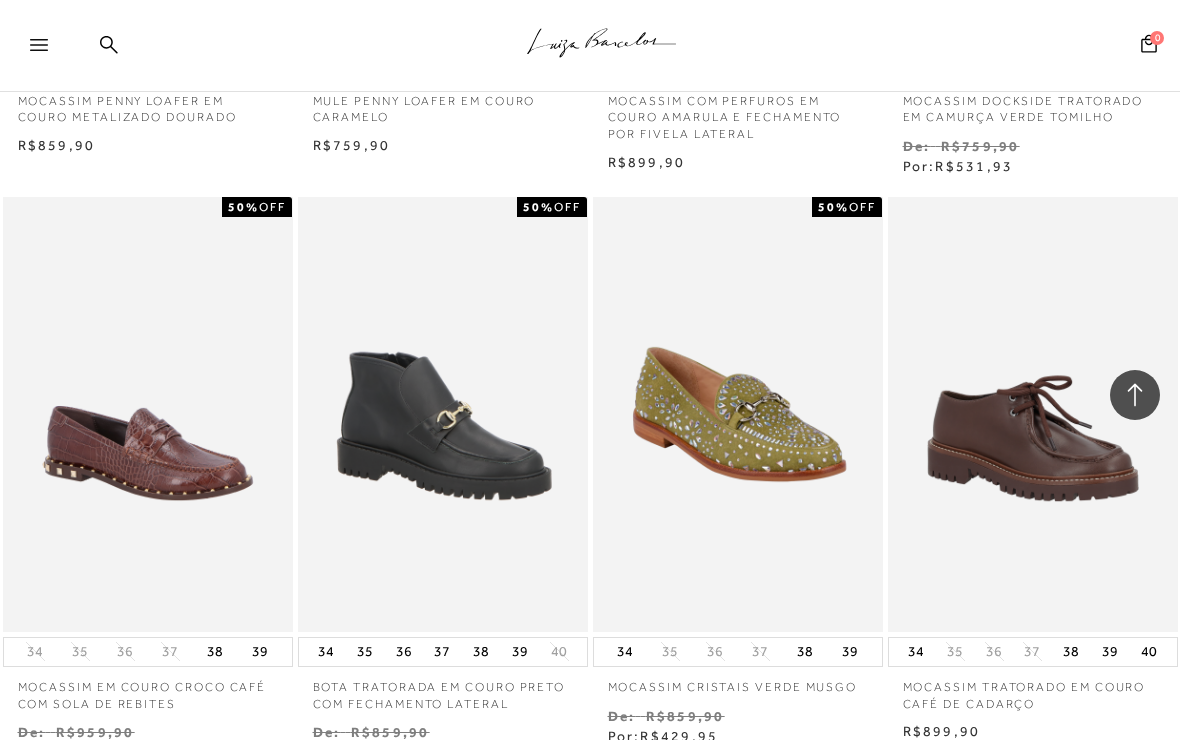 click at bounding box center (738, 414) 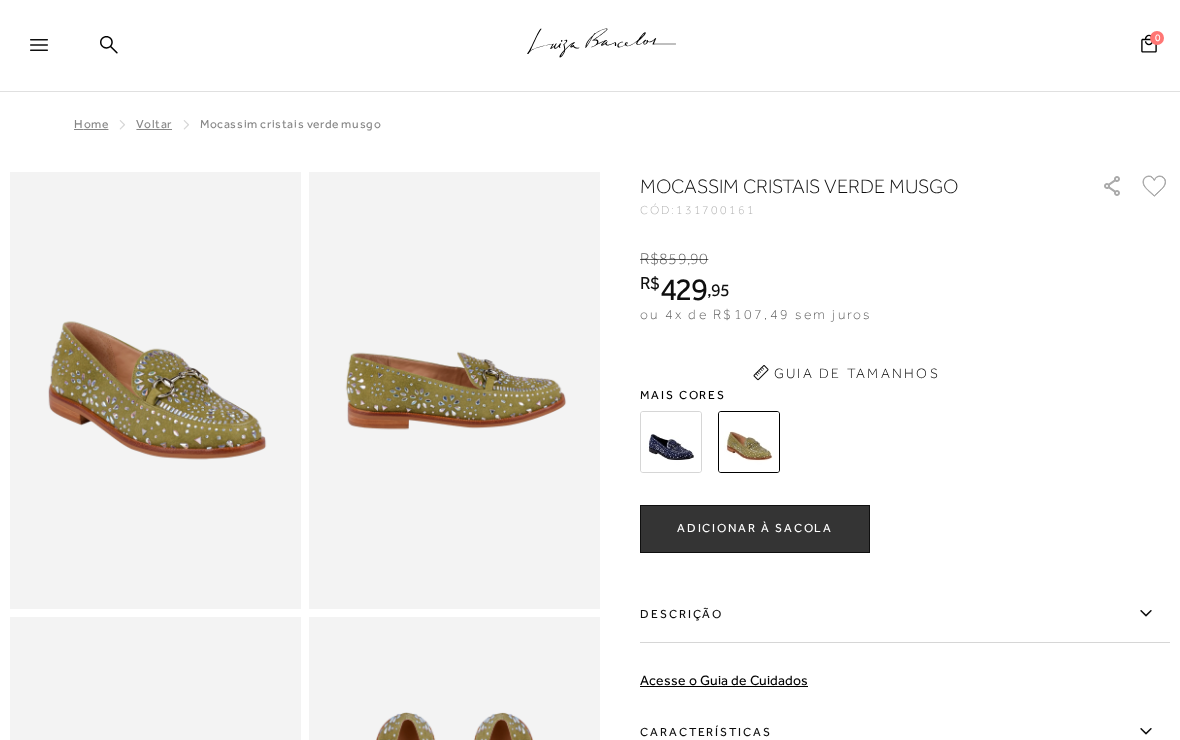 scroll, scrollTop: 0, scrollLeft: 0, axis: both 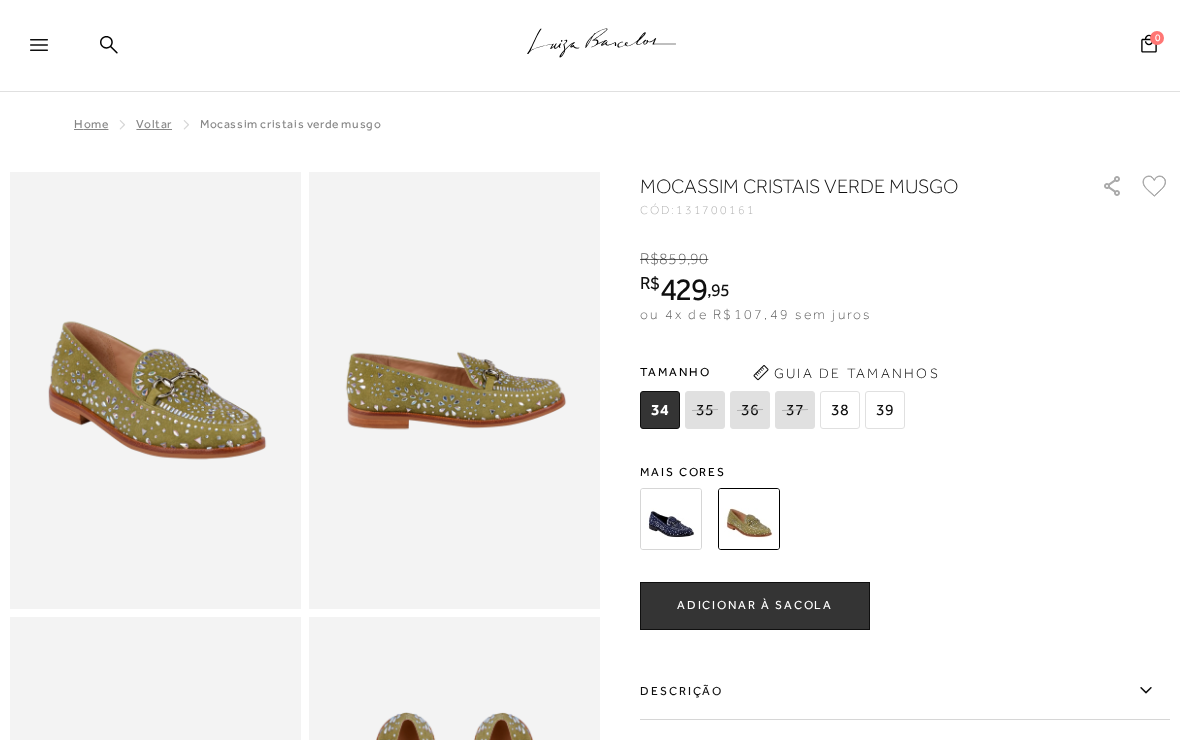 click at bounding box center (454, 390) 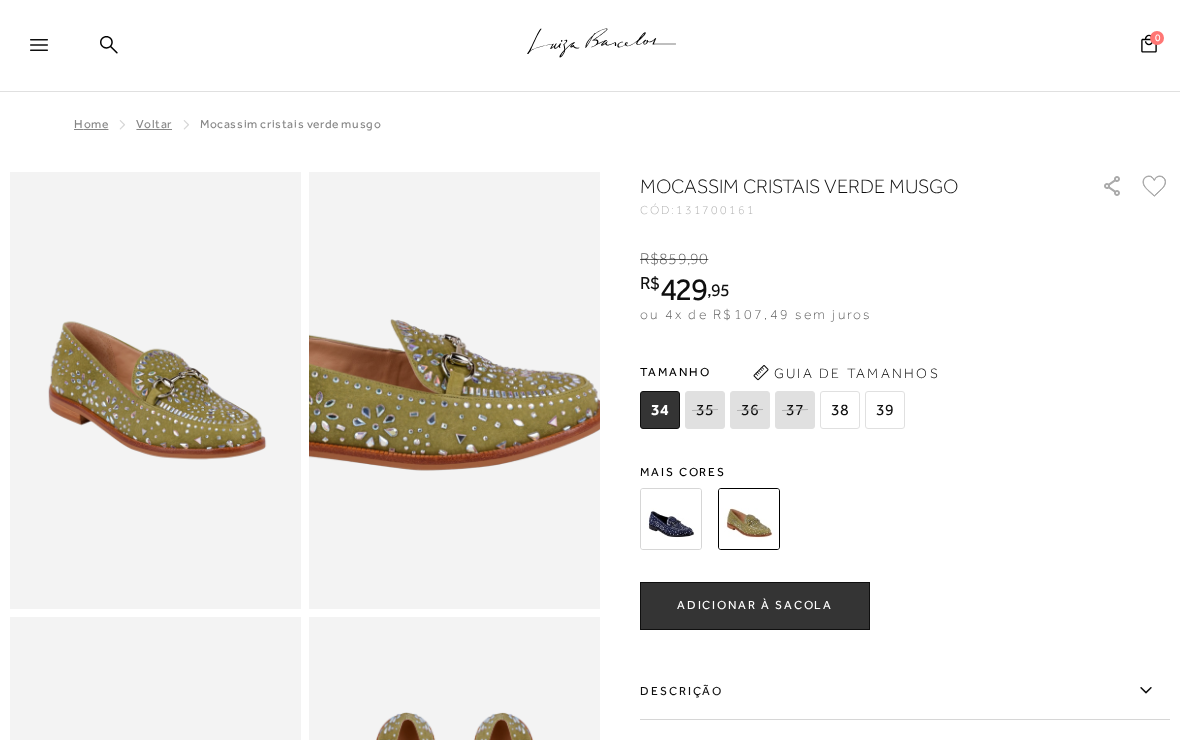 click at bounding box center (385, 395) 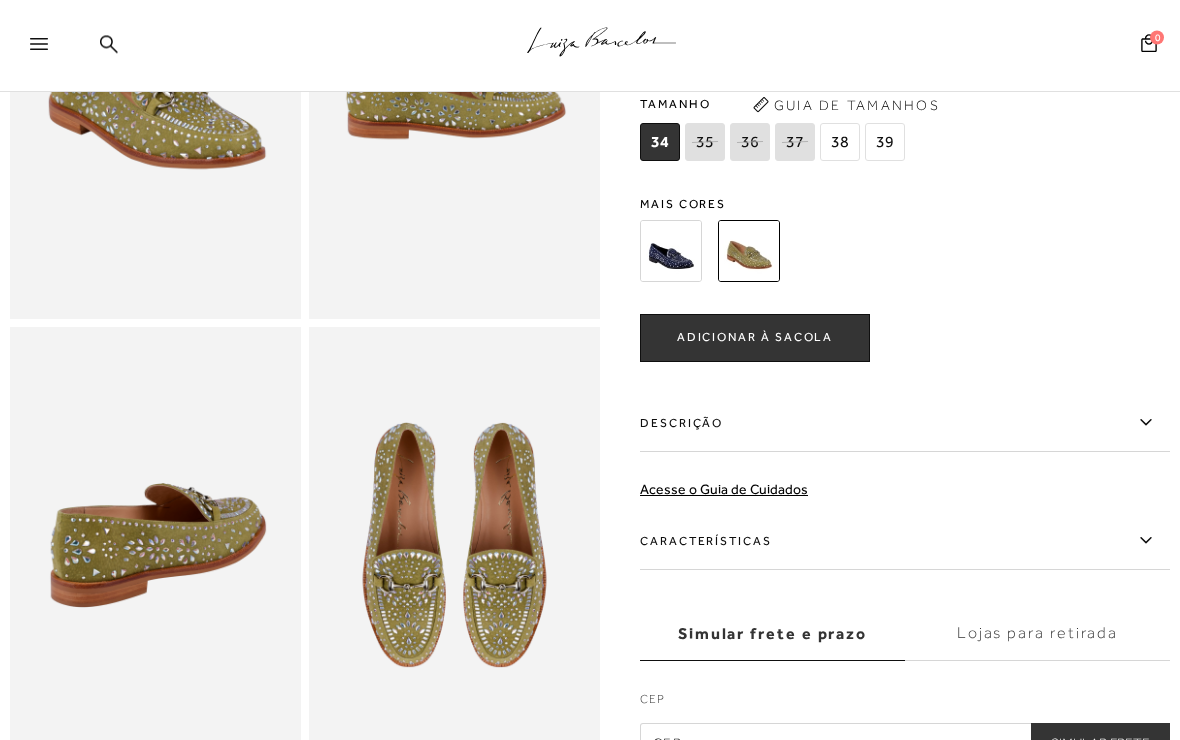 scroll, scrollTop: 290, scrollLeft: 0, axis: vertical 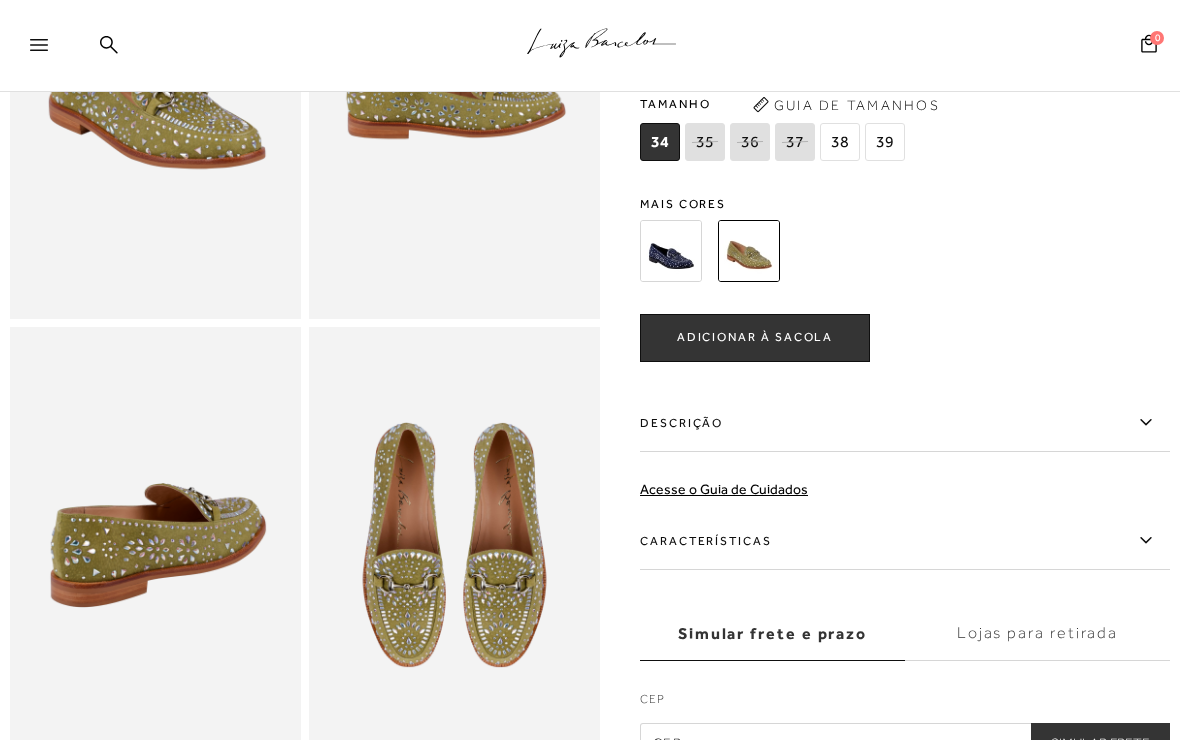 click at bounding box center (454, 545) 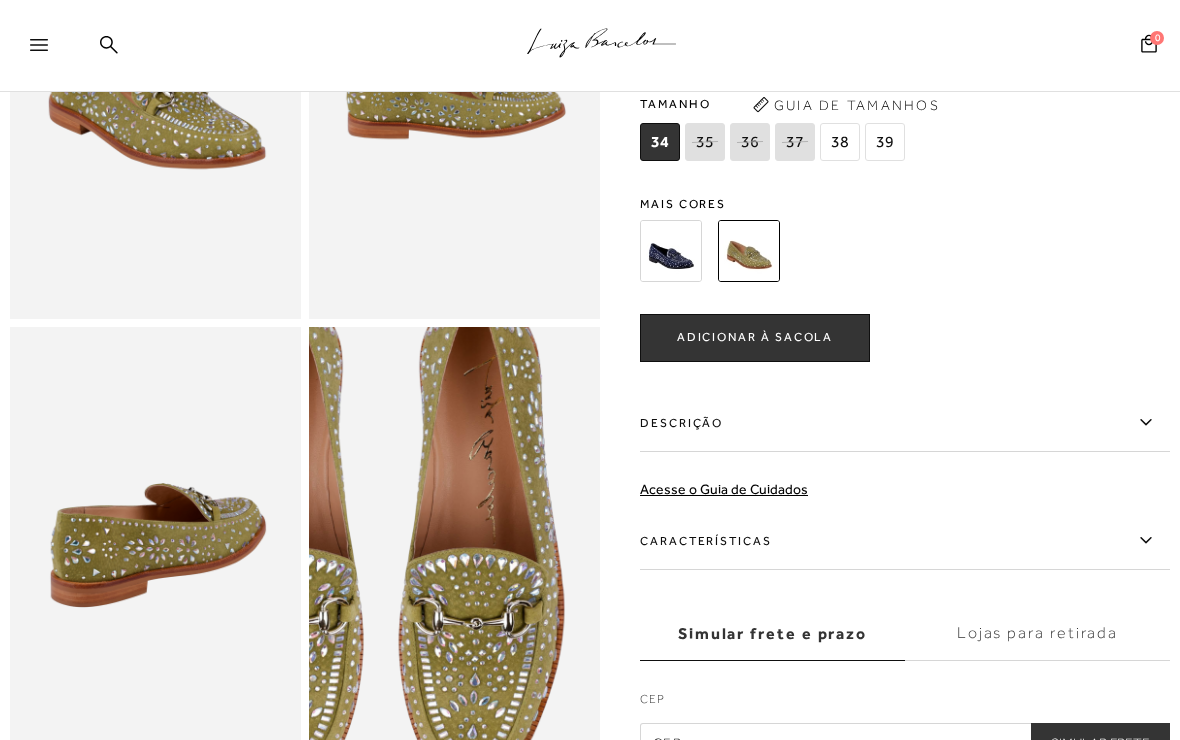 click at bounding box center (381, 538) 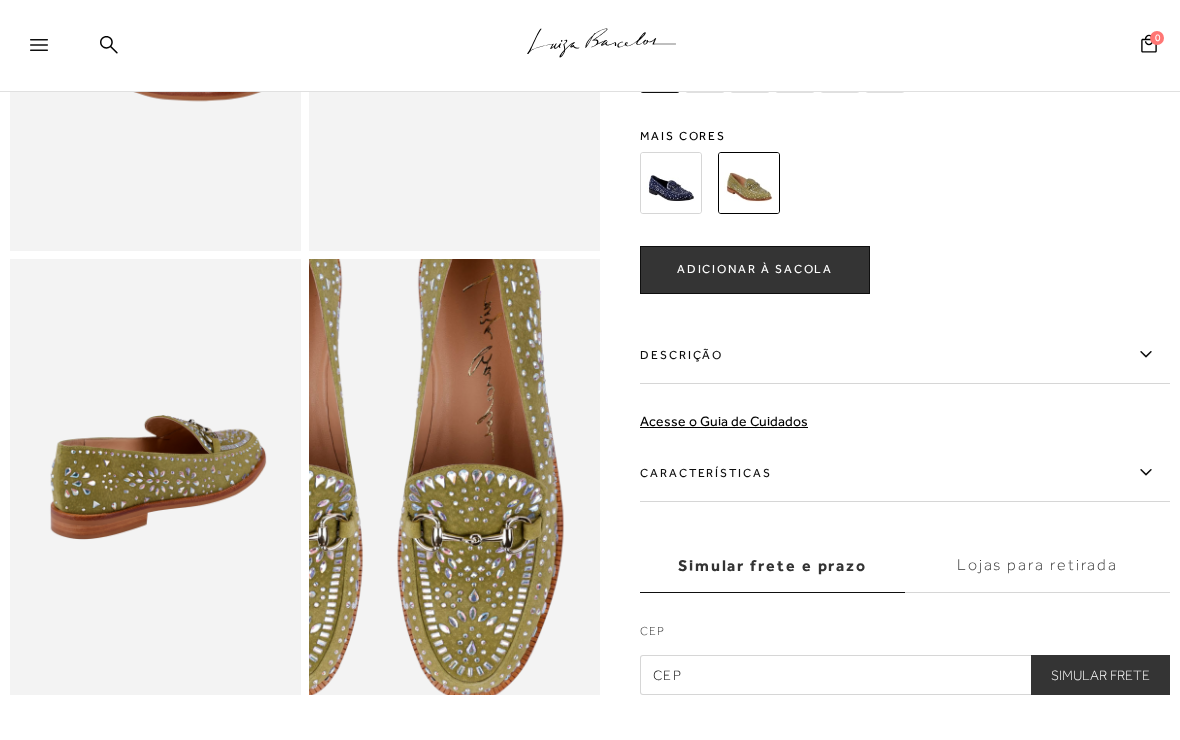 scroll, scrollTop: 359, scrollLeft: 0, axis: vertical 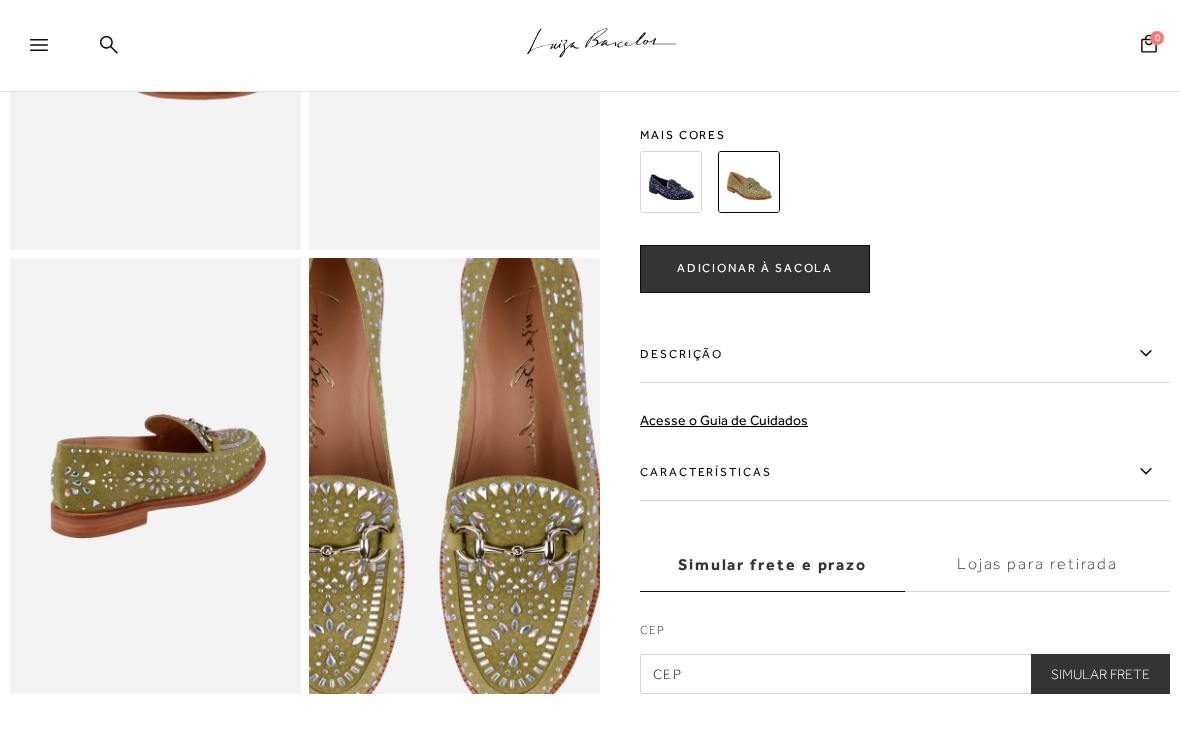 click at bounding box center (422, 466) 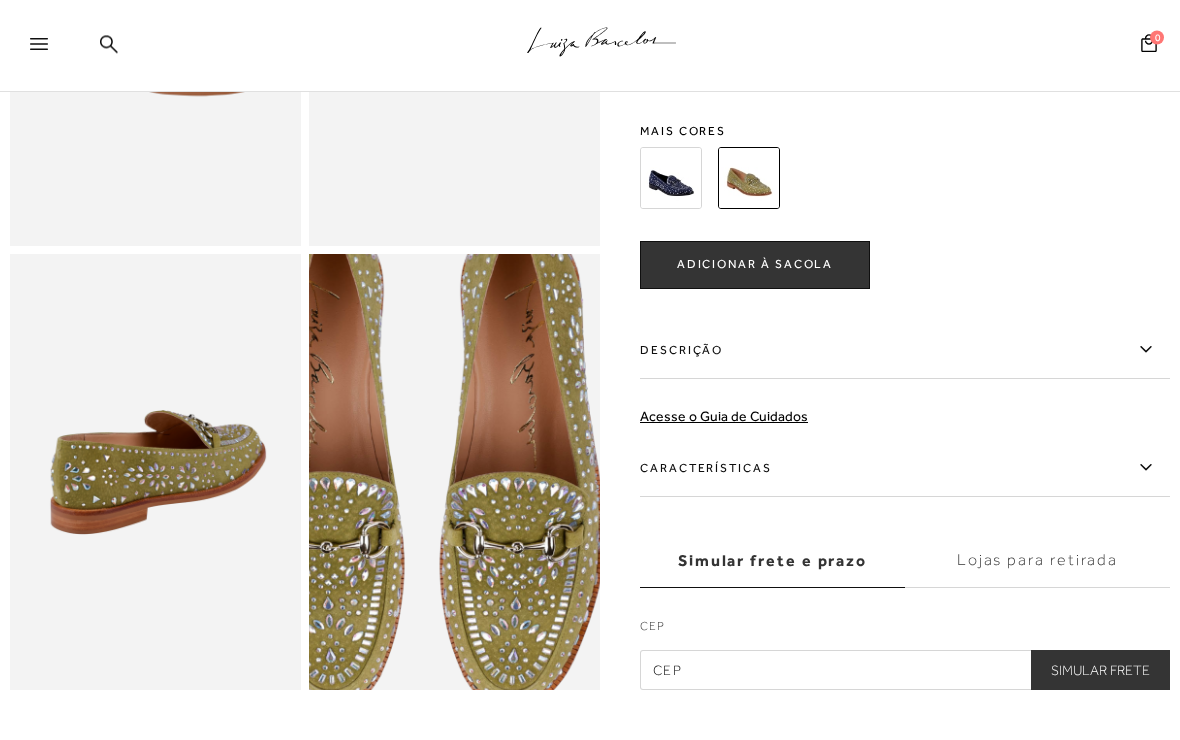 scroll, scrollTop: 368, scrollLeft: 0, axis: vertical 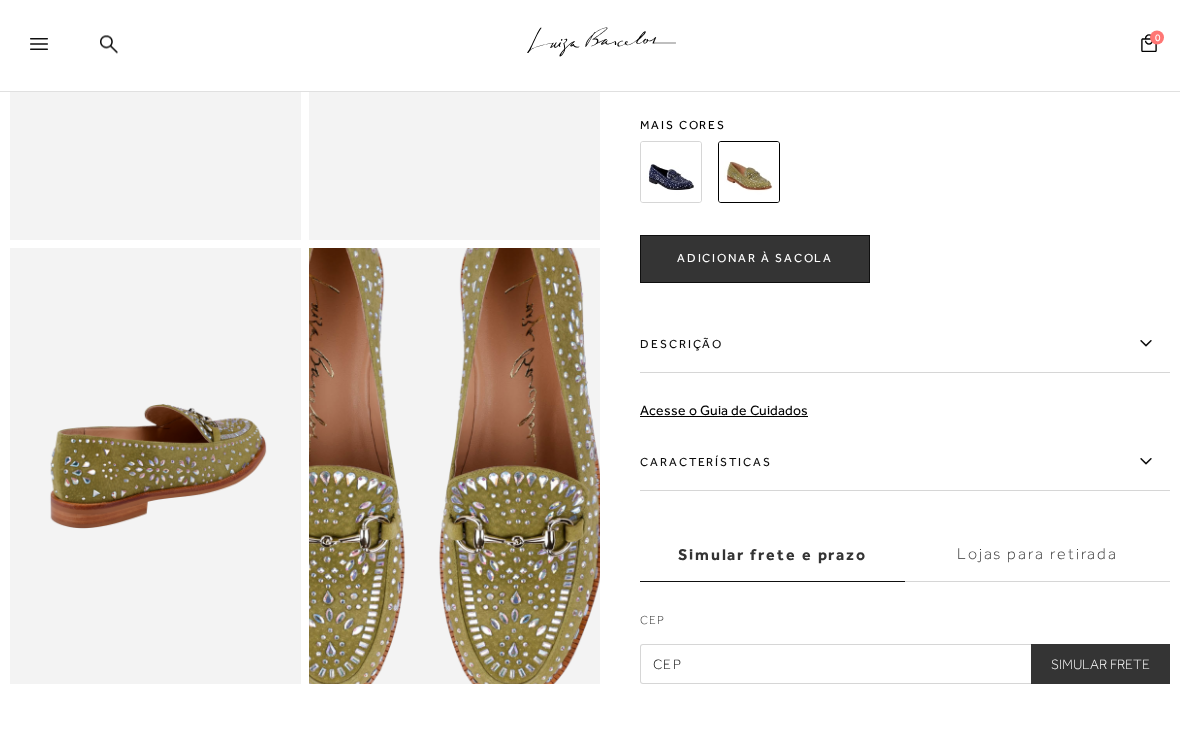 click on "ADICIONAR À SACOLA" at bounding box center [755, 260] 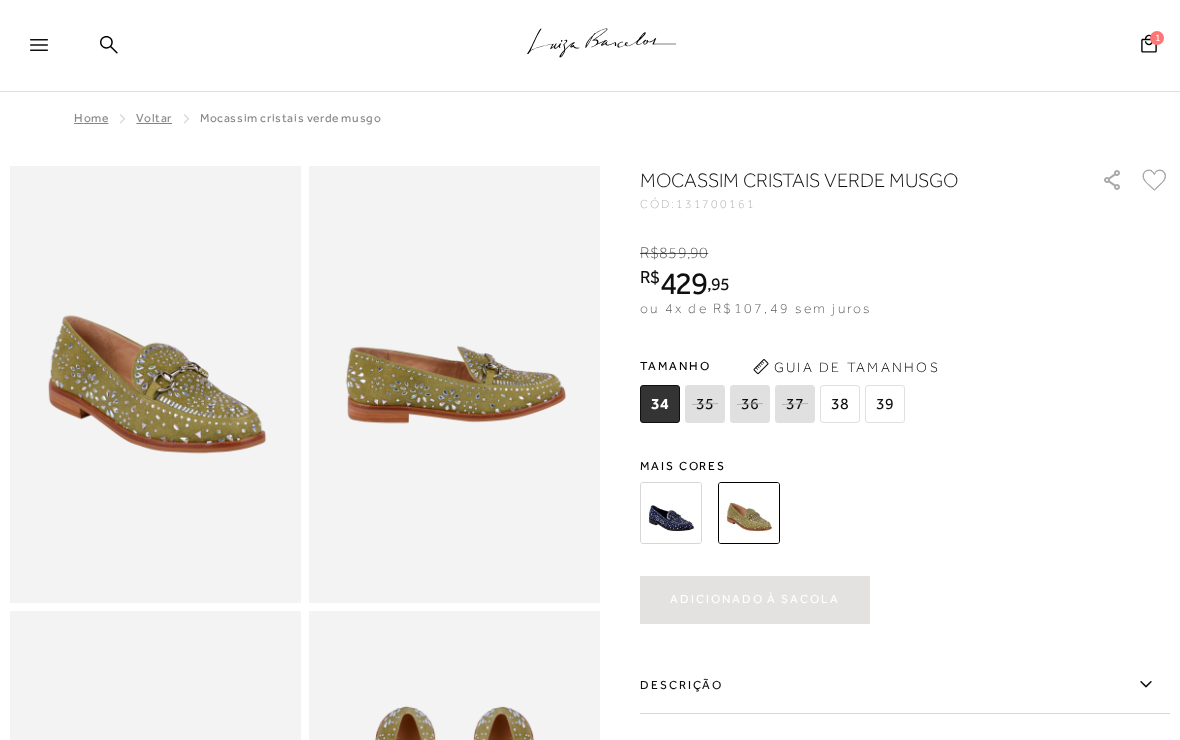 scroll, scrollTop: 0, scrollLeft: 0, axis: both 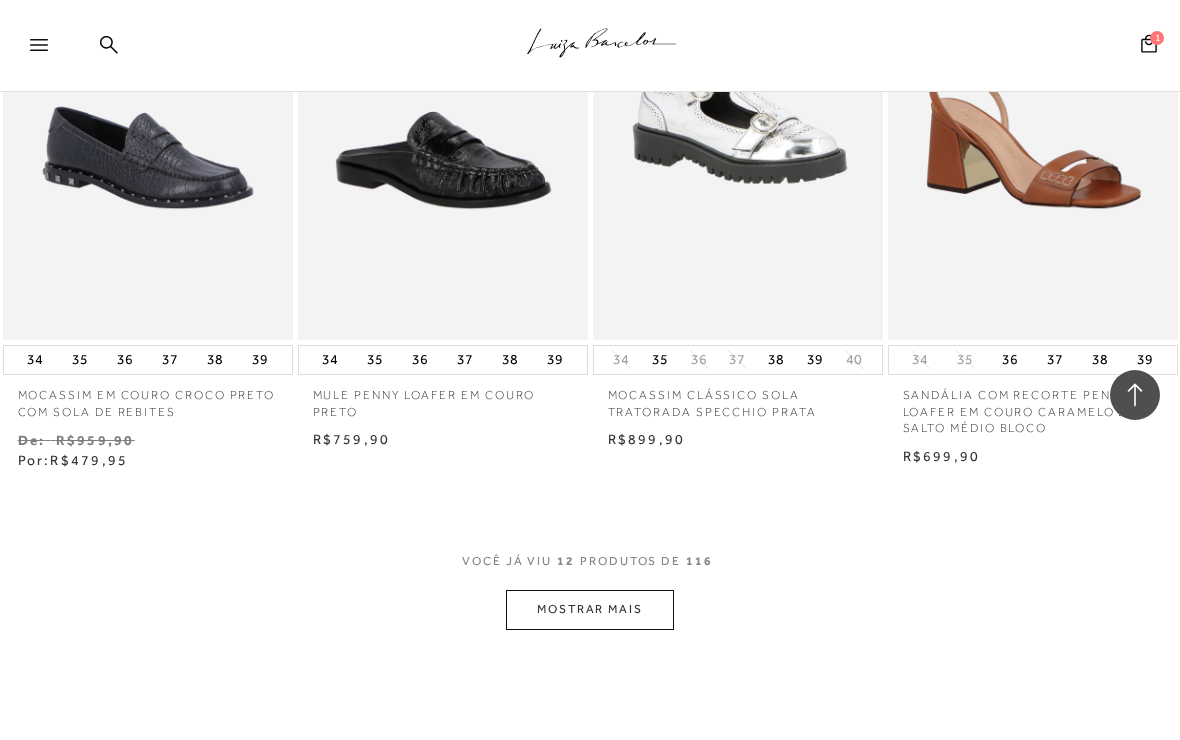 click on "MOSTRAR MAIS" at bounding box center (590, 609) 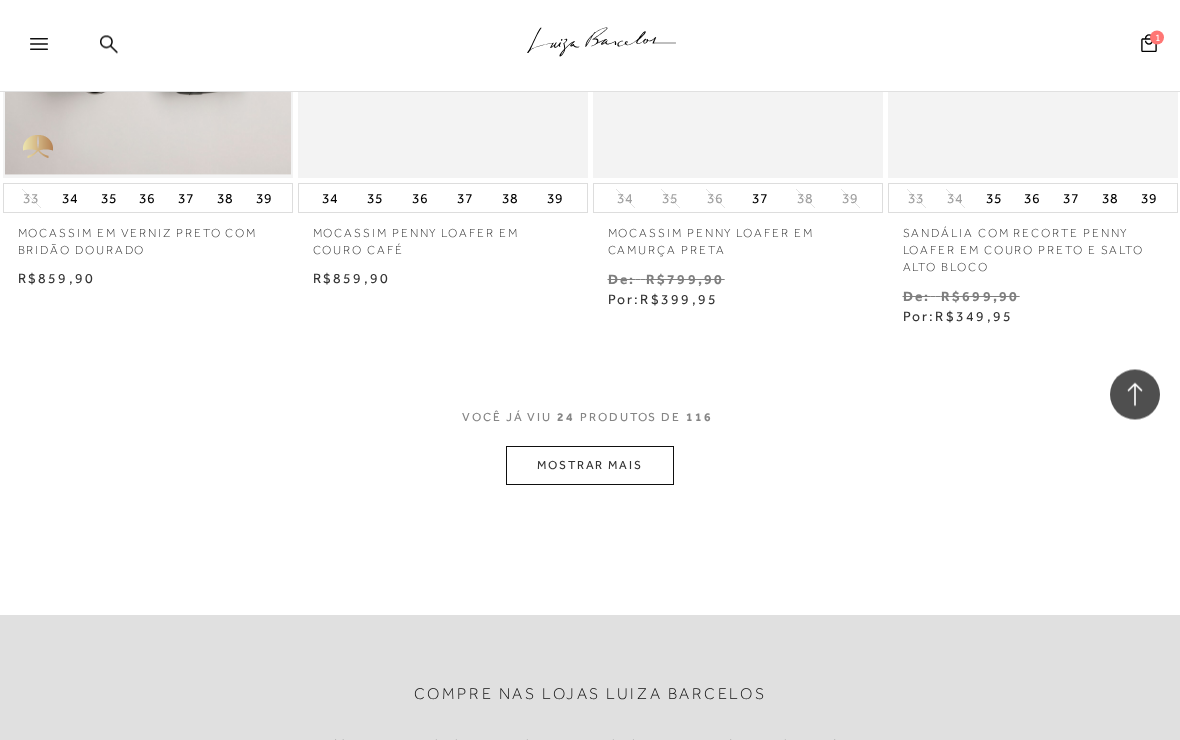 scroll, scrollTop: 3415, scrollLeft: 0, axis: vertical 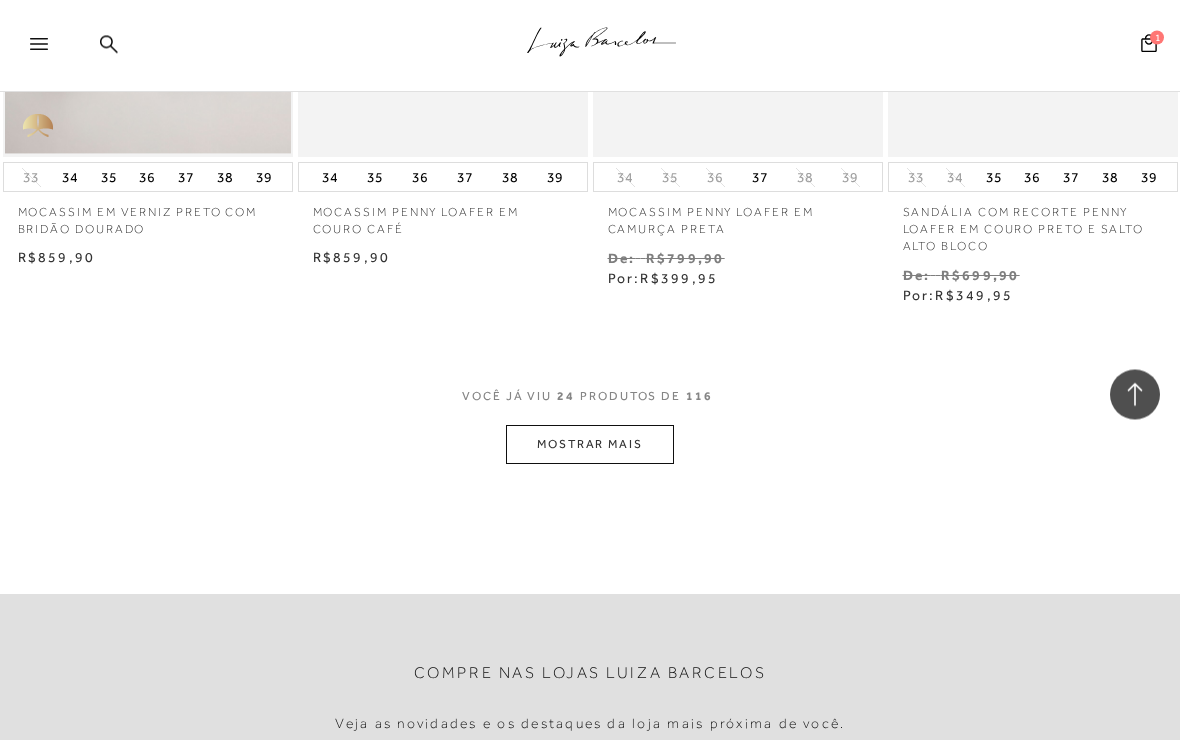 click on "MOSTRAR MAIS" at bounding box center [590, 445] 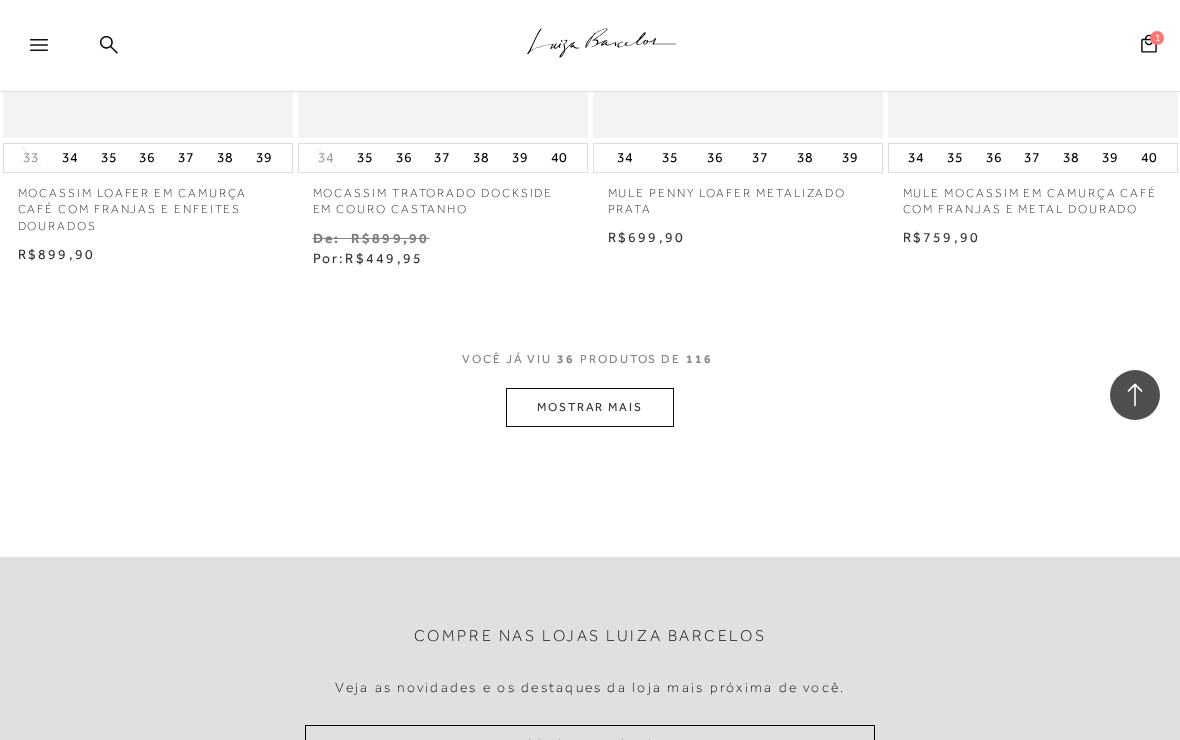 scroll, scrollTop: 5275, scrollLeft: 0, axis: vertical 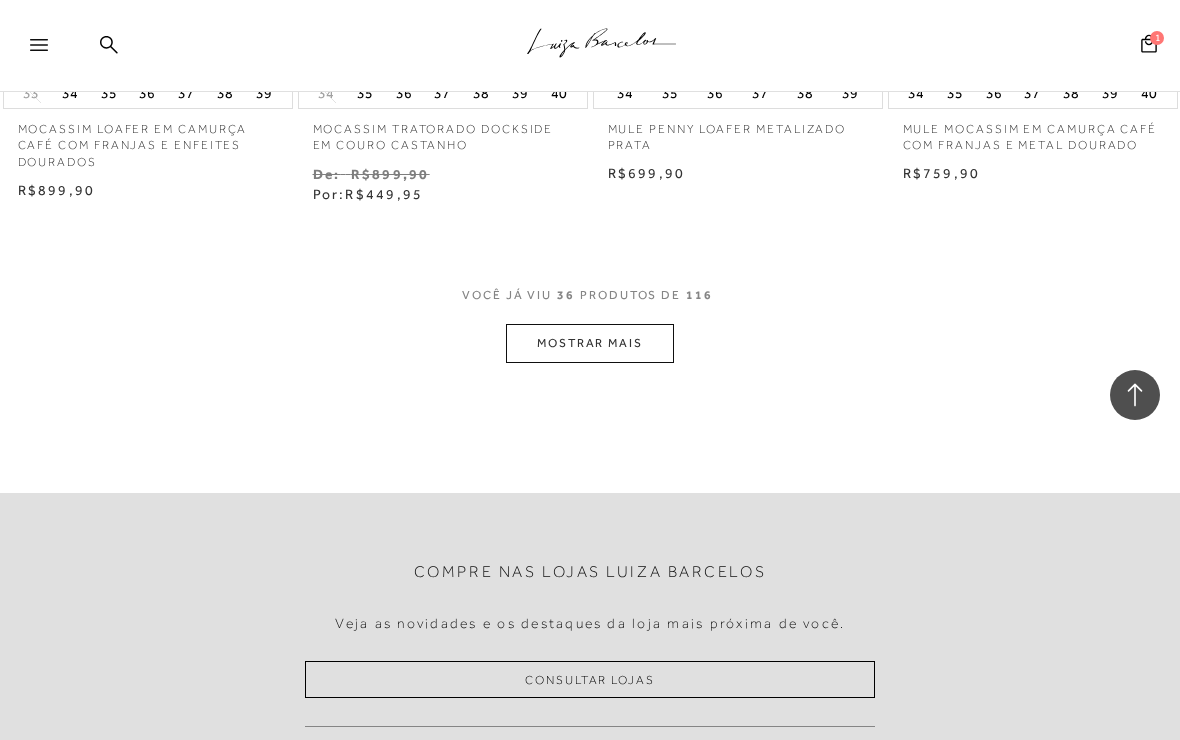 click on "MOSTRAR MAIS" at bounding box center [590, 343] 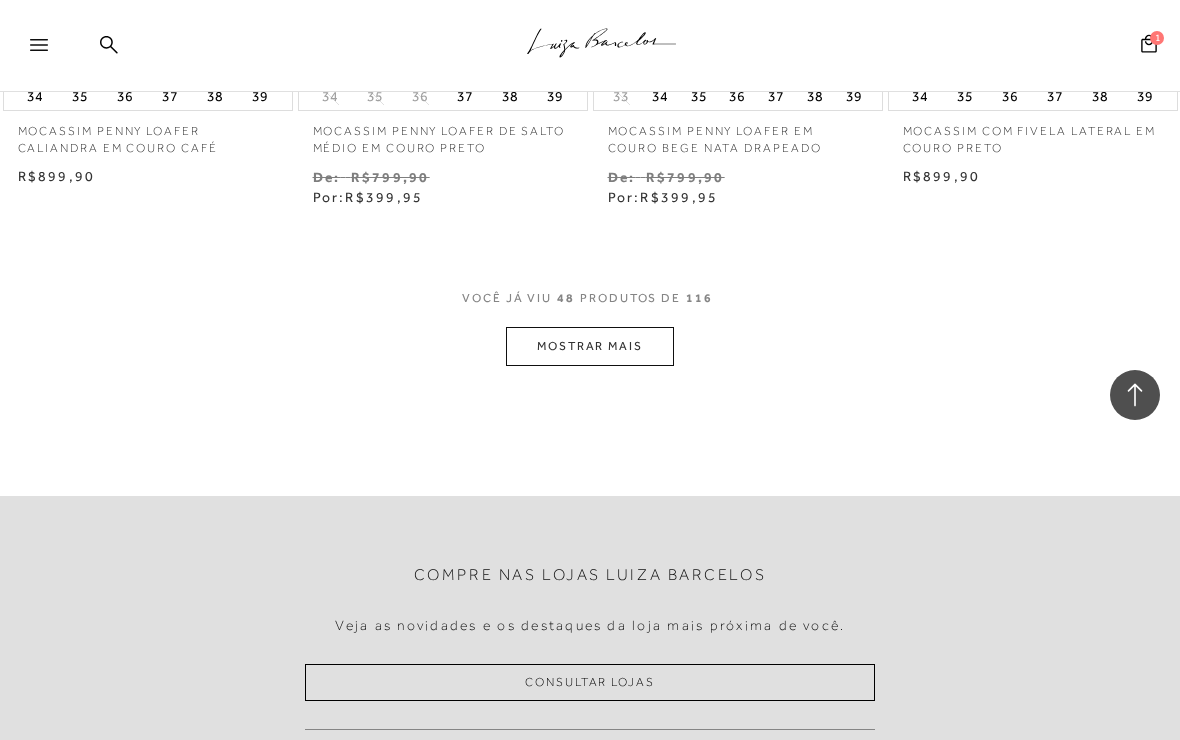 scroll, scrollTop: 7101, scrollLeft: 0, axis: vertical 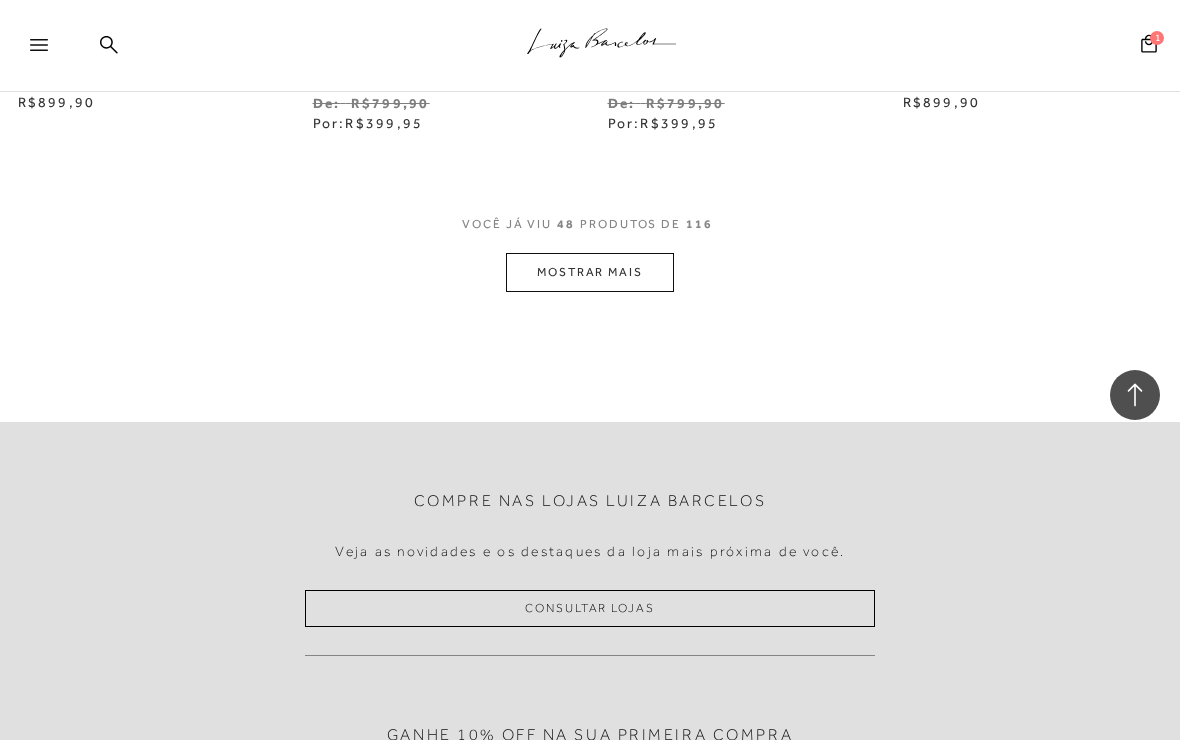 click on "MOSTRAR MAIS" at bounding box center (590, 272) 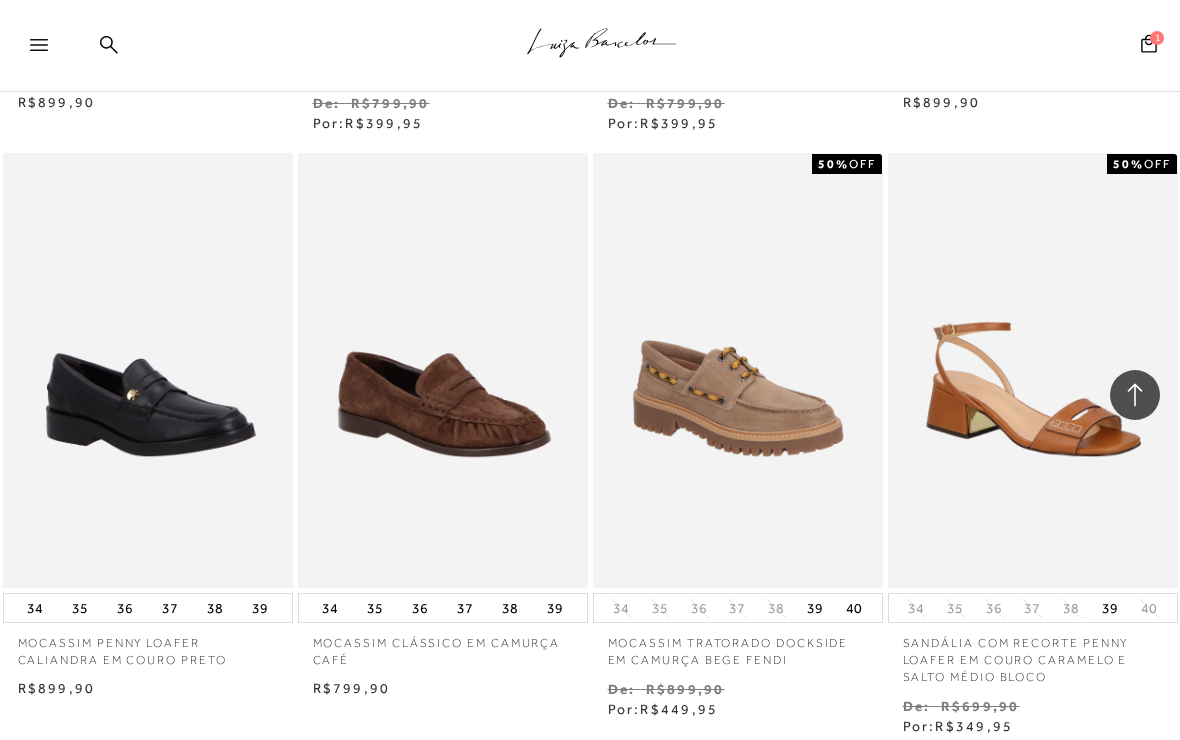 click at bounding box center [738, 370] 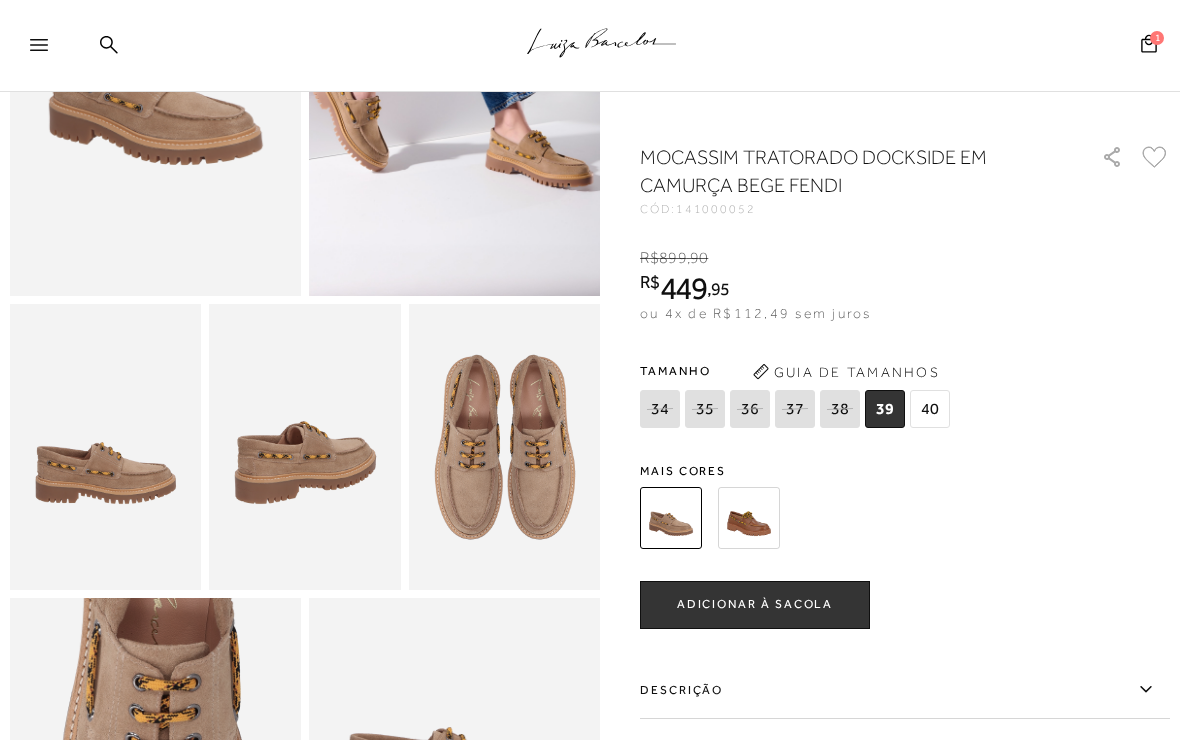 scroll, scrollTop: 315, scrollLeft: 0, axis: vertical 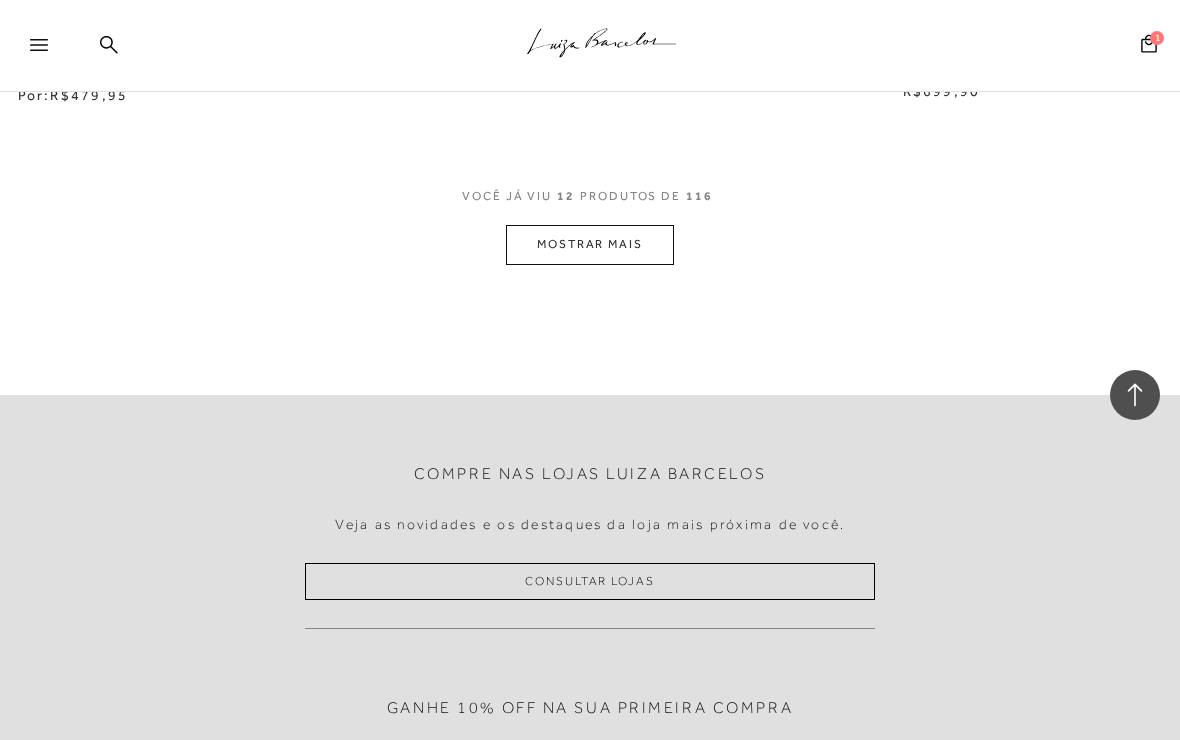 click on "MOSTRAR MAIS" at bounding box center (590, 244) 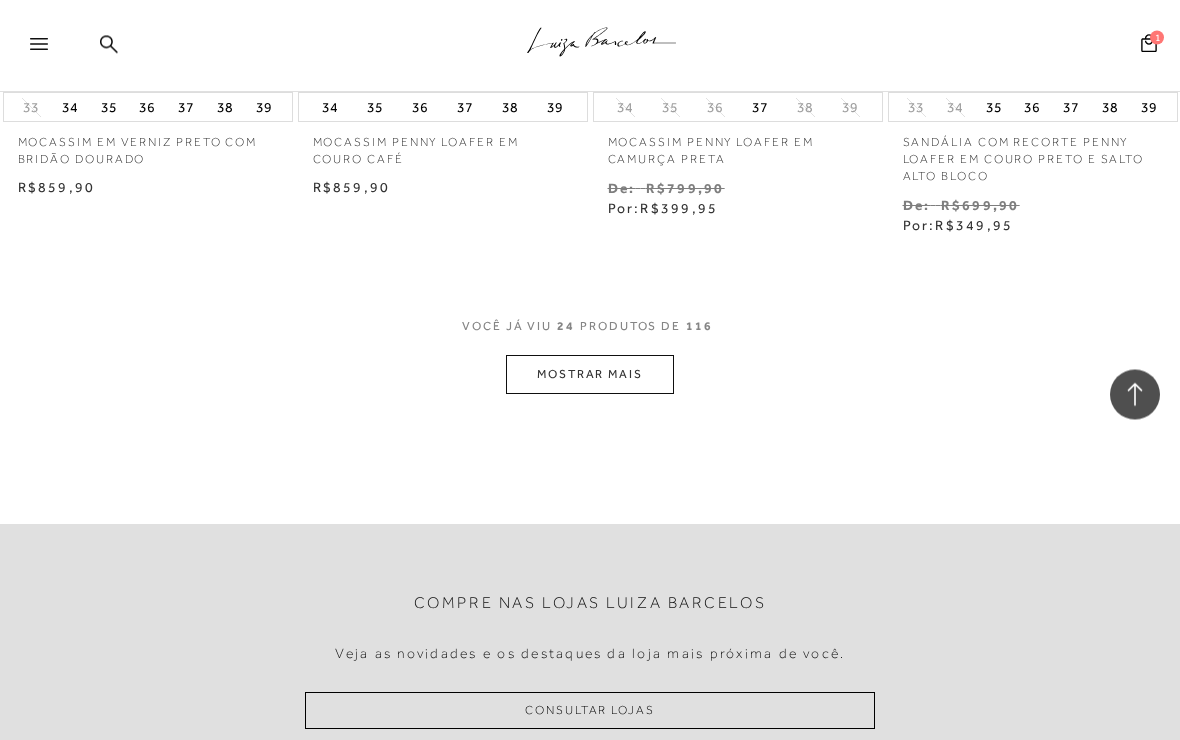 scroll, scrollTop: 3515, scrollLeft: 0, axis: vertical 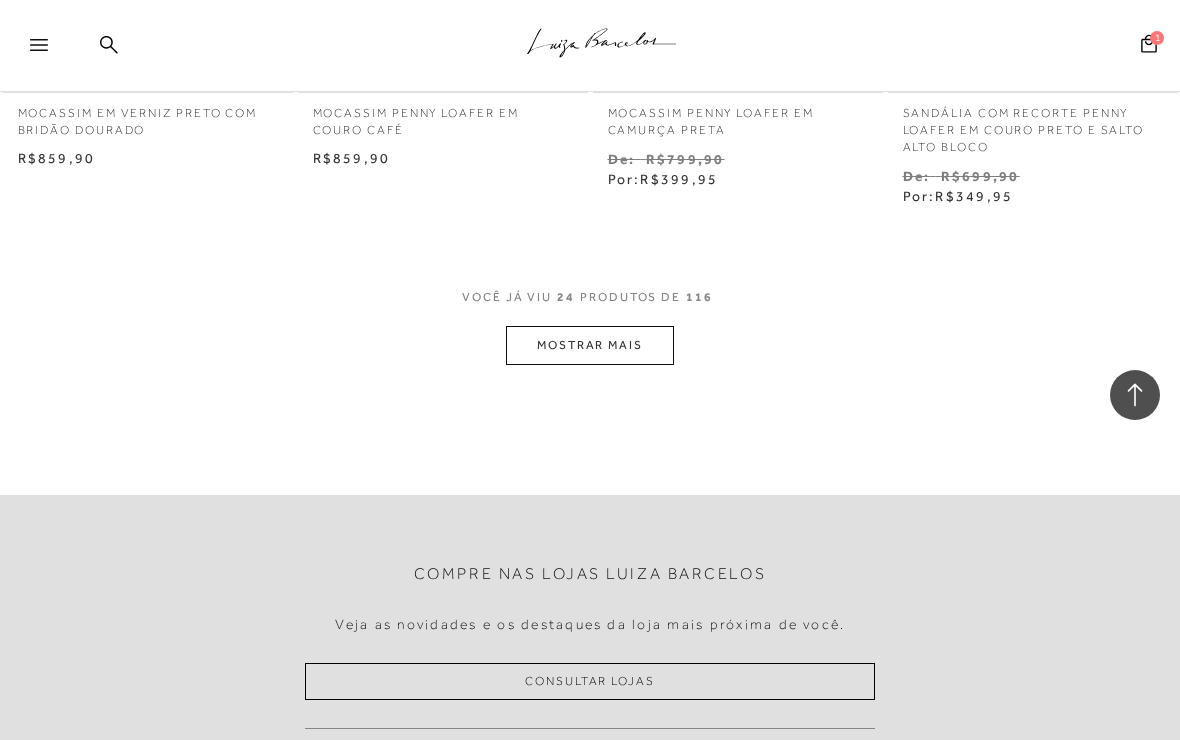 click on "MOSTRAR MAIS" at bounding box center [590, 345] 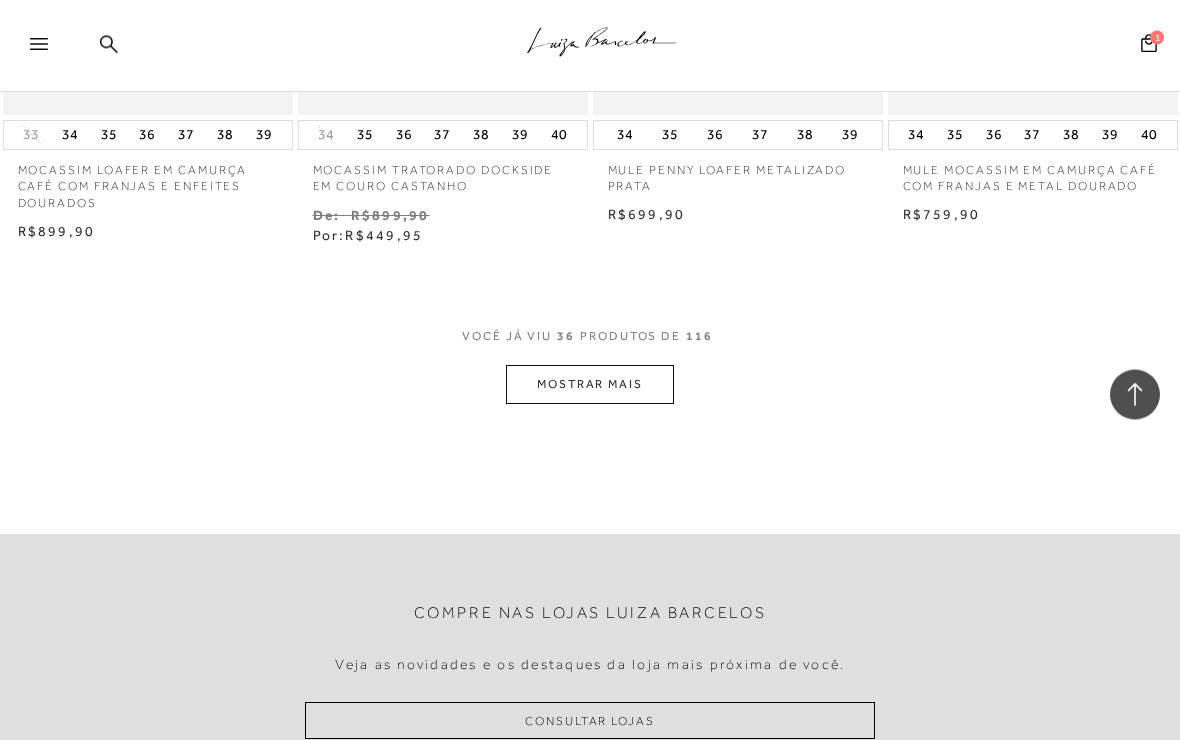scroll, scrollTop: 5269, scrollLeft: 0, axis: vertical 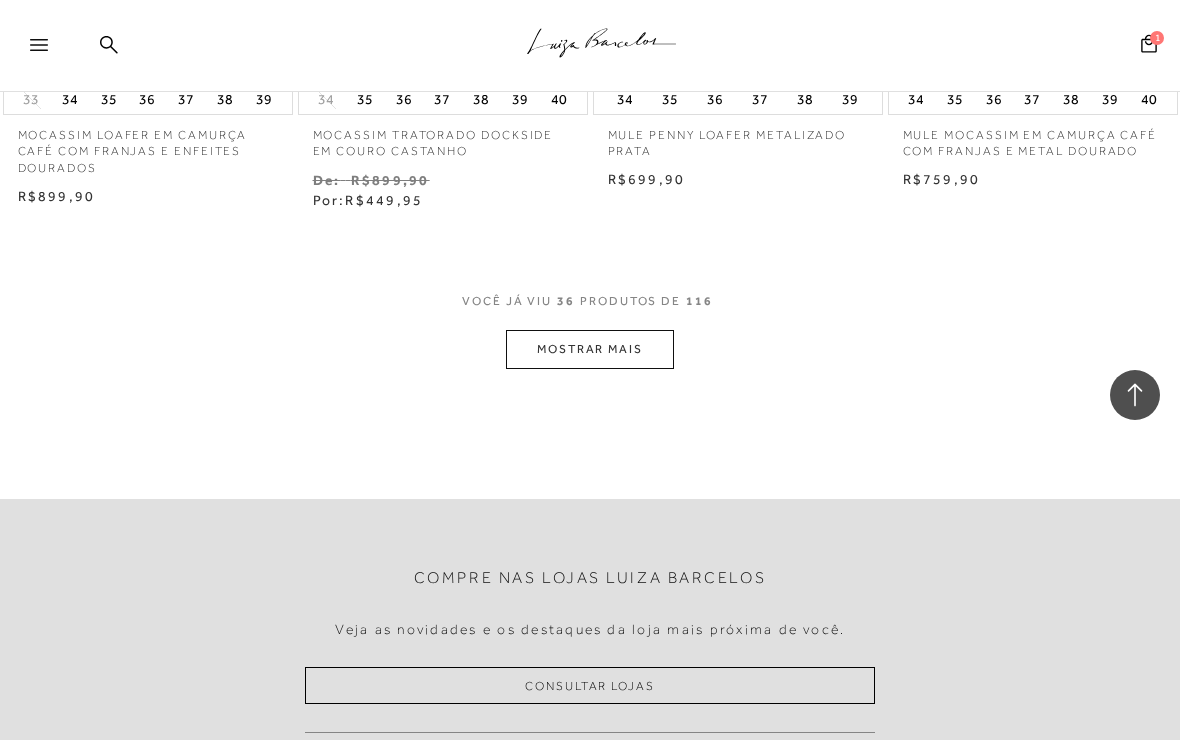 click on "MOSTRAR MAIS" at bounding box center [590, 349] 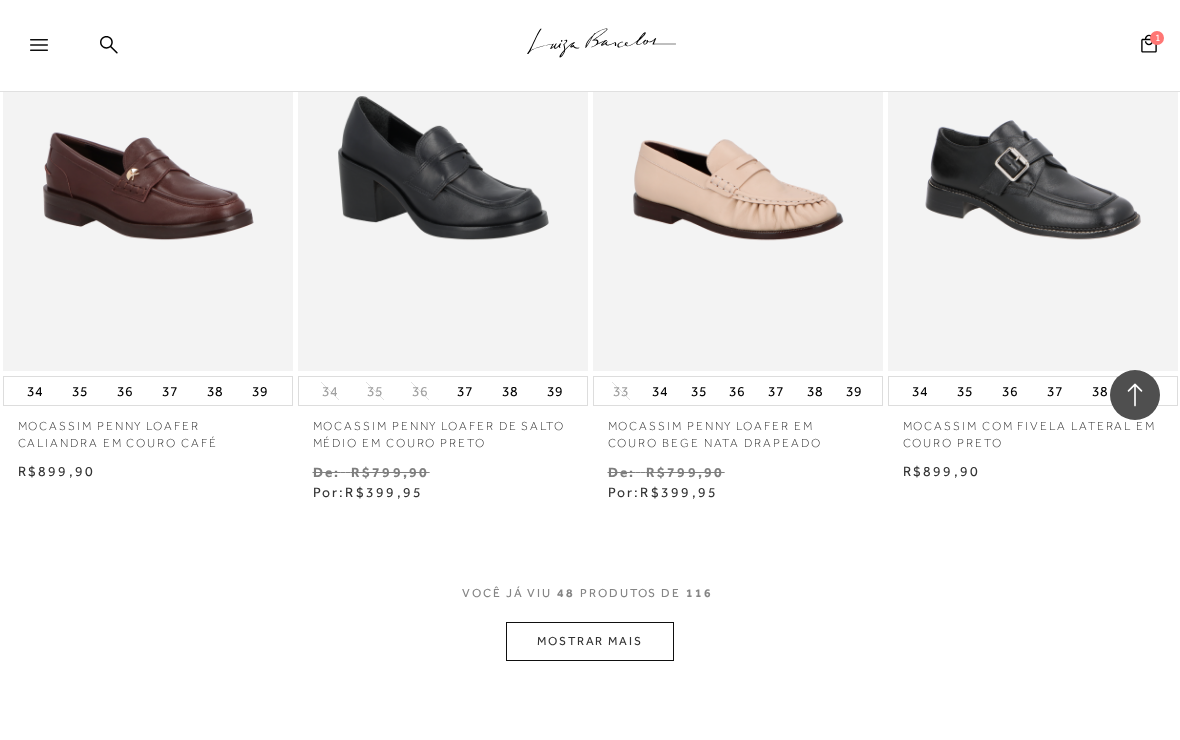 scroll, scrollTop: 6748, scrollLeft: 0, axis: vertical 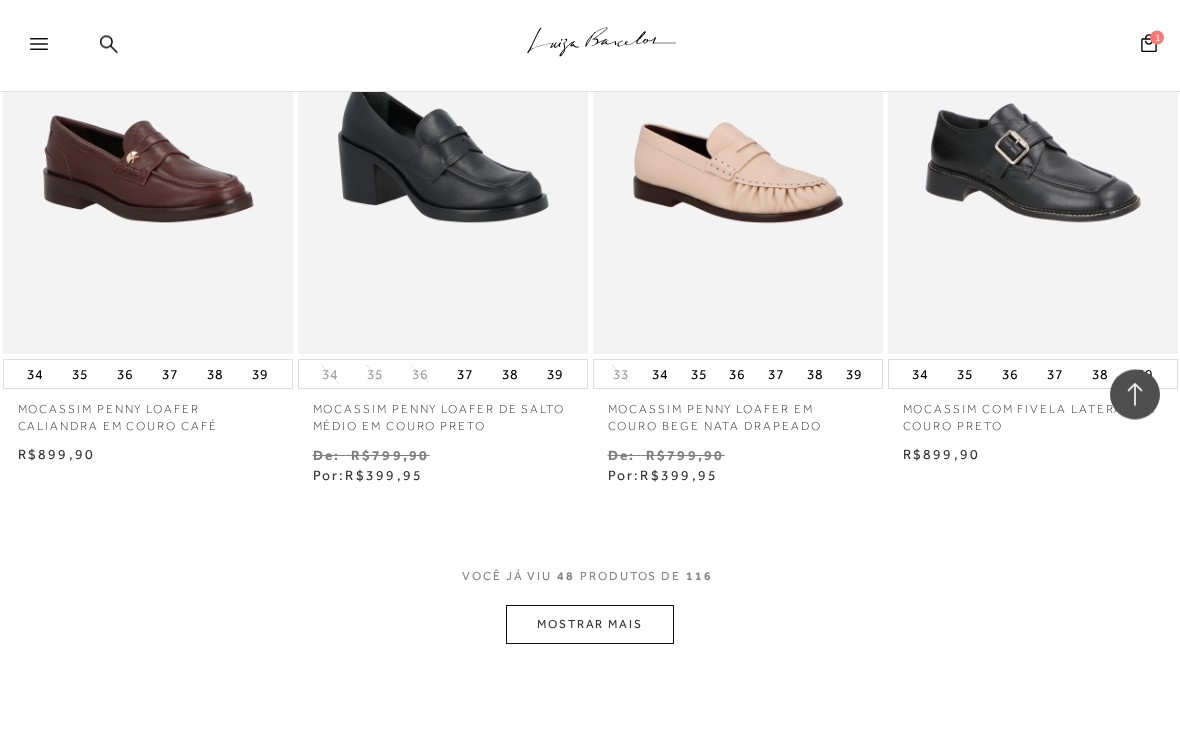 click on "MOSTRAR MAIS" at bounding box center [590, 625] 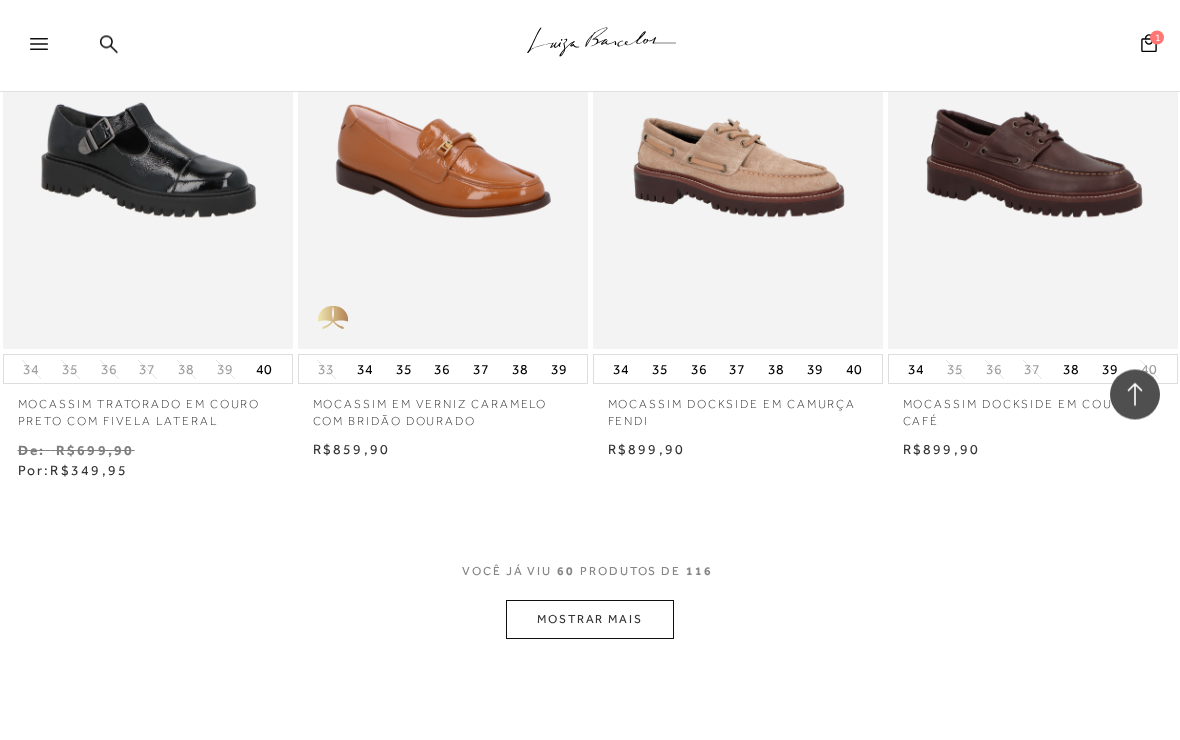 click on "MOSTRAR MAIS" at bounding box center [590, 620] 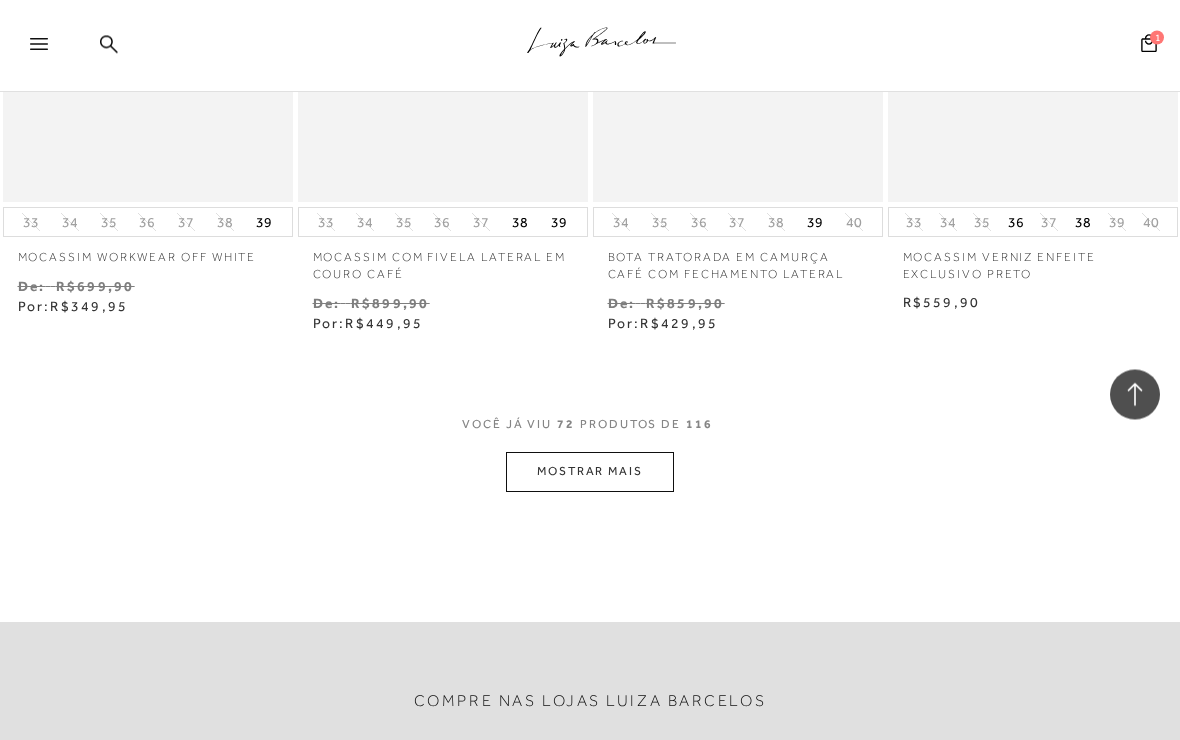 scroll, scrollTop: 10435, scrollLeft: 0, axis: vertical 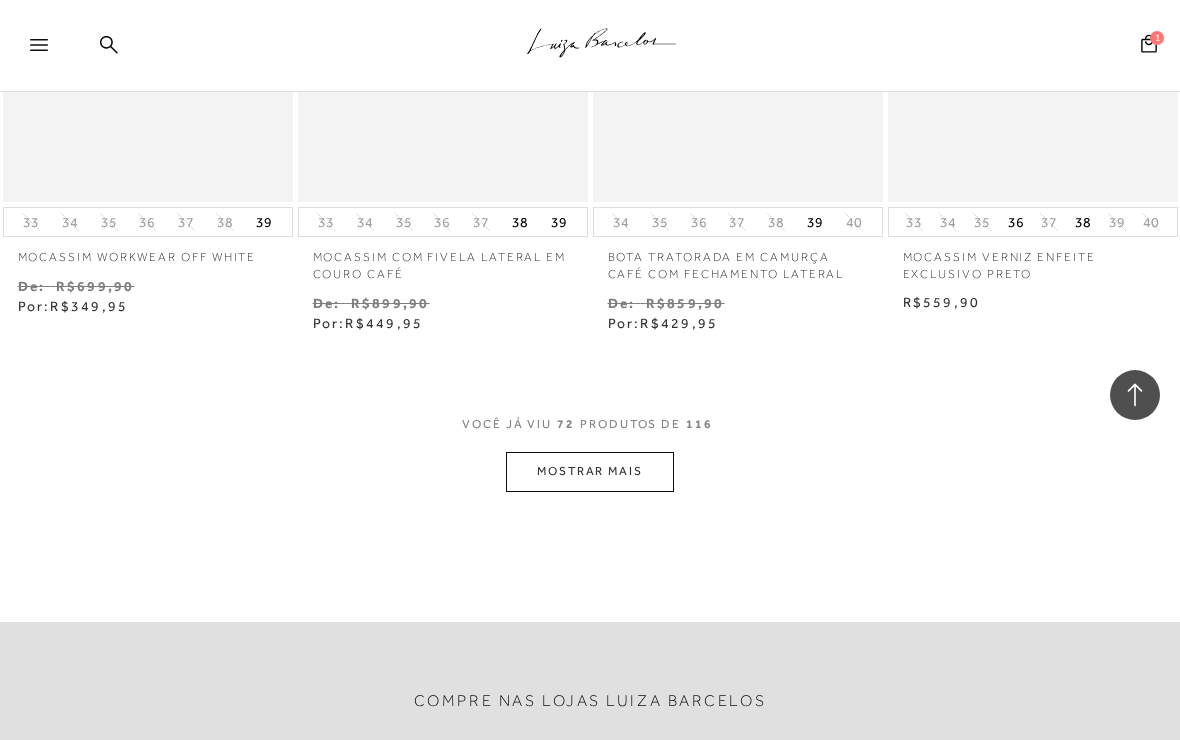 click on "MOSTRAR MAIS" at bounding box center (590, 471) 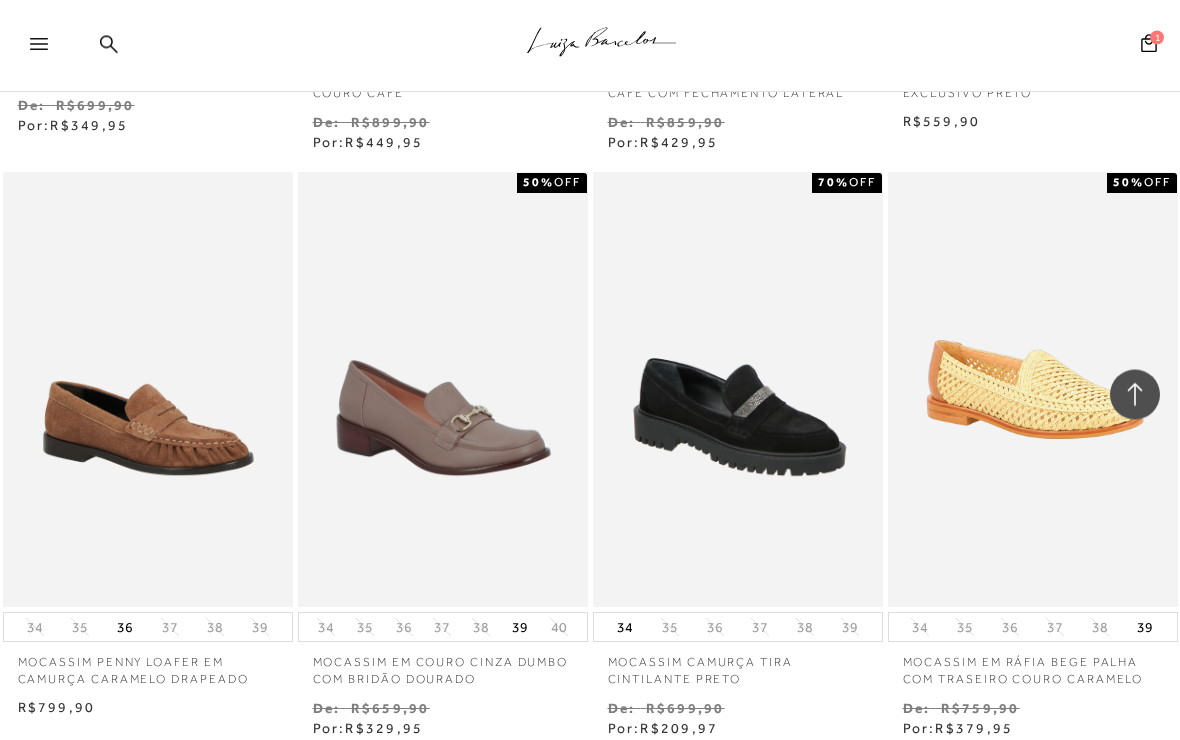 scroll, scrollTop: 10616, scrollLeft: 0, axis: vertical 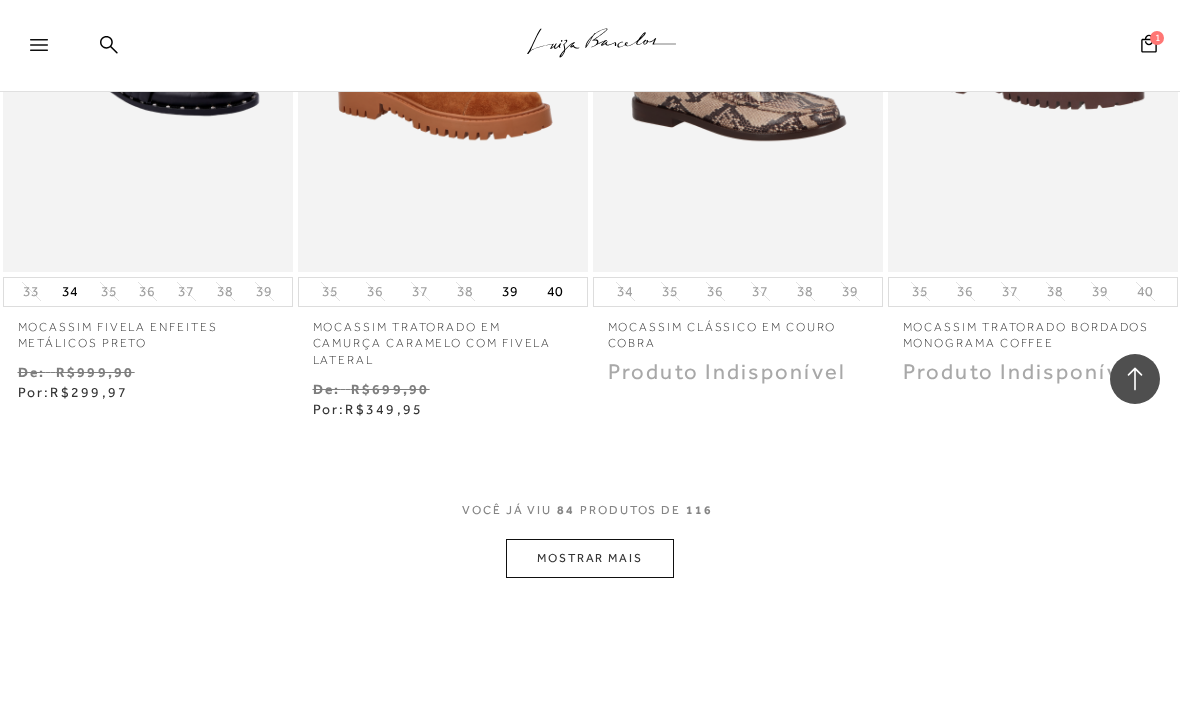click on "MOSTRAR MAIS" at bounding box center [590, 558] 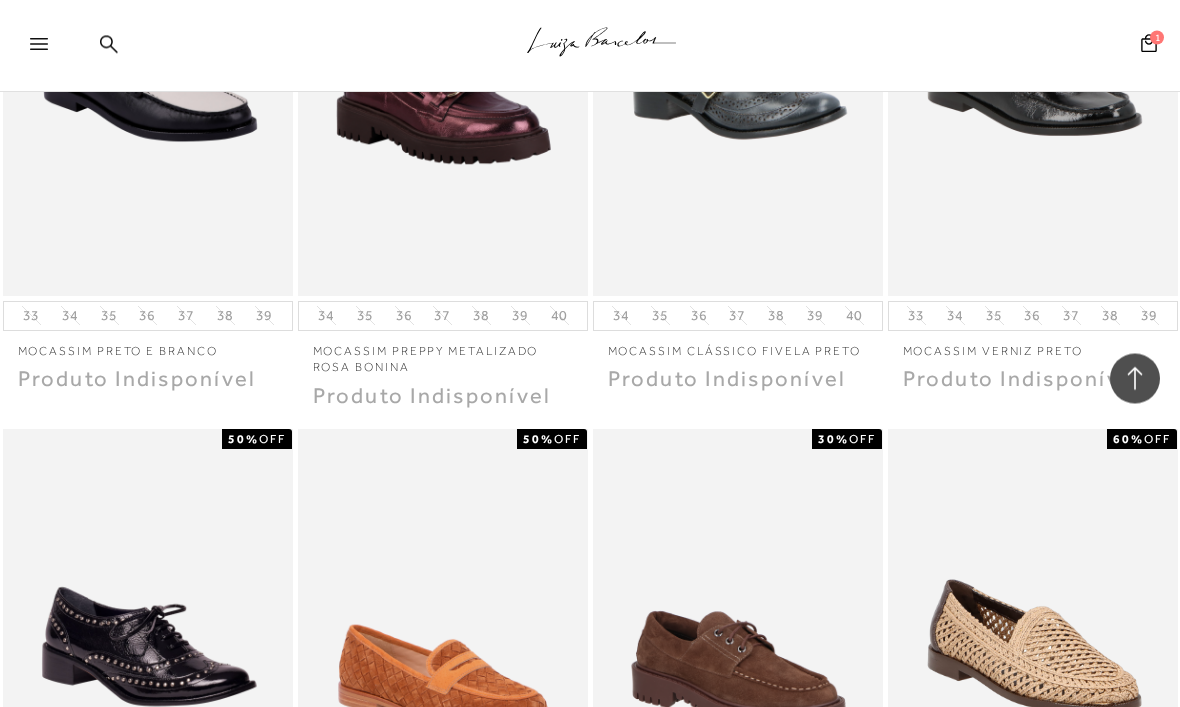 scroll, scrollTop: 12694, scrollLeft: 0, axis: vertical 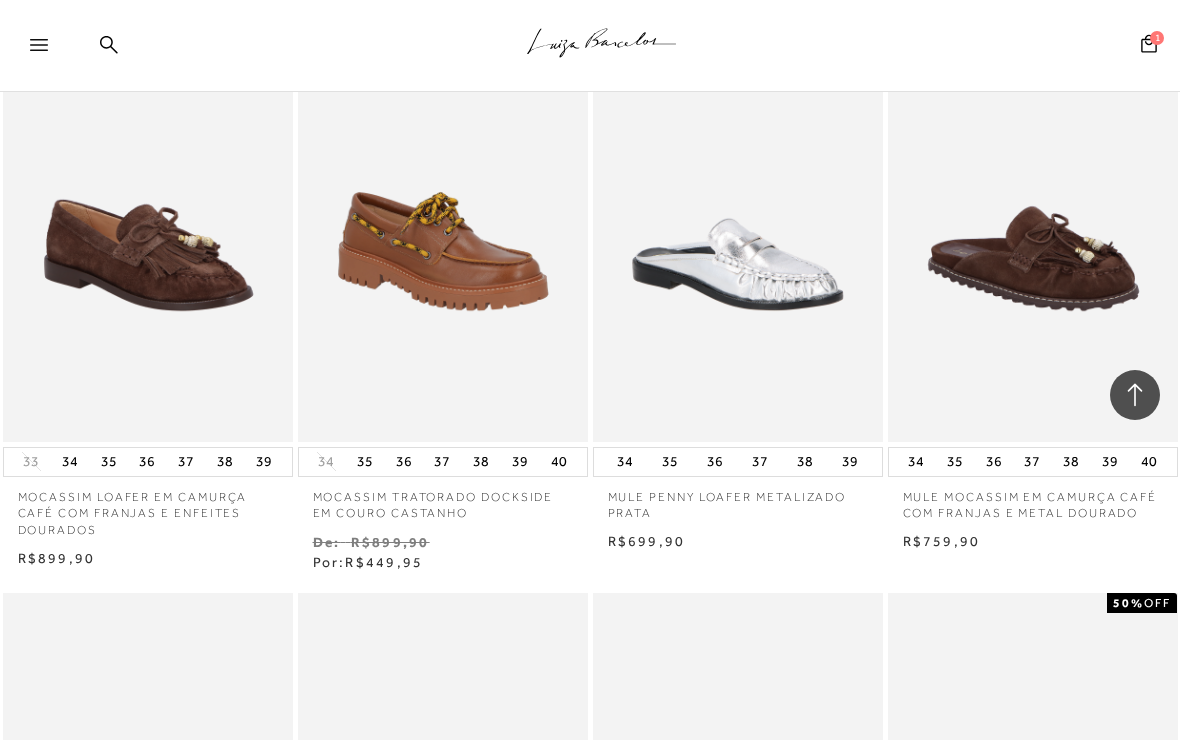 click on ".a{fill-rule:evenodd;stroke:#000!important;stroke-width:0!important;}" 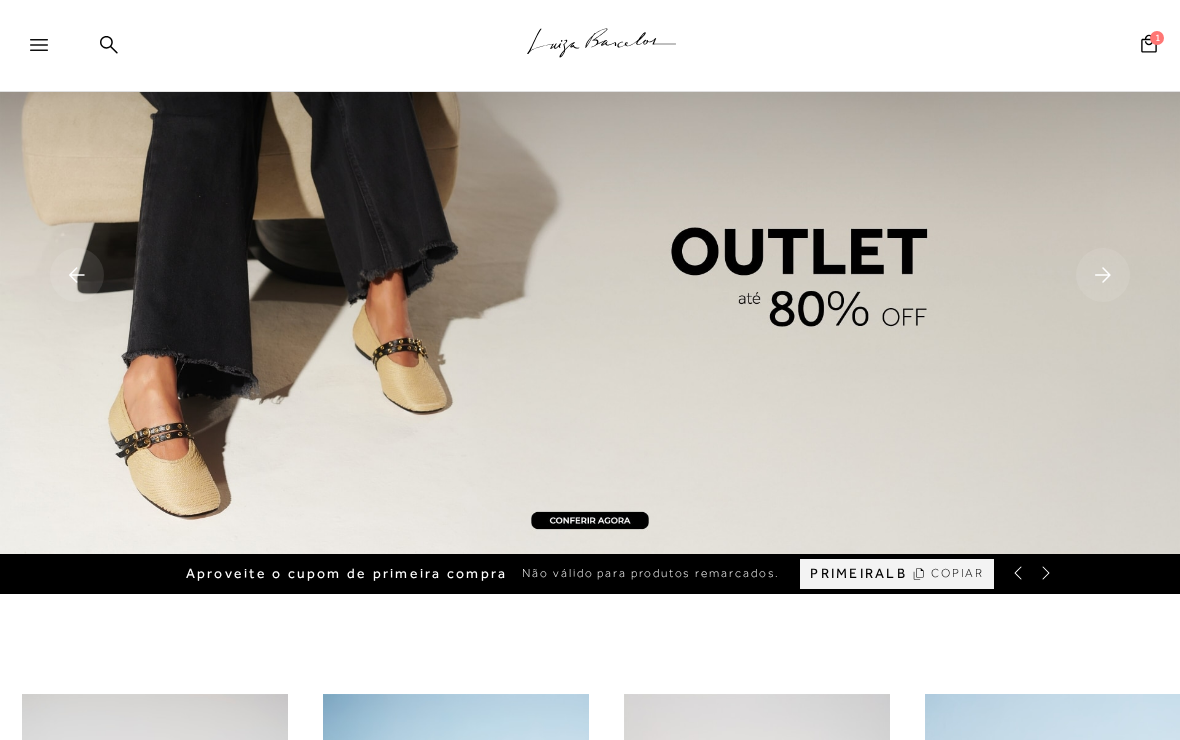 scroll, scrollTop: 31, scrollLeft: 0, axis: vertical 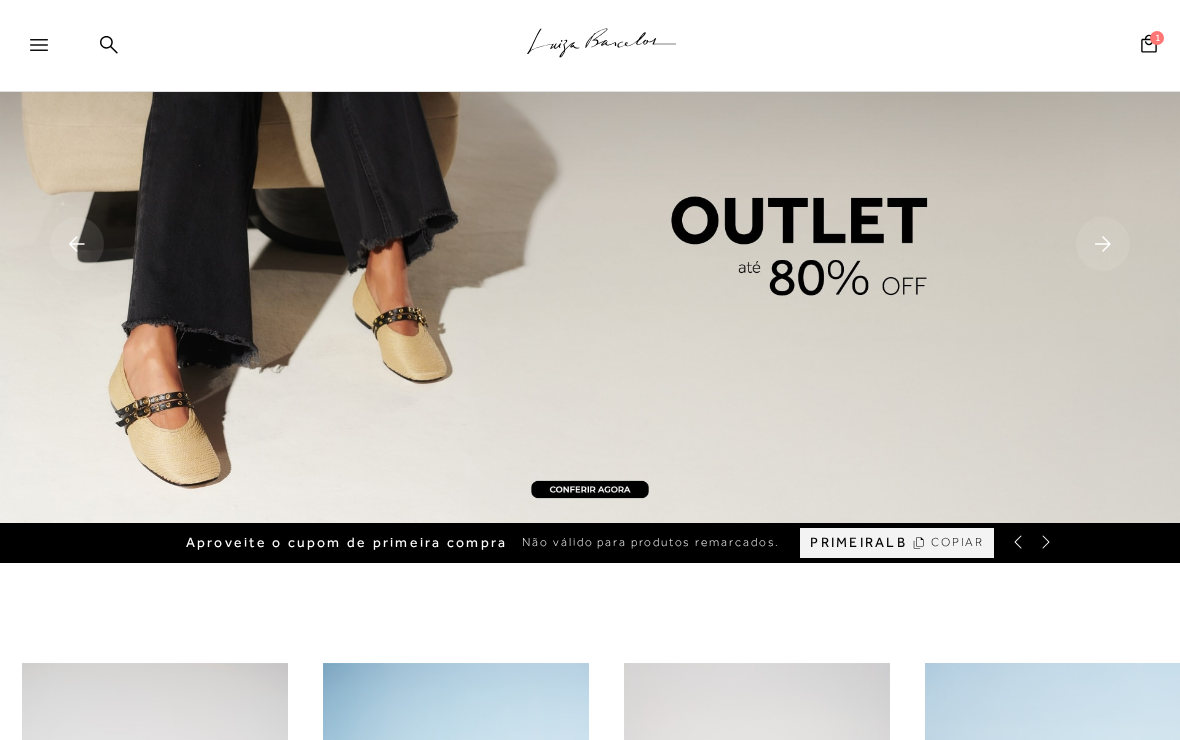 click on ".a{fill-rule:evenodd;stroke:#000!important;stroke-width:0!important;}" at bounding box center [590, 46] 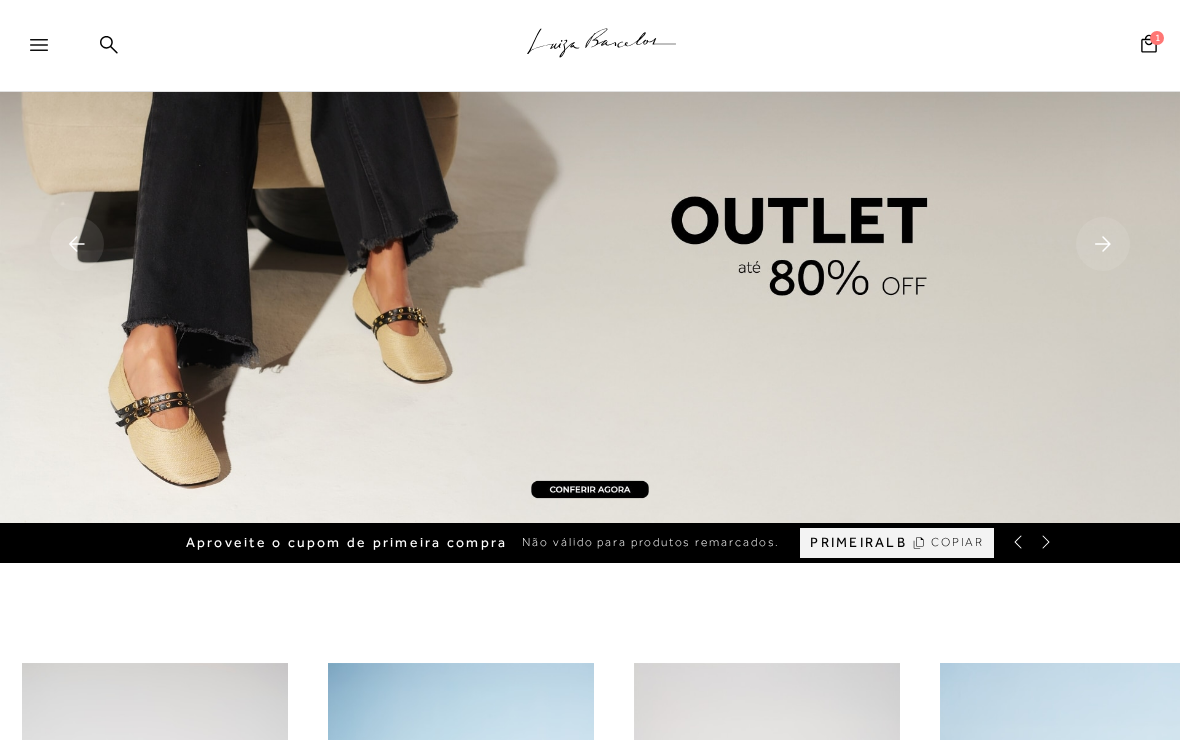 scroll, scrollTop: 0, scrollLeft: 0, axis: both 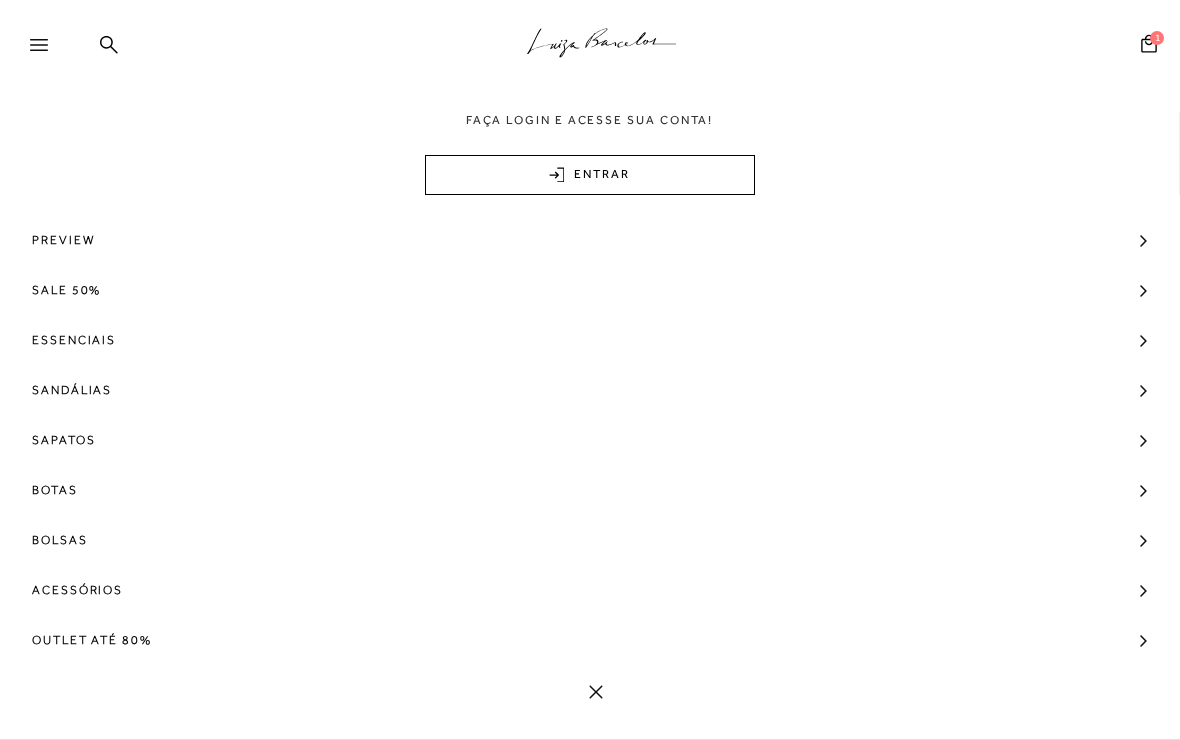 click on "Botas" at bounding box center [55, 490] 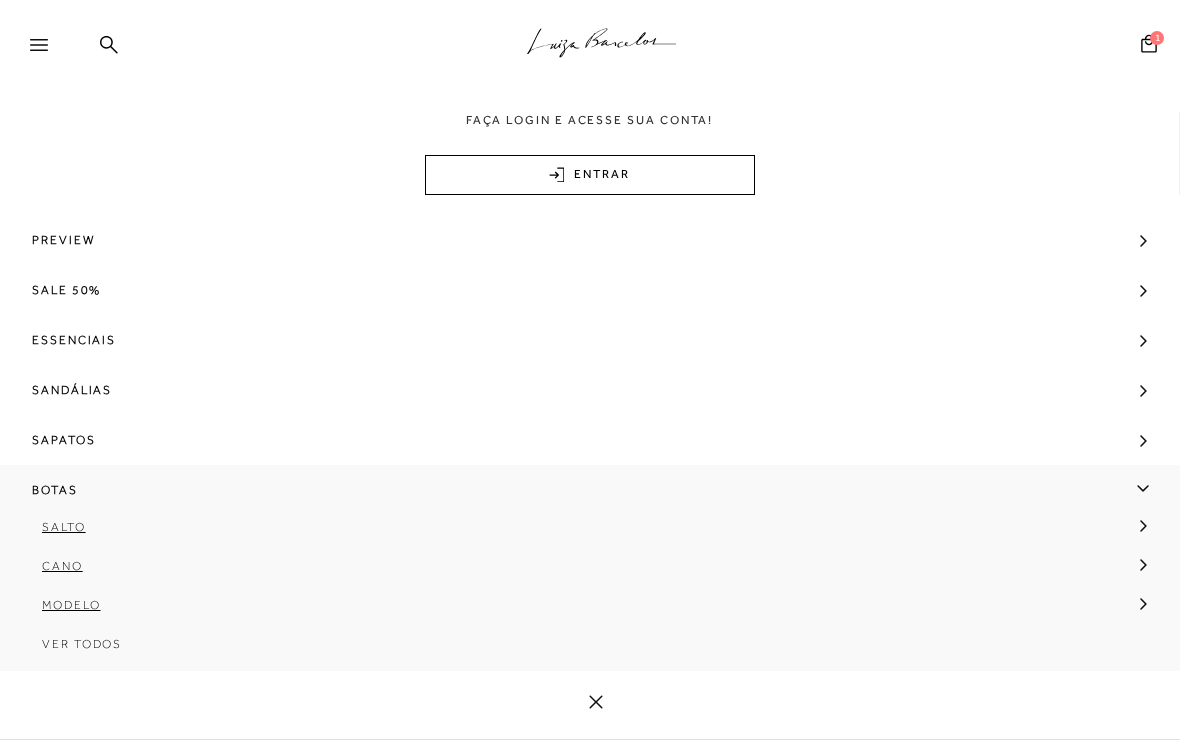 click on "Modelo" at bounding box center (71, 605) 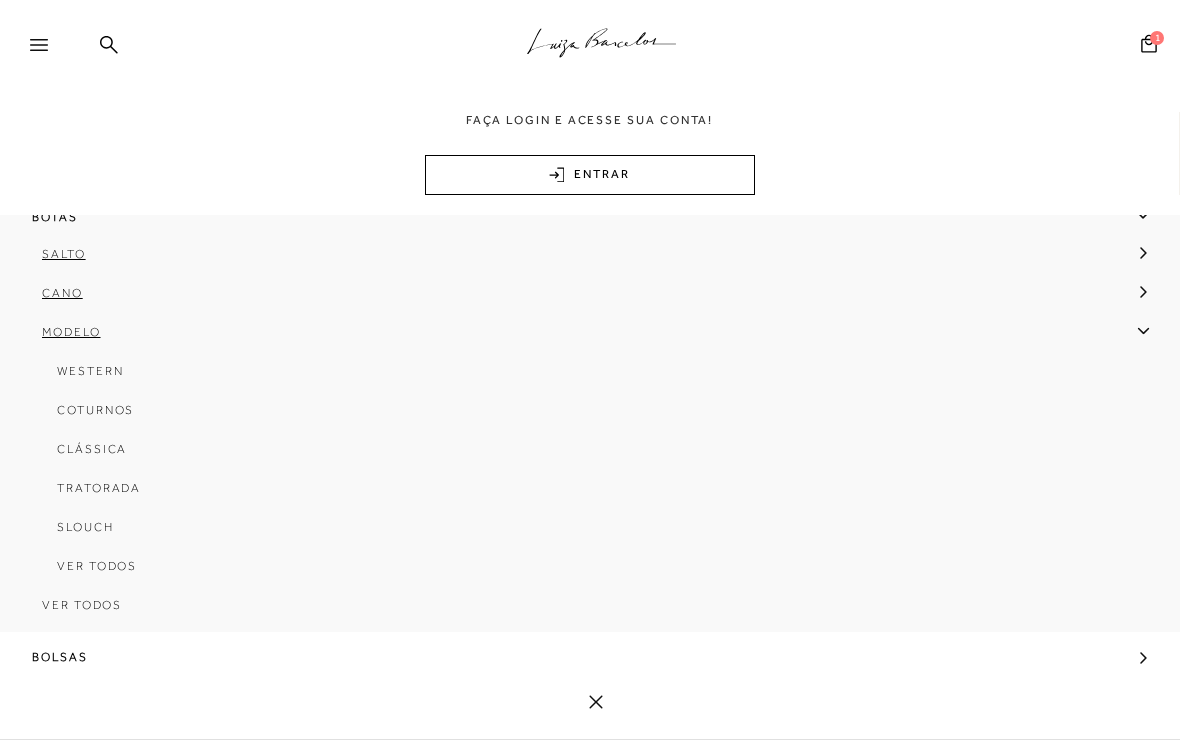 scroll, scrollTop: 274, scrollLeft: 0, axis: vertical 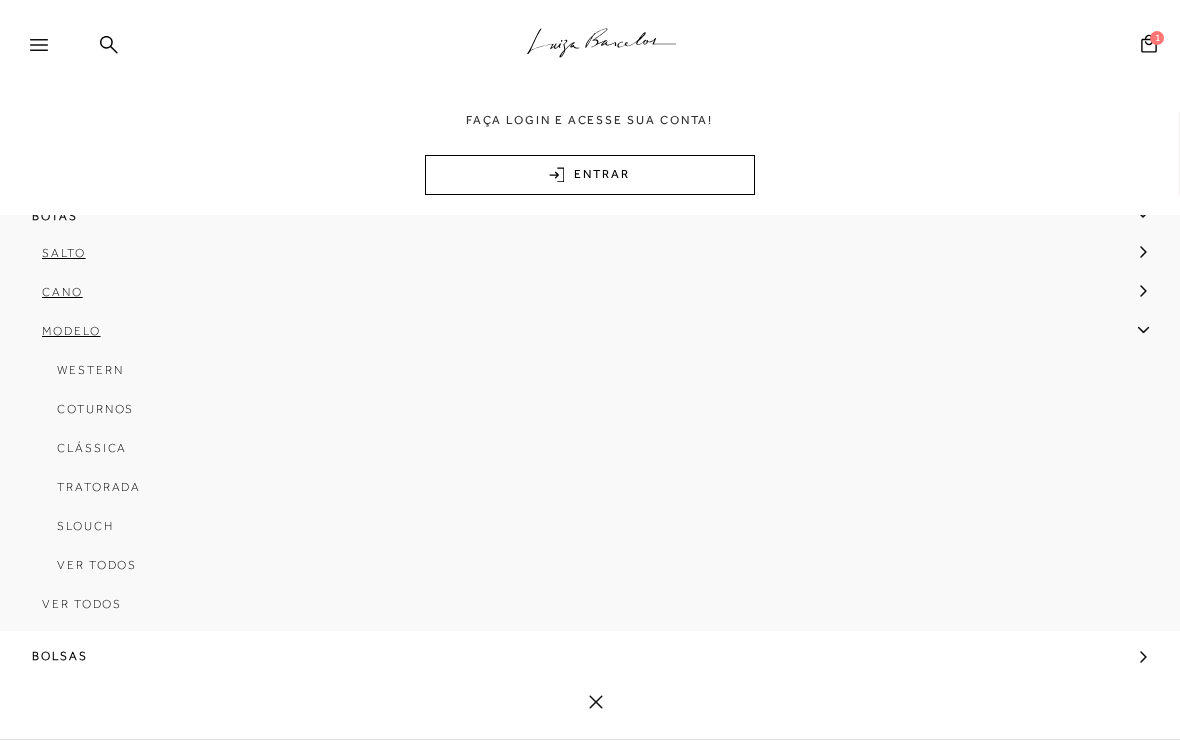 click on "Coturnos" at bounding box center (95, 409) 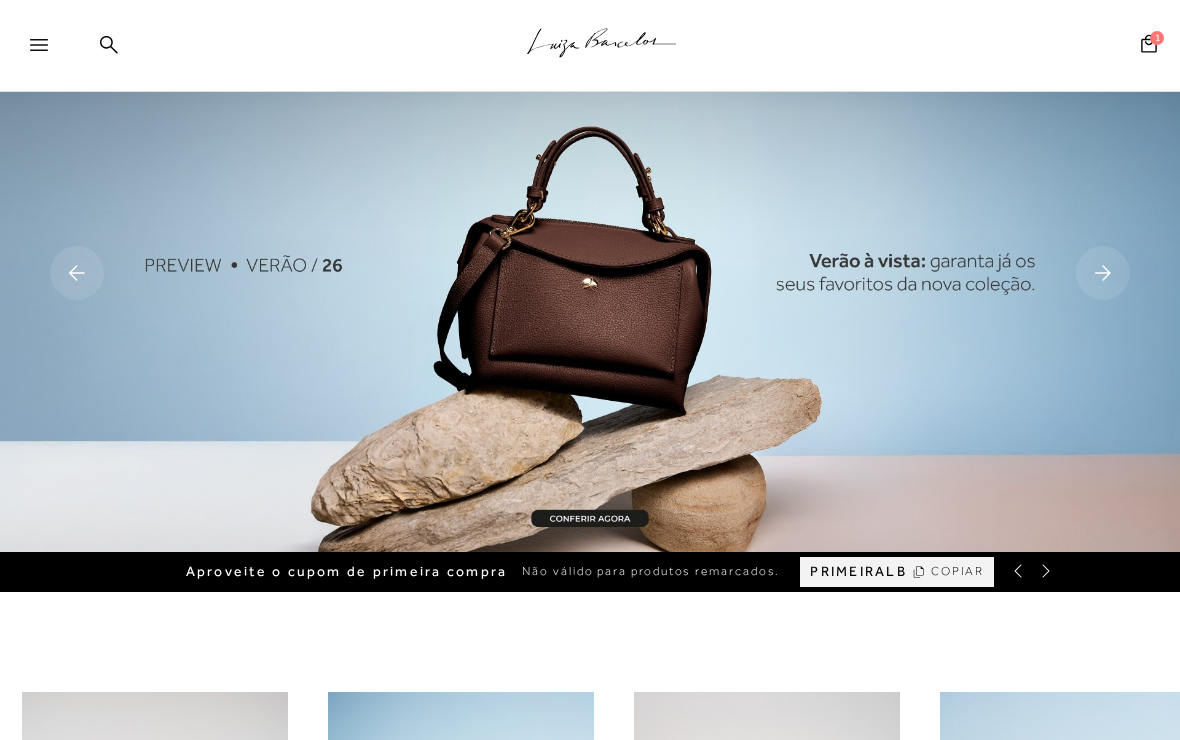 scroll, scrollTop: 0, scrollLeft: 0, axis: both 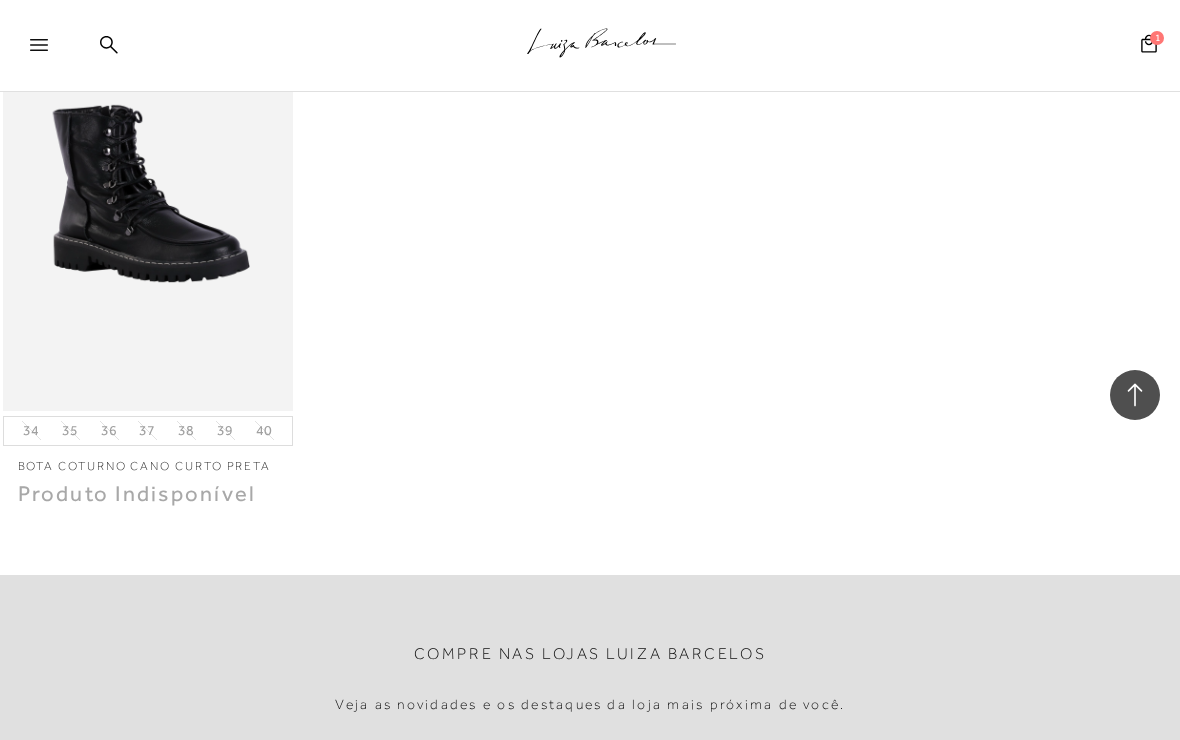 click at bounding box center [48, 51] 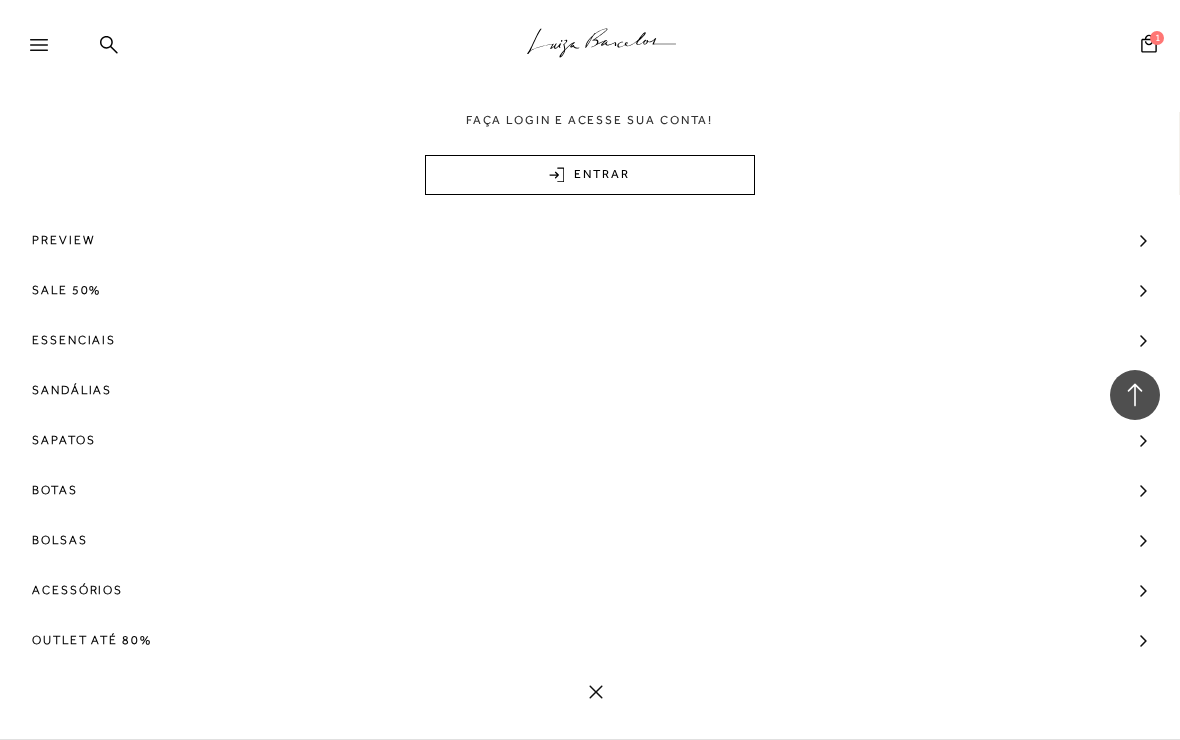 click on "Botas" at bounding box center [55, 490] 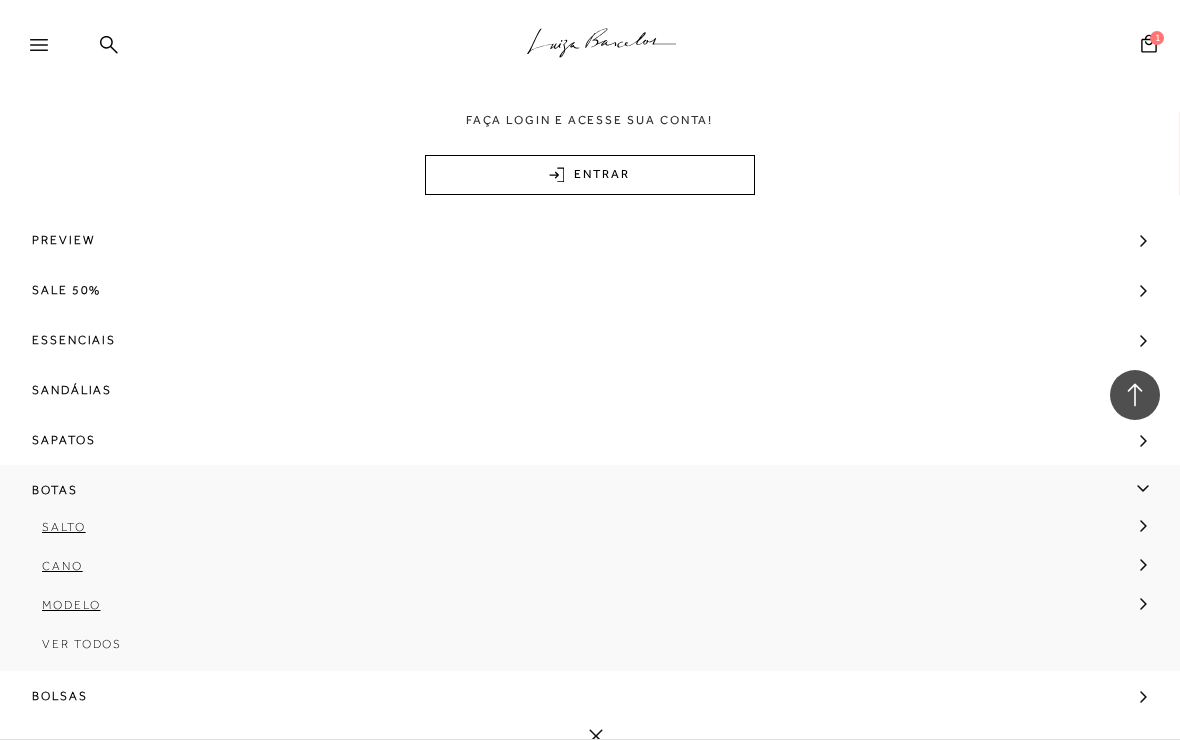 click on "Modelo" at bounding box center [71, 605] 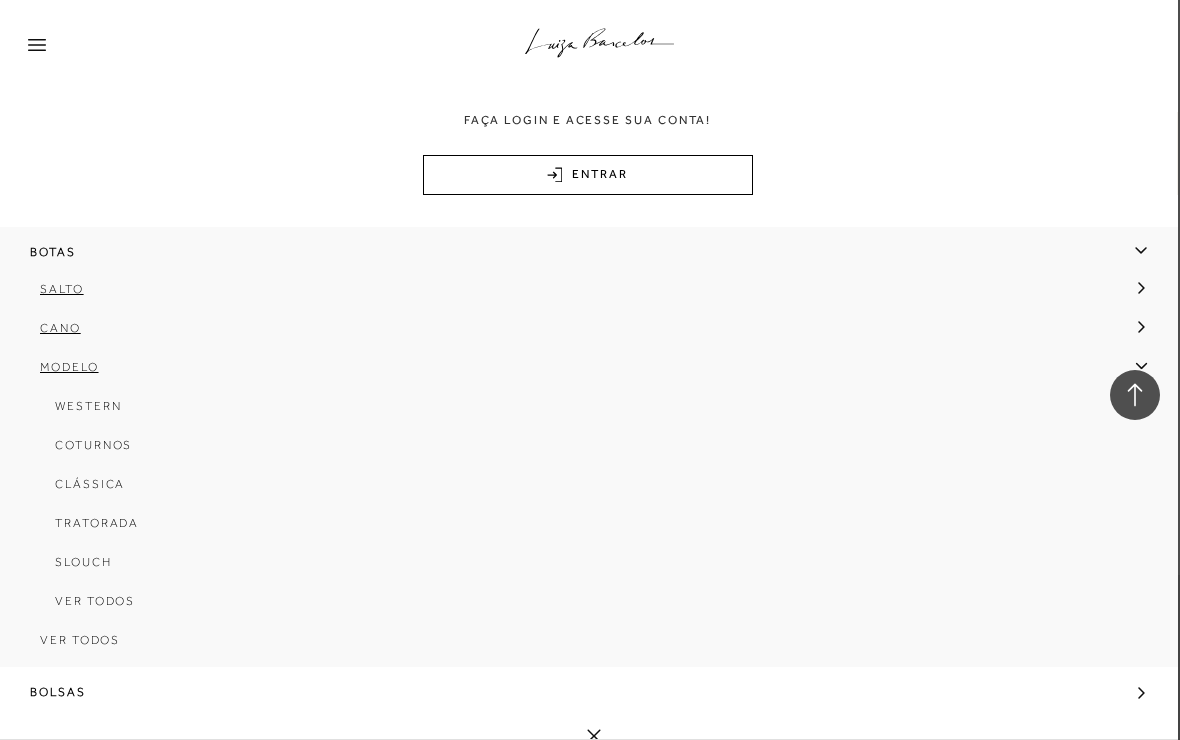 scroll, scrollTop: 239, scrollLeft: 0, axis: vertical 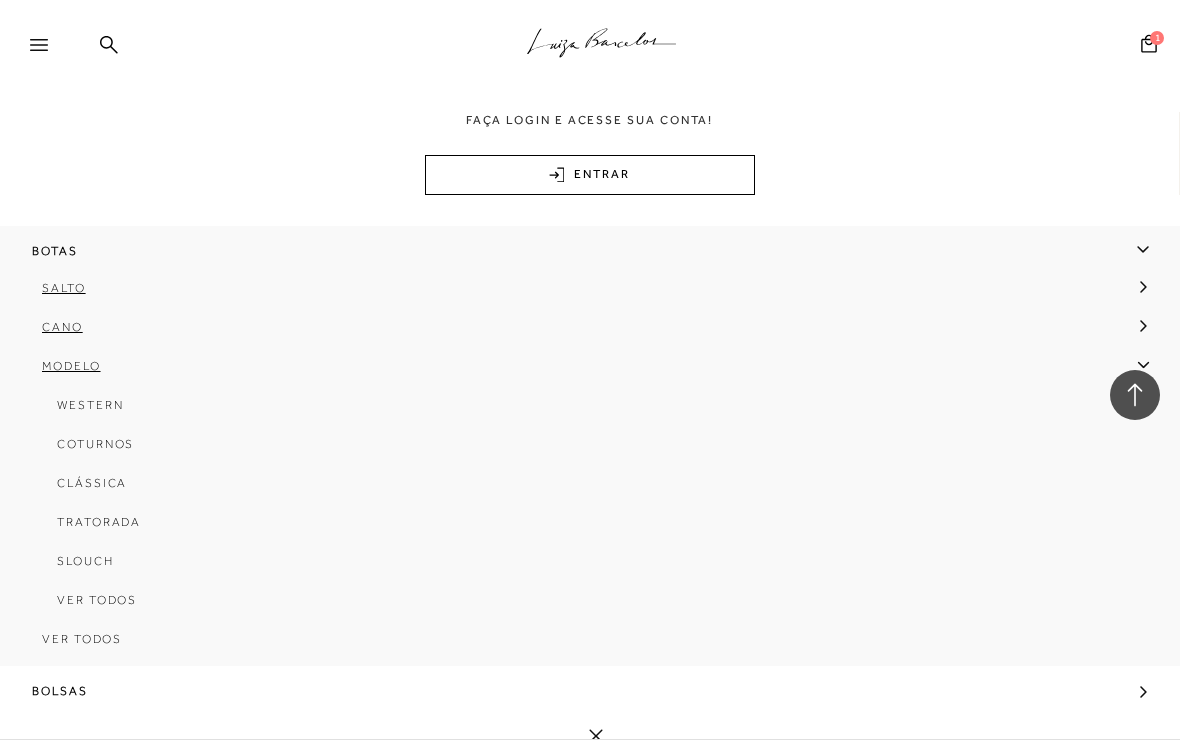 click on "Slouch" at bounding box center (583, 568) 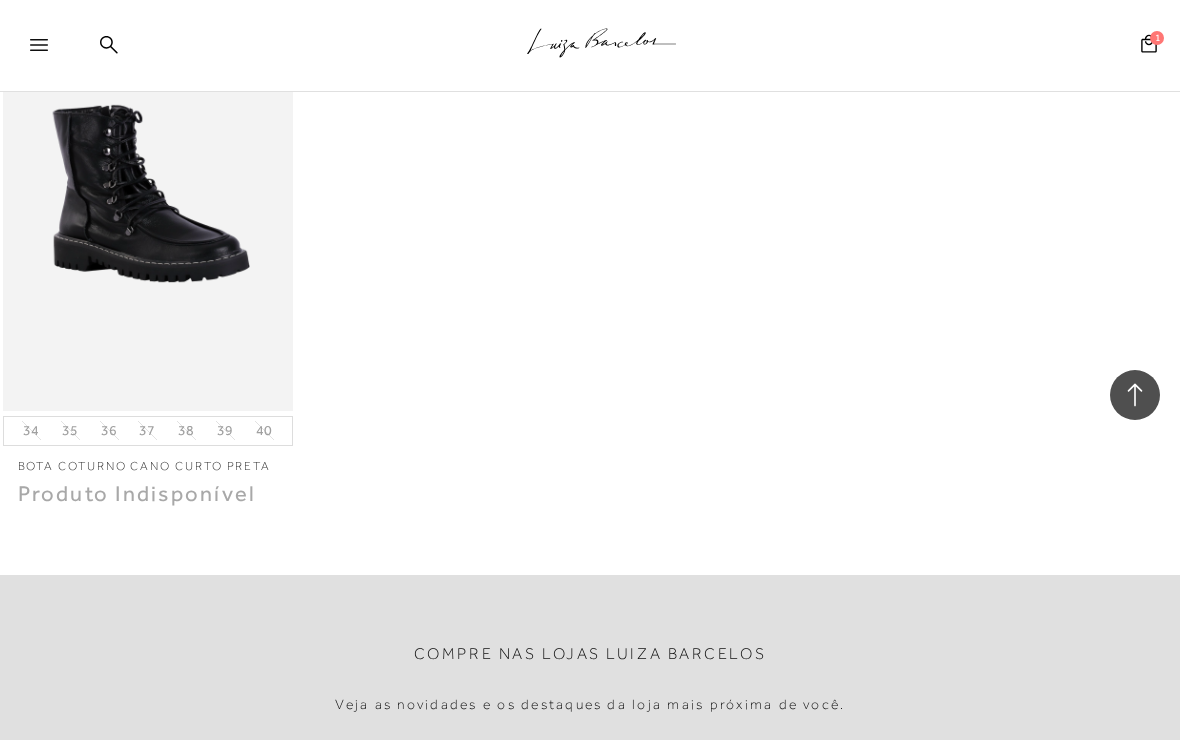 scroll, scrollTop: 0, scrollLeft: 0, axis: both 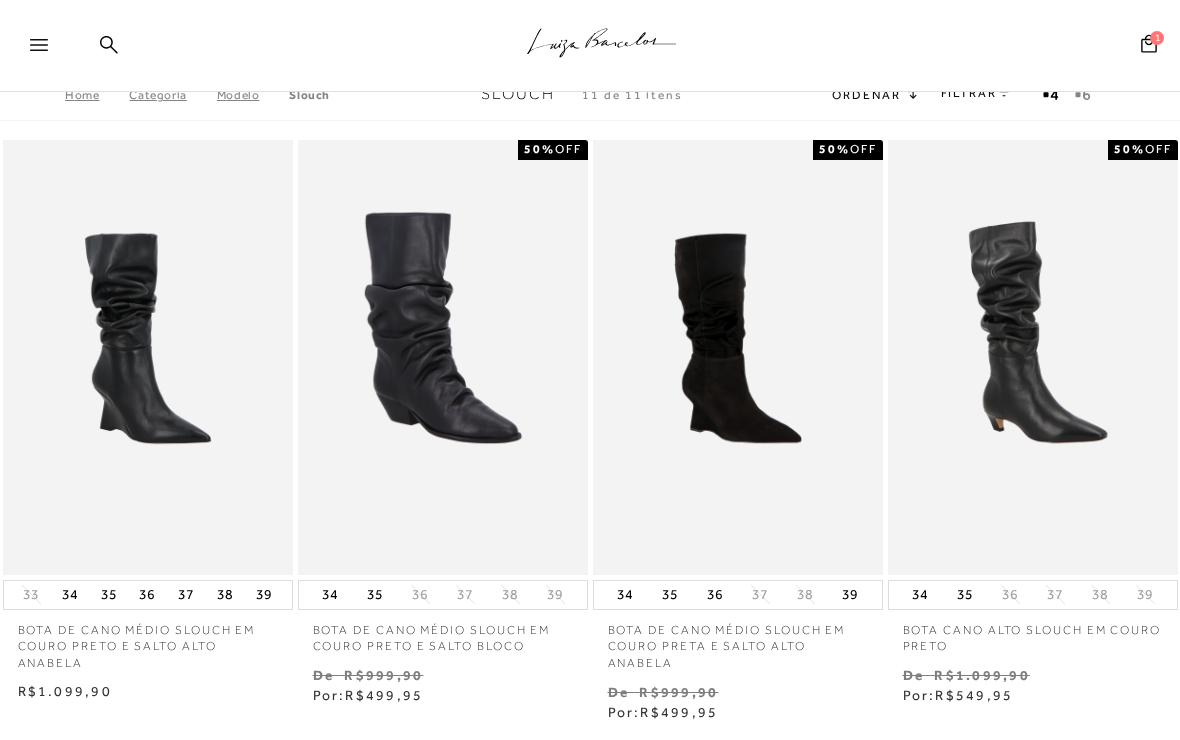click at bounding box center [48, 51] 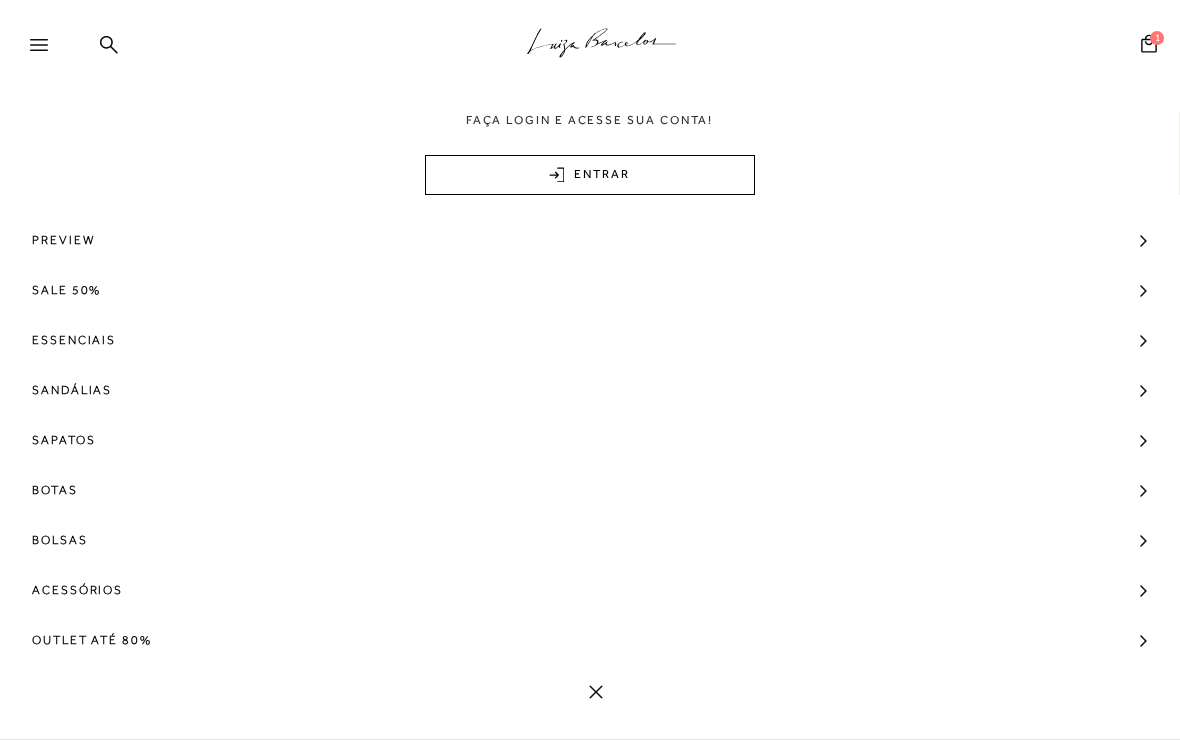 scroll, scrollTop: 0, scrollLeft: 0, axis: both 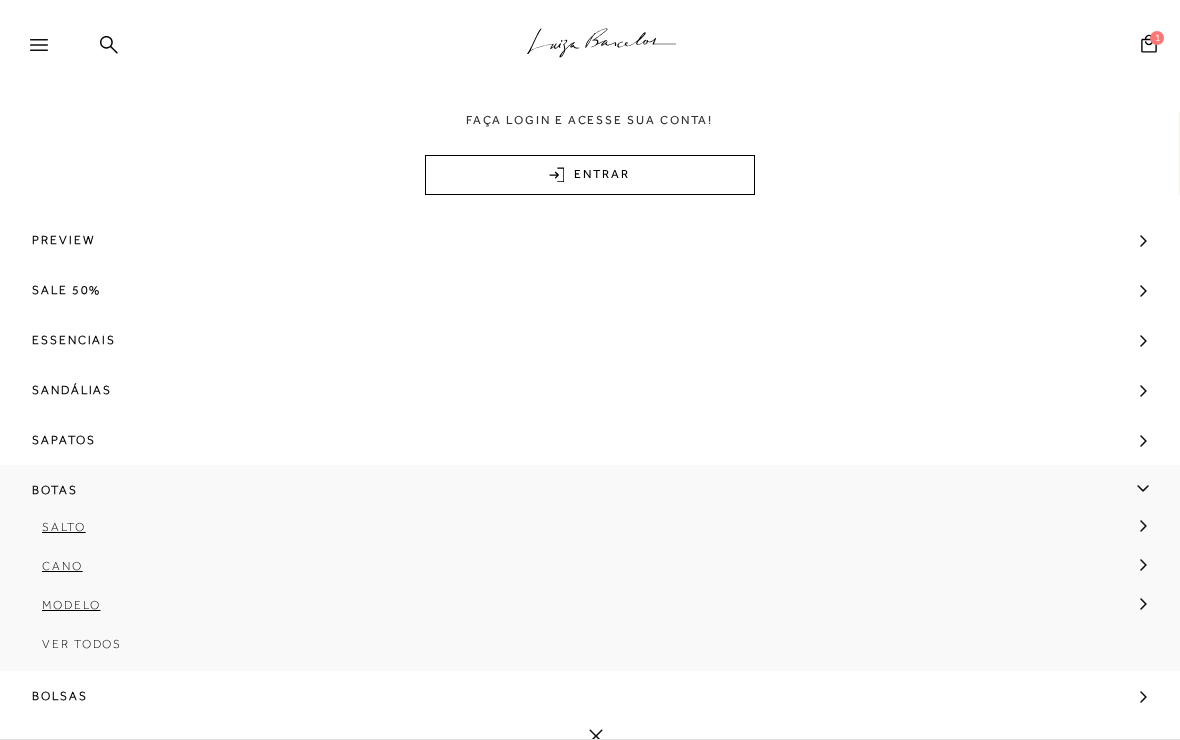 click on "Cano" at bounding box center (62, 566) 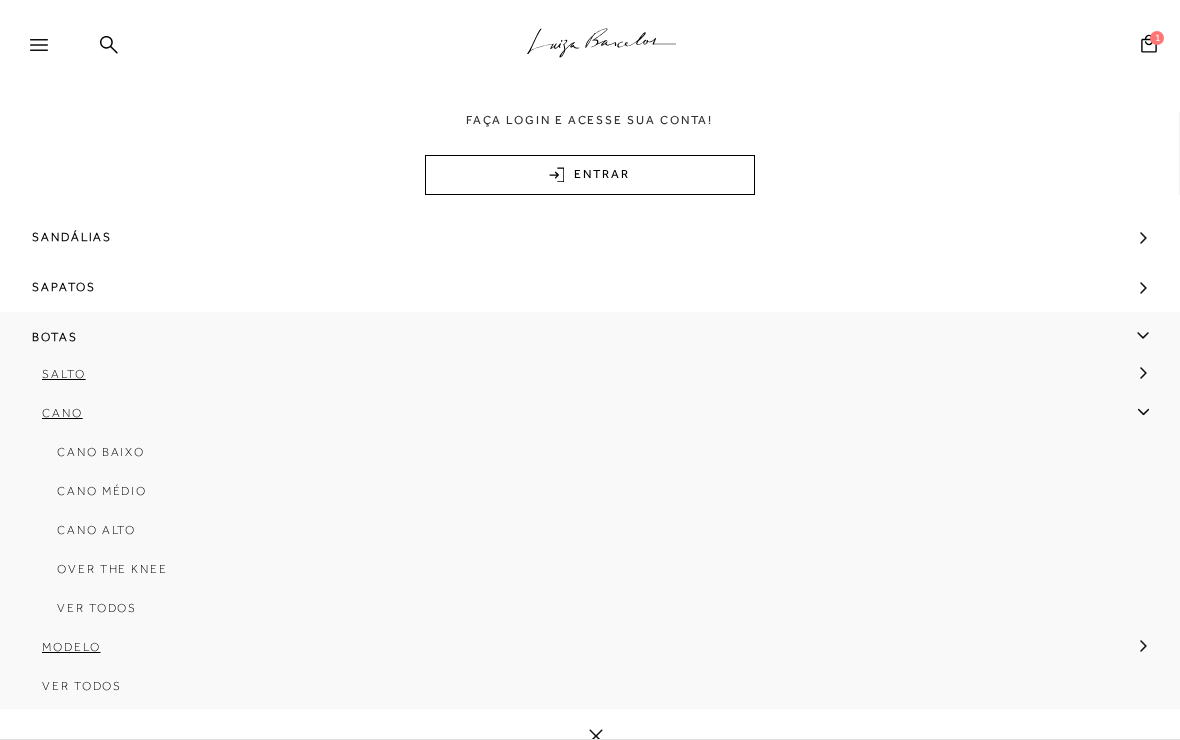 scroll, scrollTop: 155, scrollLeft: 0, axis: vertical 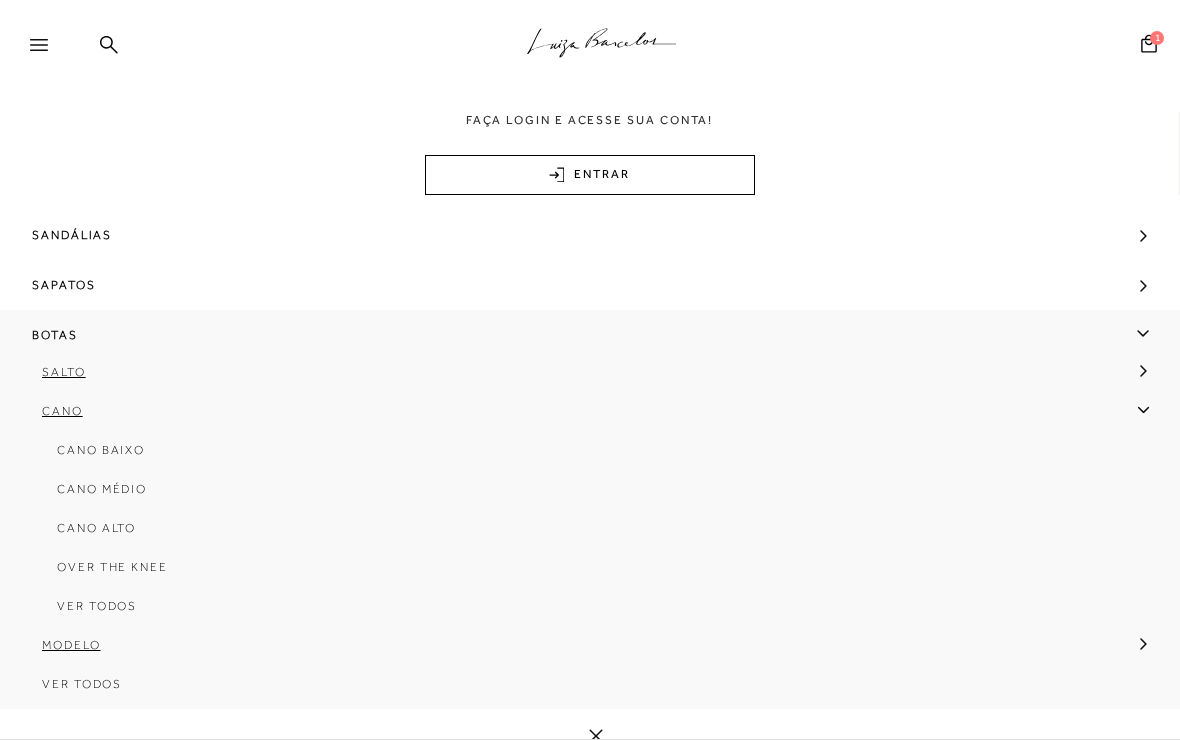 click on "Cano Baixo" at bounding box center [101, 450] 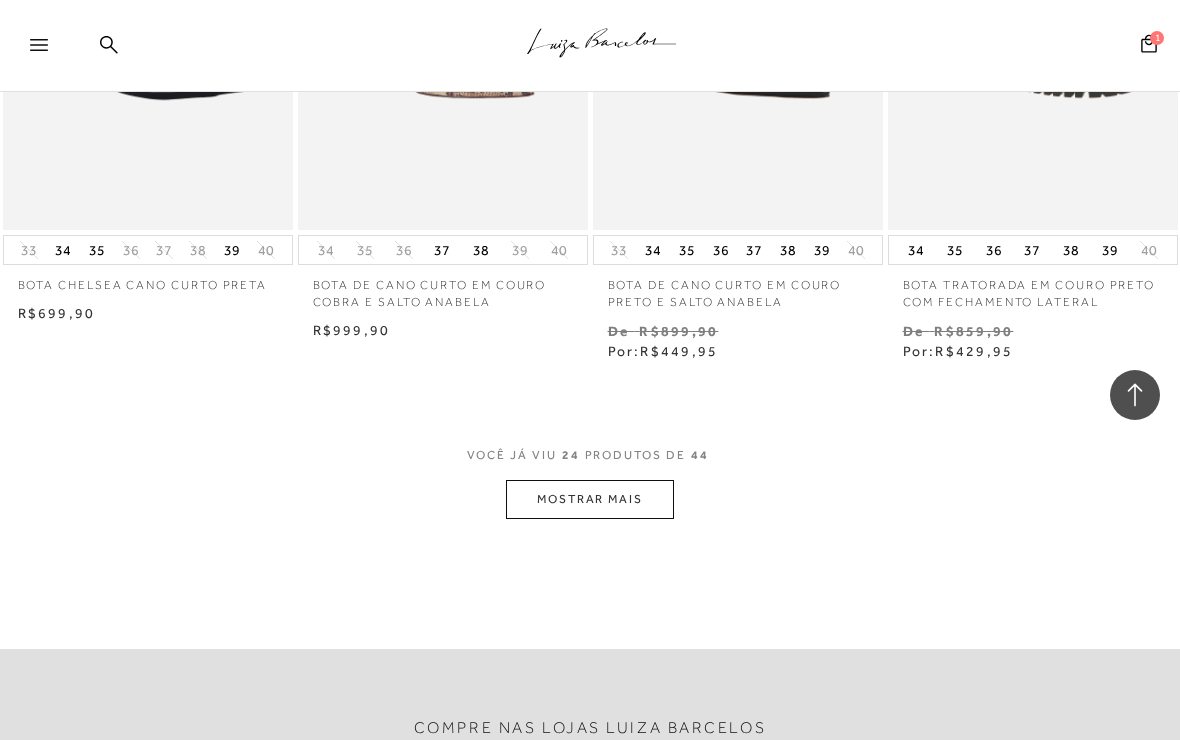 scroll, scrollTop: 3339, scrollLeft: 0, axis: vertical 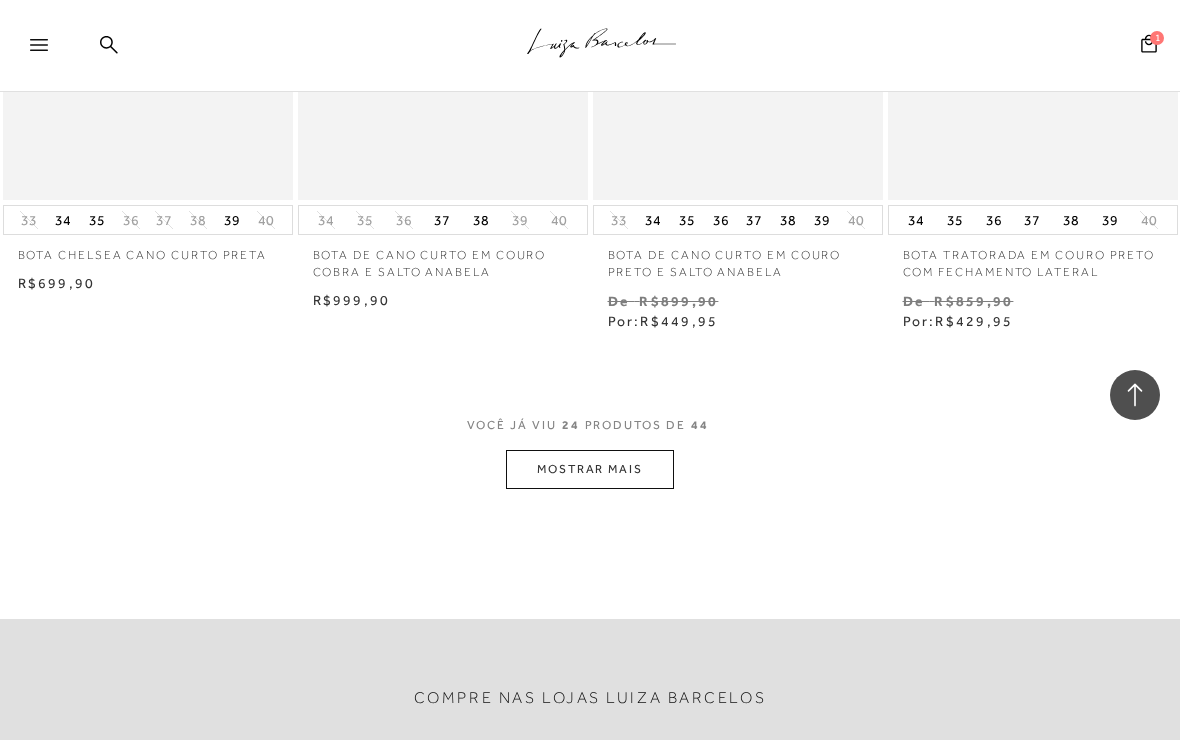 click on "MOSTRAR MAIS" at bounding box center (590, 469) 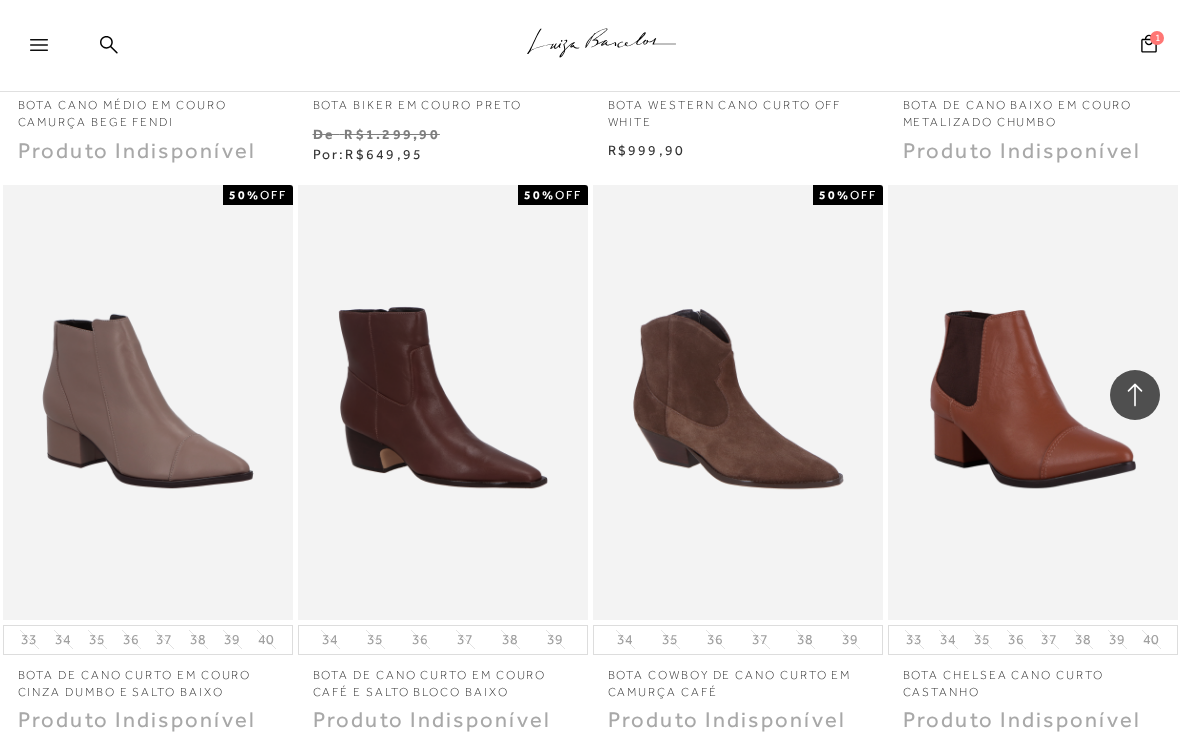 scroll, scrollTop: 4648, scrollLeft: 0, axis: vertical 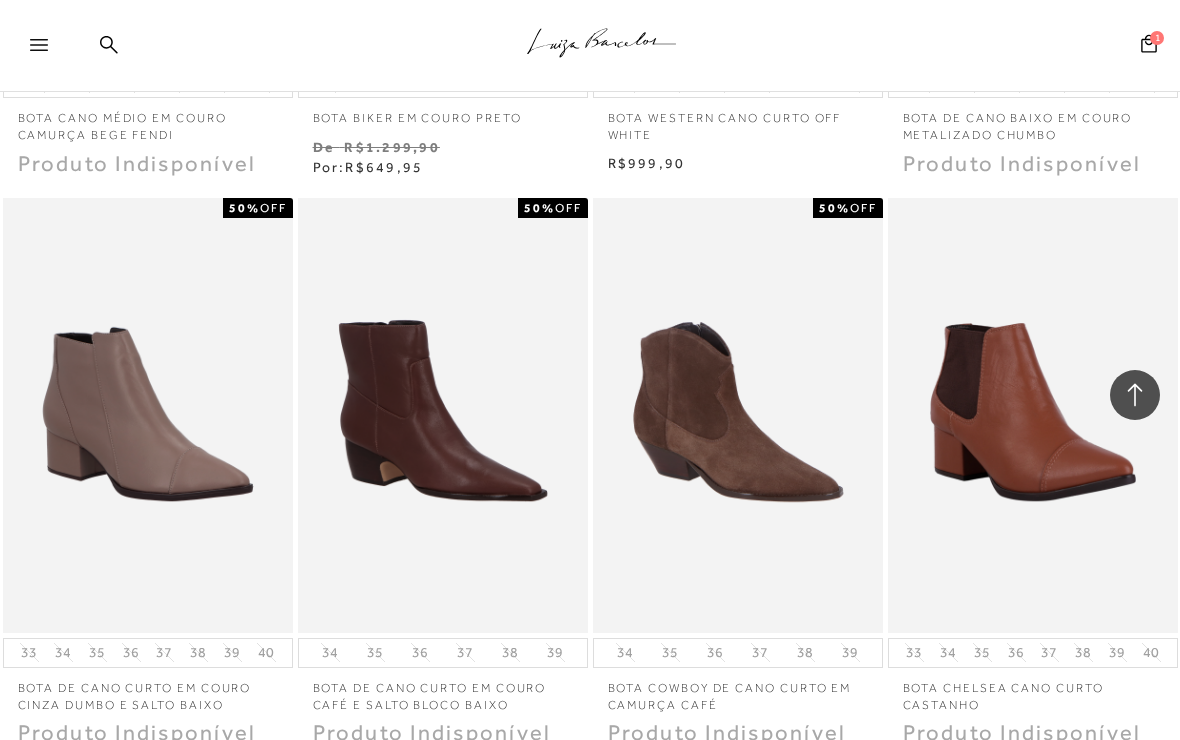 click at bounding box center [739, 415] 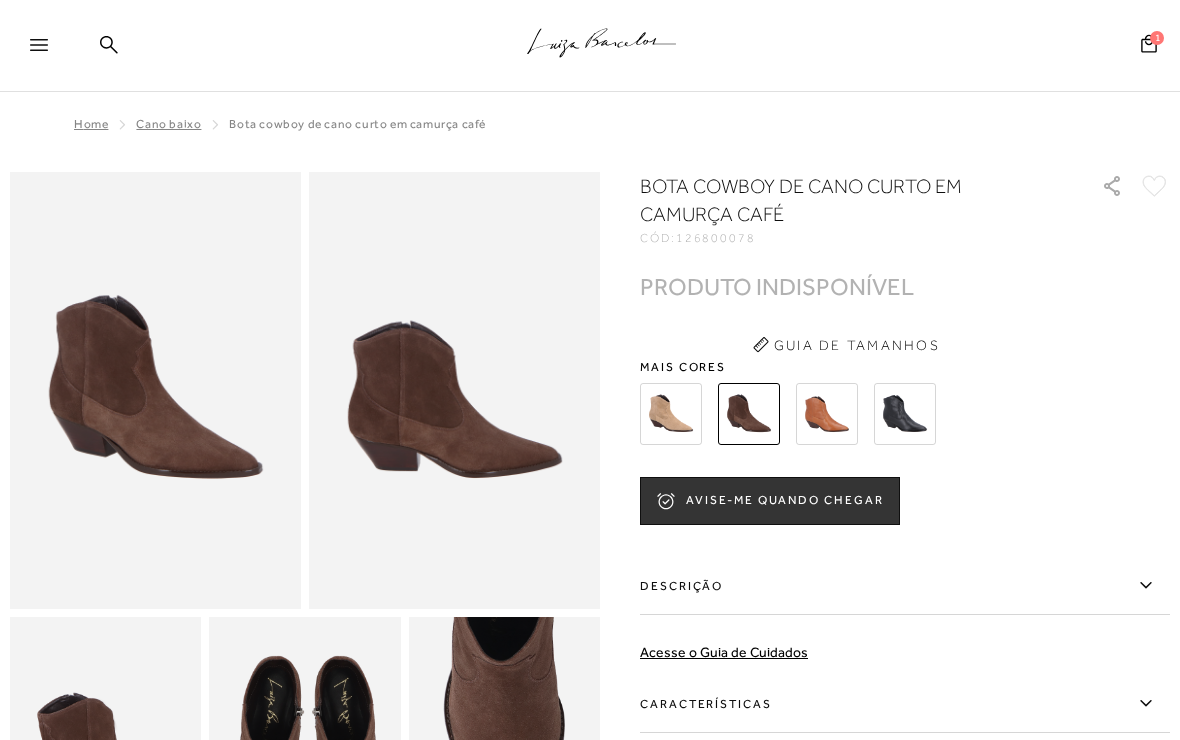 scroll, scrollTop: 0, scrollLeft: 0, axis: both 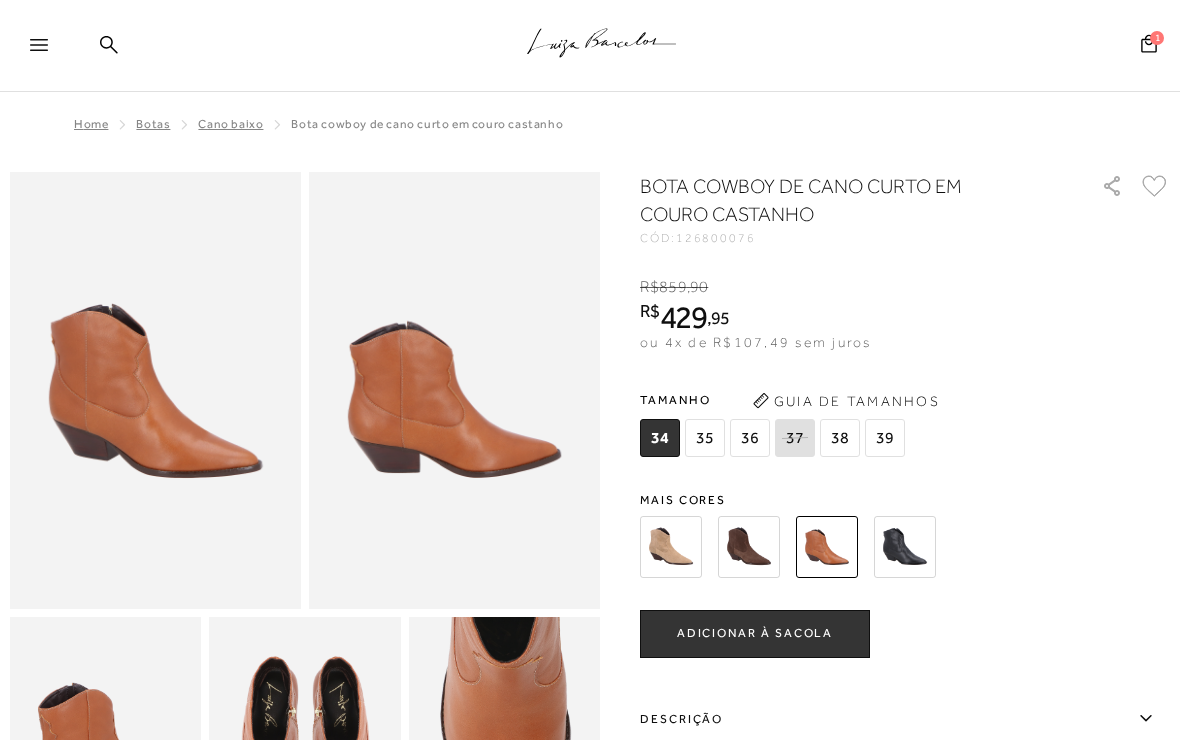 click at bounding box center (749, 547) 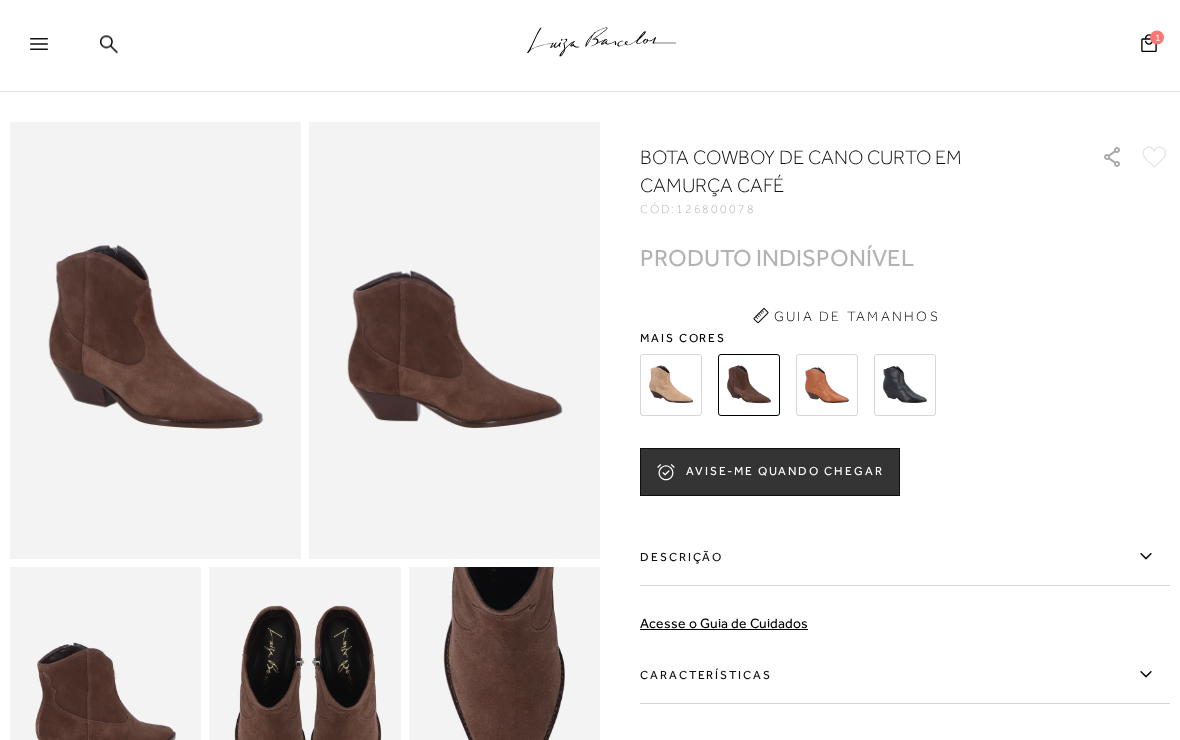 scroll, scrollTop: 50, scrollLeft: 0, axis: vertical 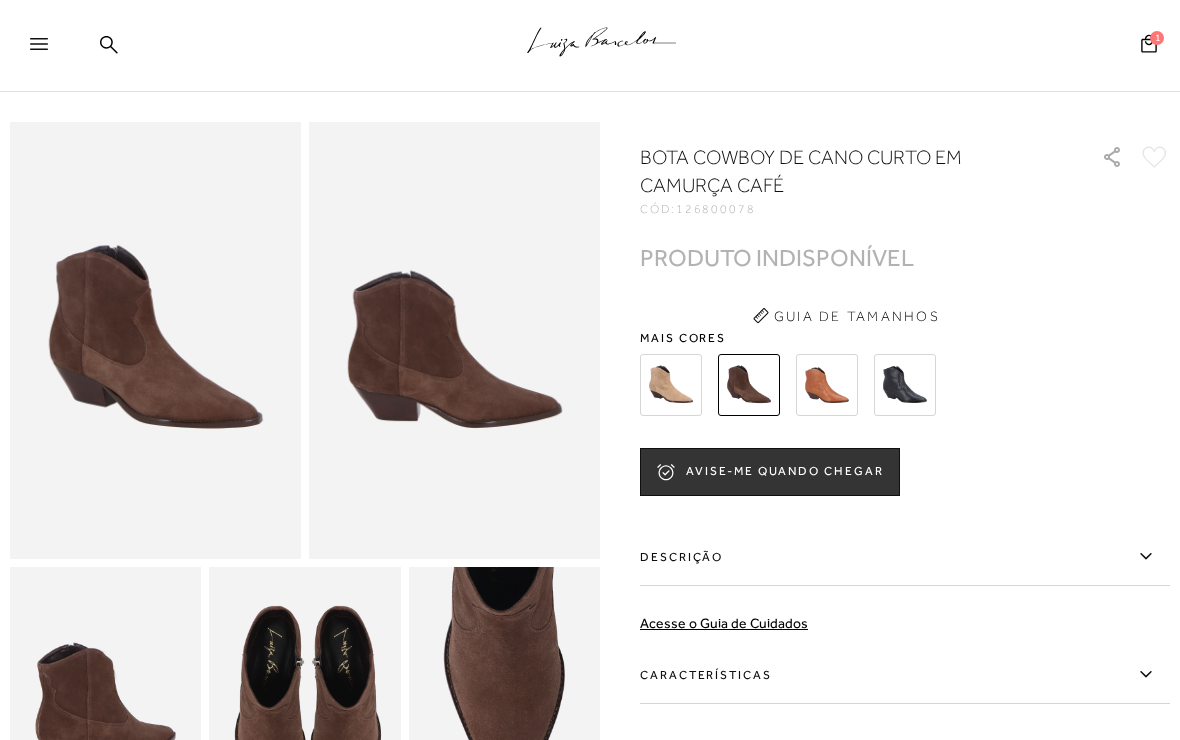 click 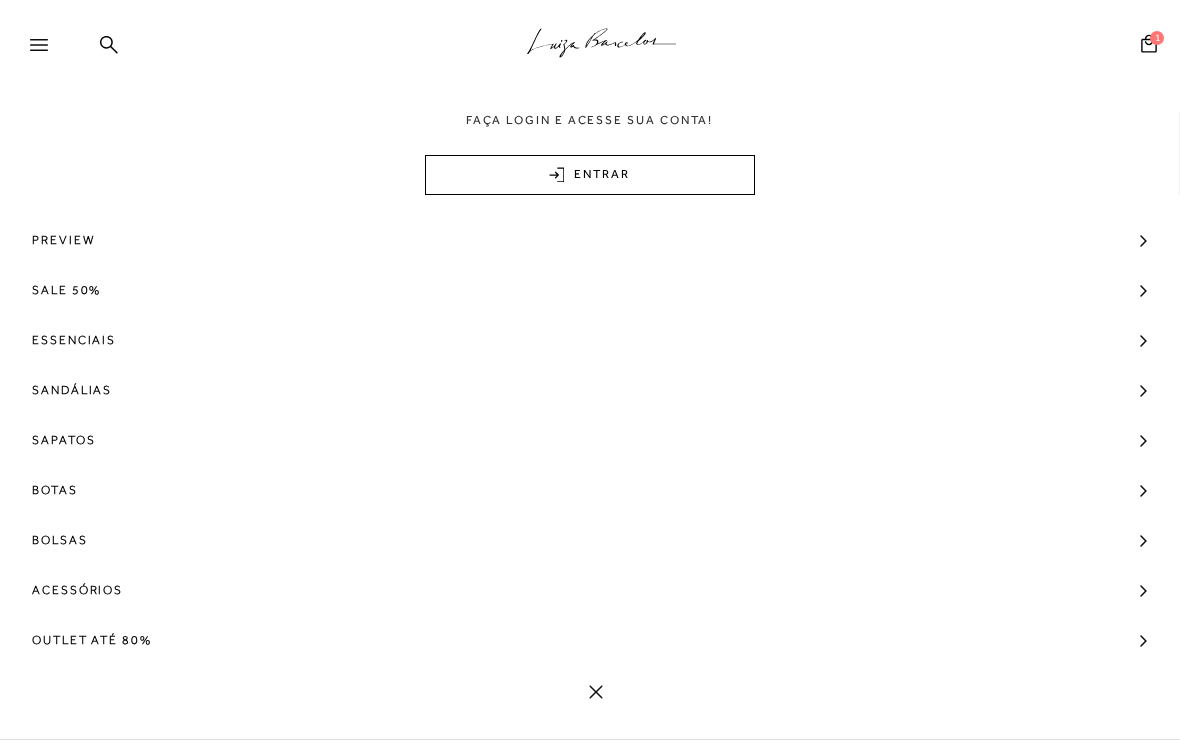 scroll, scrollTop: 0, scrollLeft: 0, axis: both 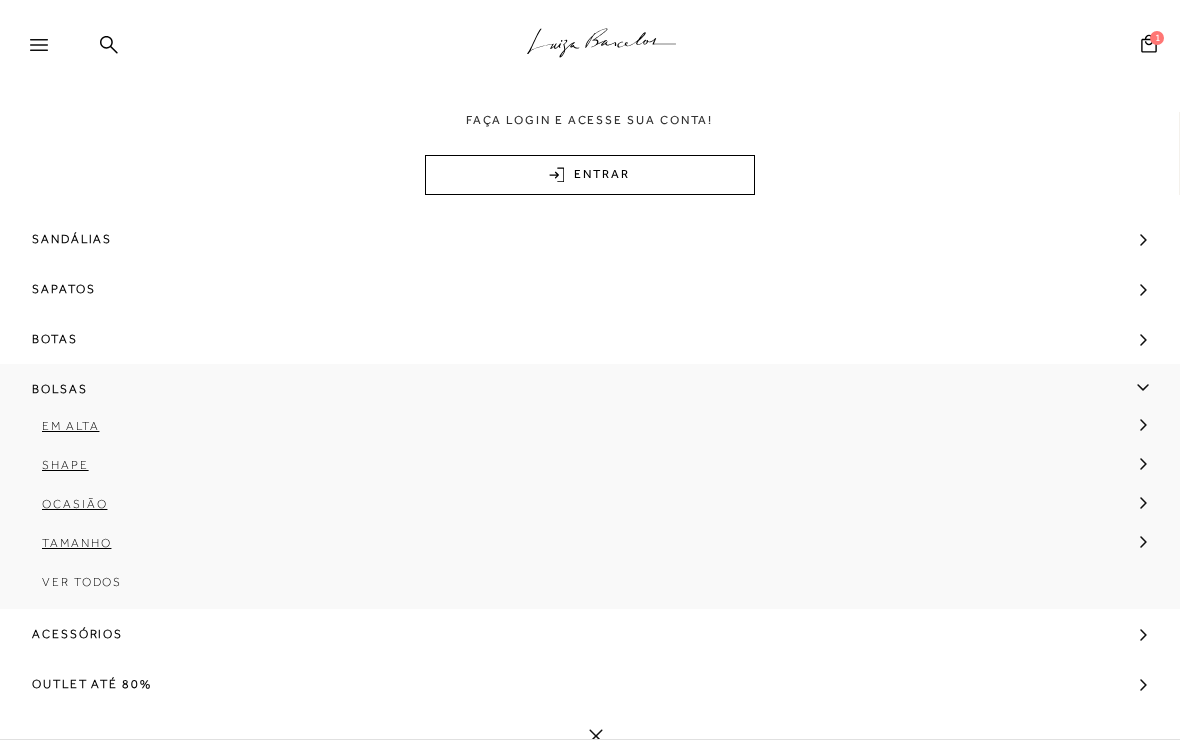 click on "Shape" at bounding box center (65, 465) 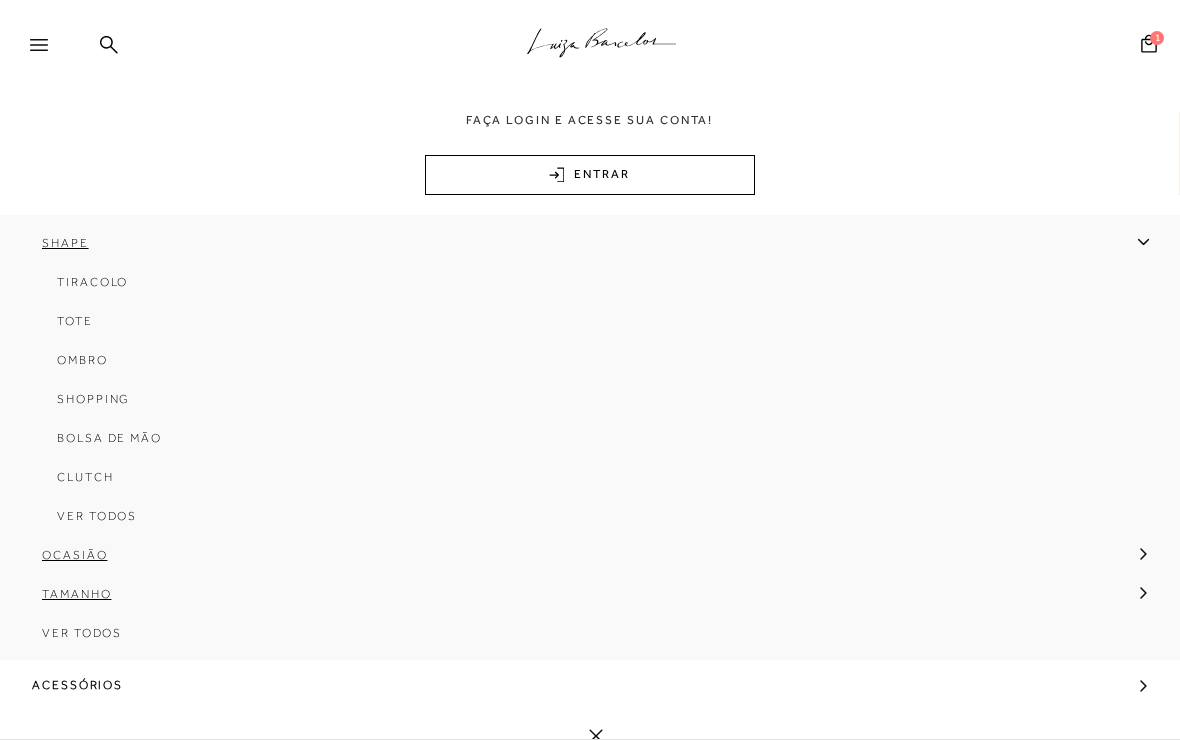 scroll, scrollTop: 374, scrollLeft: 0, axis: vertical 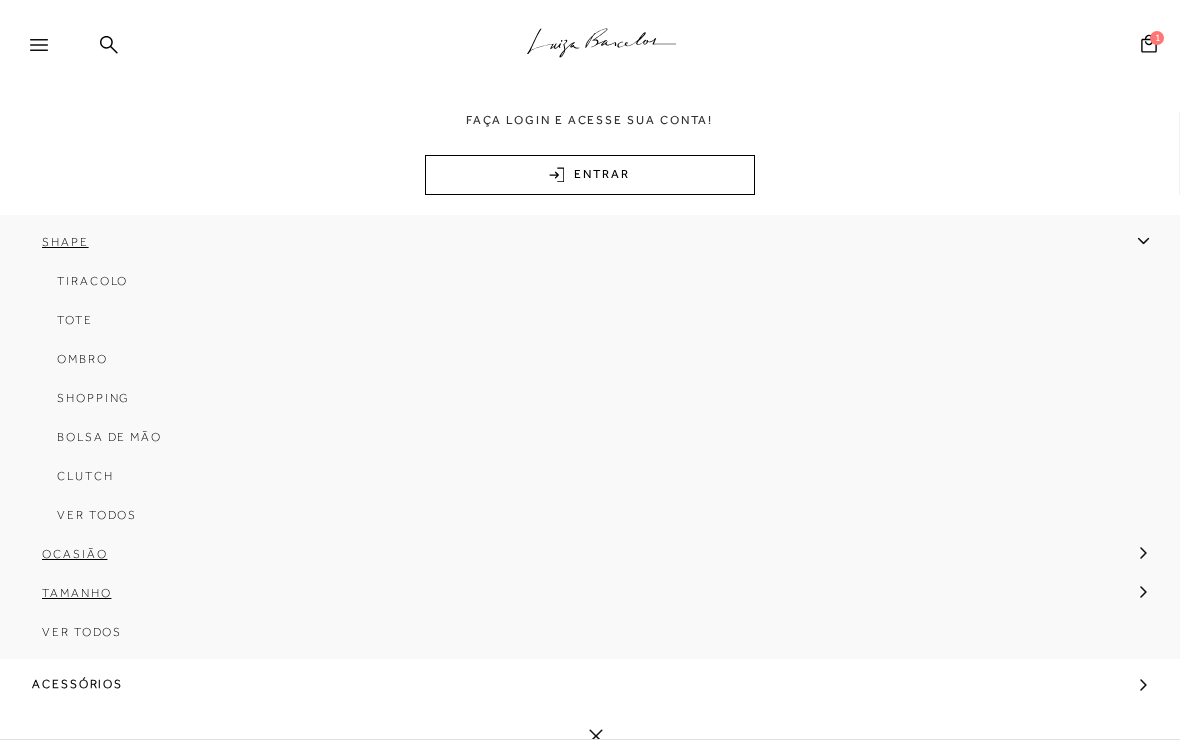 click on "Tamanho" at bounding box center [76, 593] 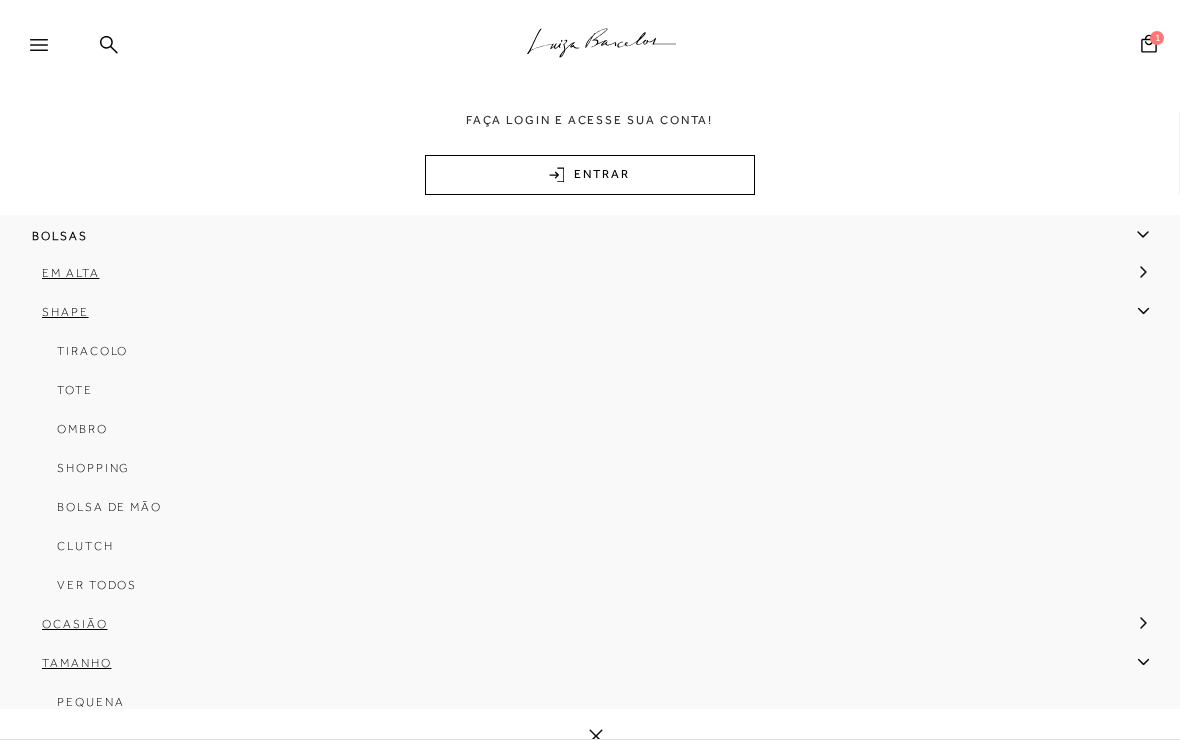 scroll, scrollTop: 303, scrollLeft: 0, axis: vertical 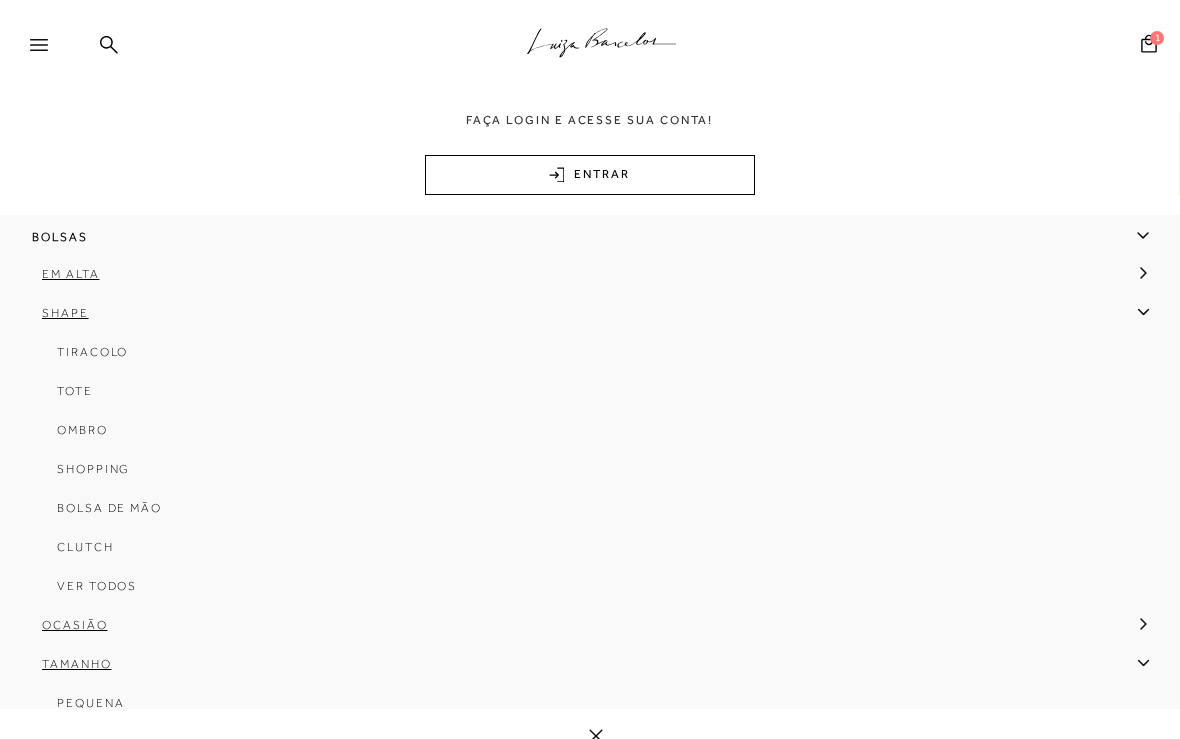 click on "Shopping" at bounding box center (583, 476) 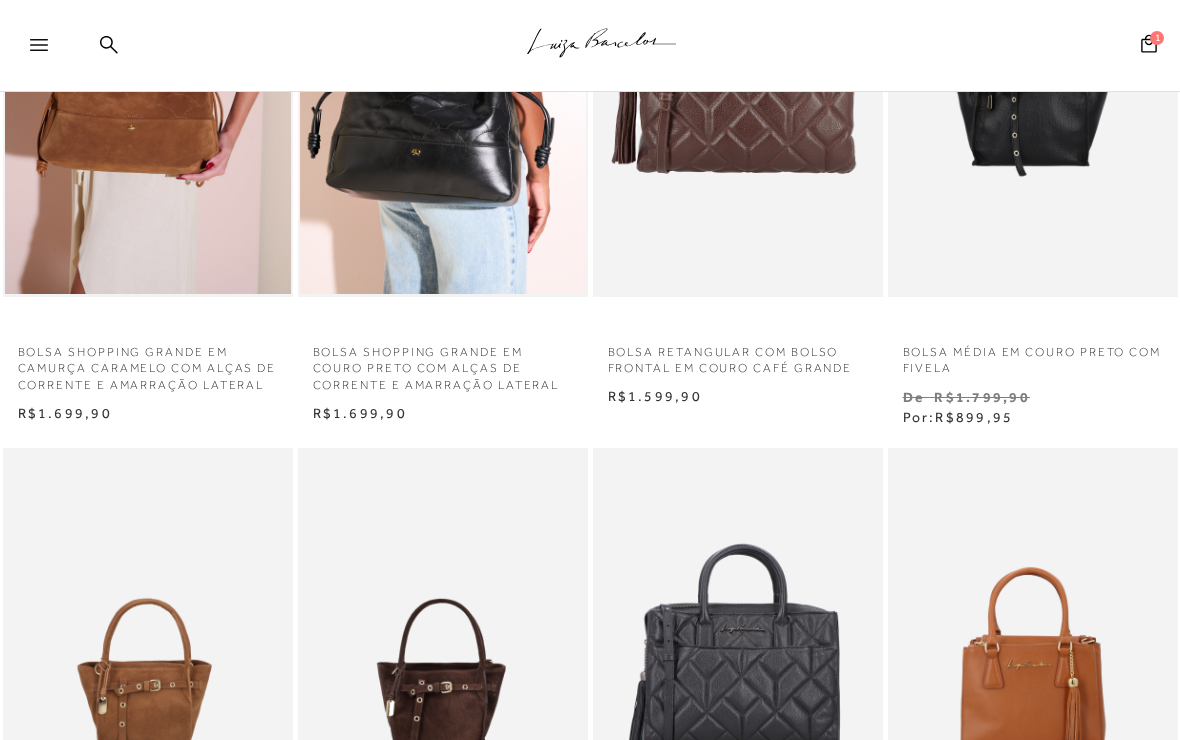 scroll, scrollTop: 0, scrollLeft: 0, axis: both 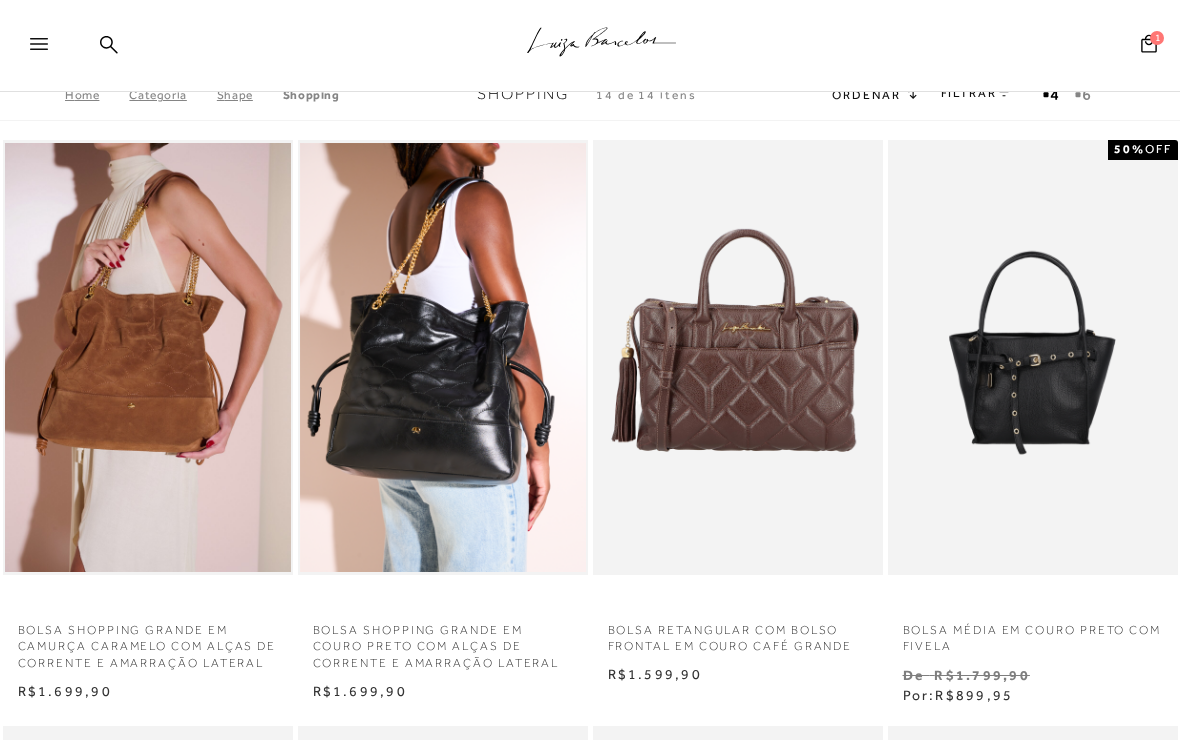 click at bounding box center (48, 50) 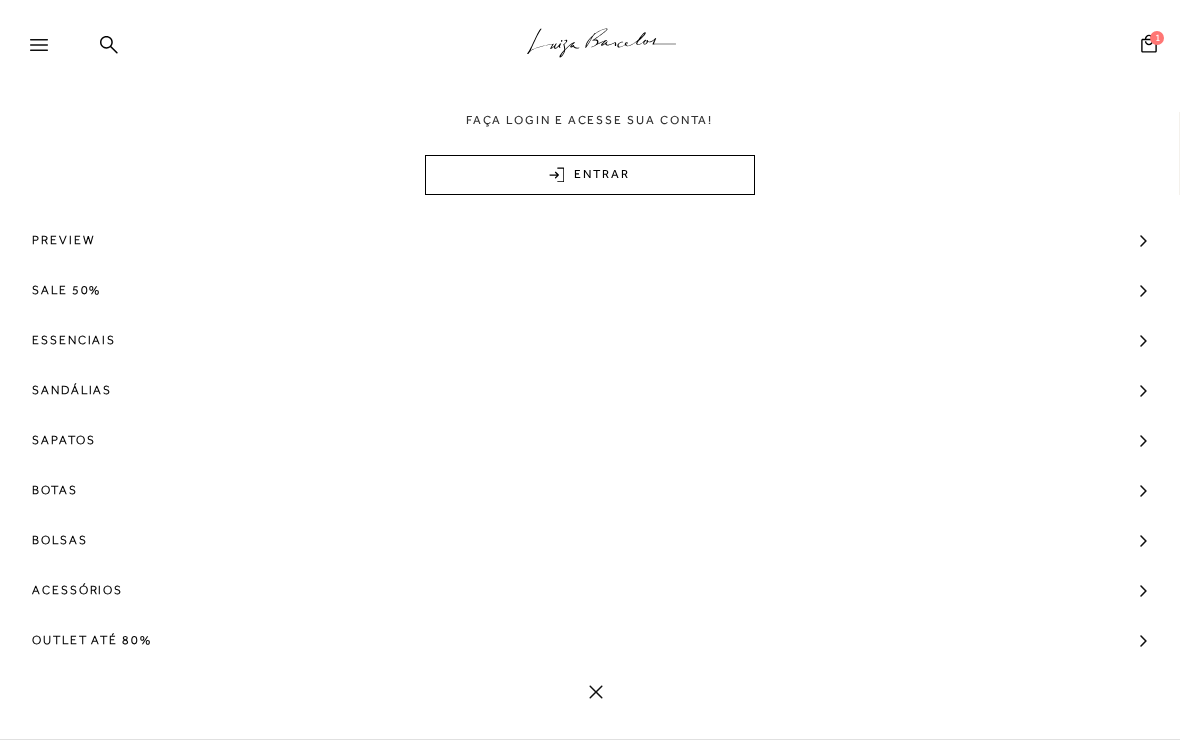 scroll, scrollTop: 0, scrollLeft: 0, axis: both 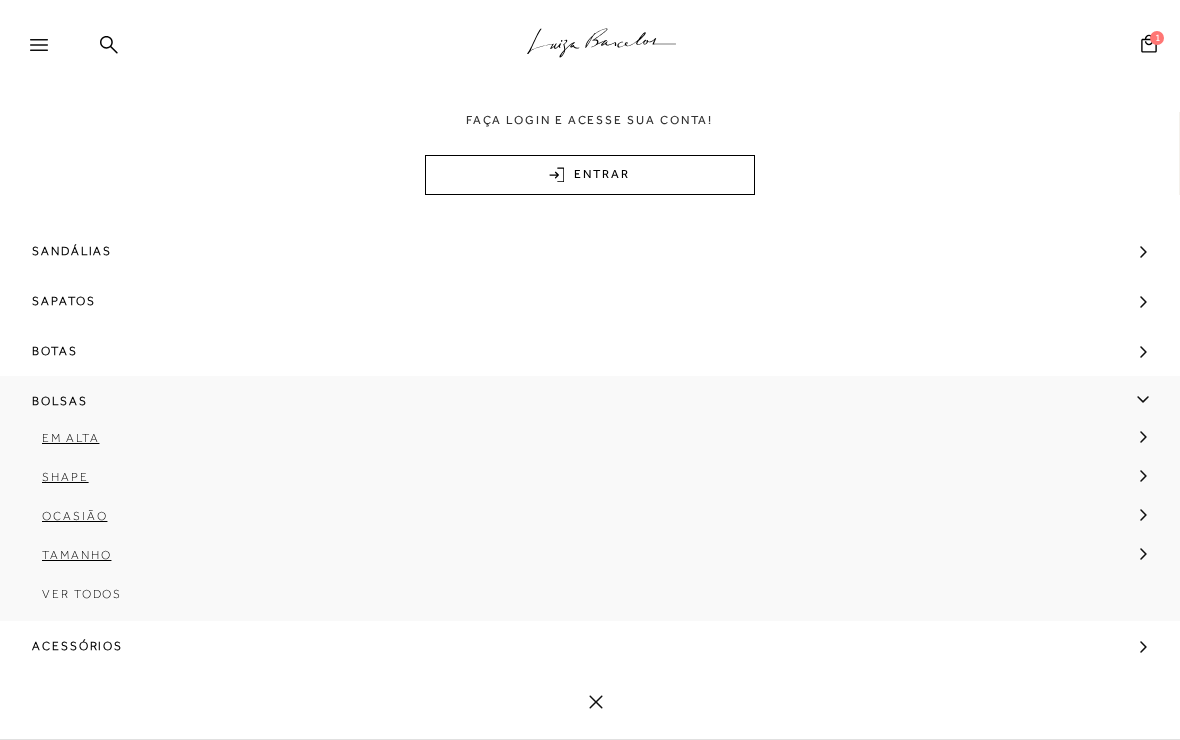 click on "Em Alta" at bounding box center [70, 438] 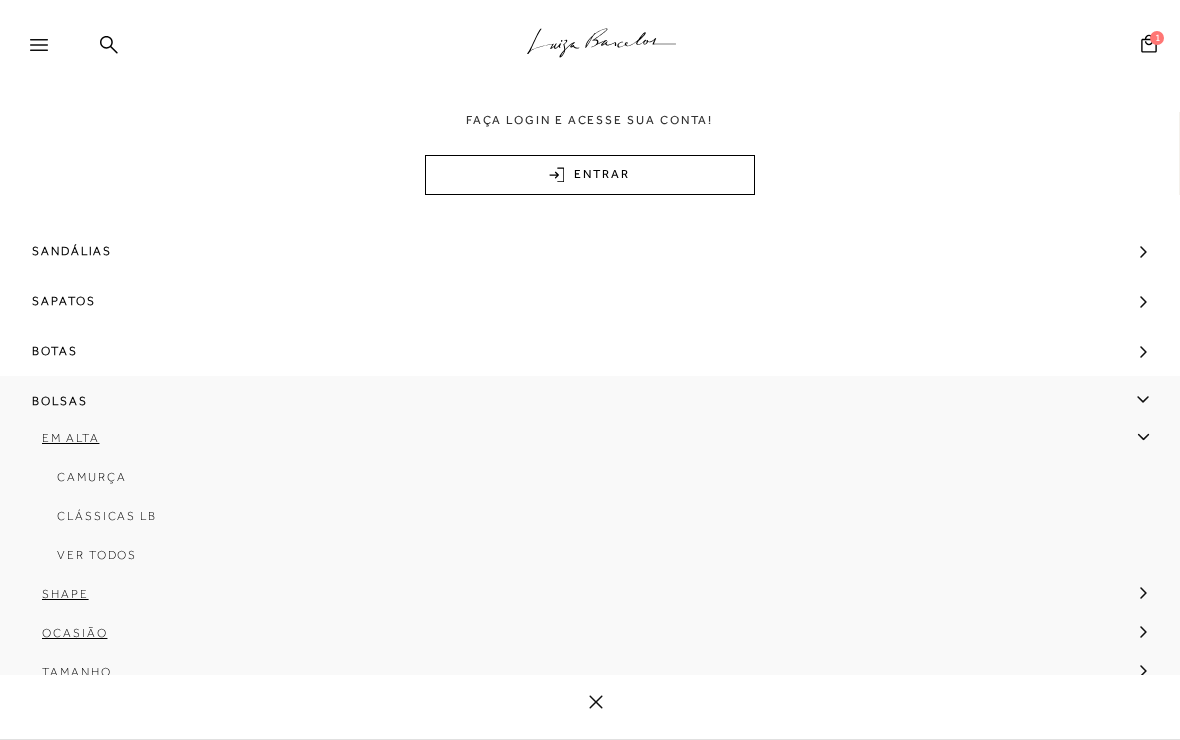 click on "Camurça" at bounding box center [91, 477] 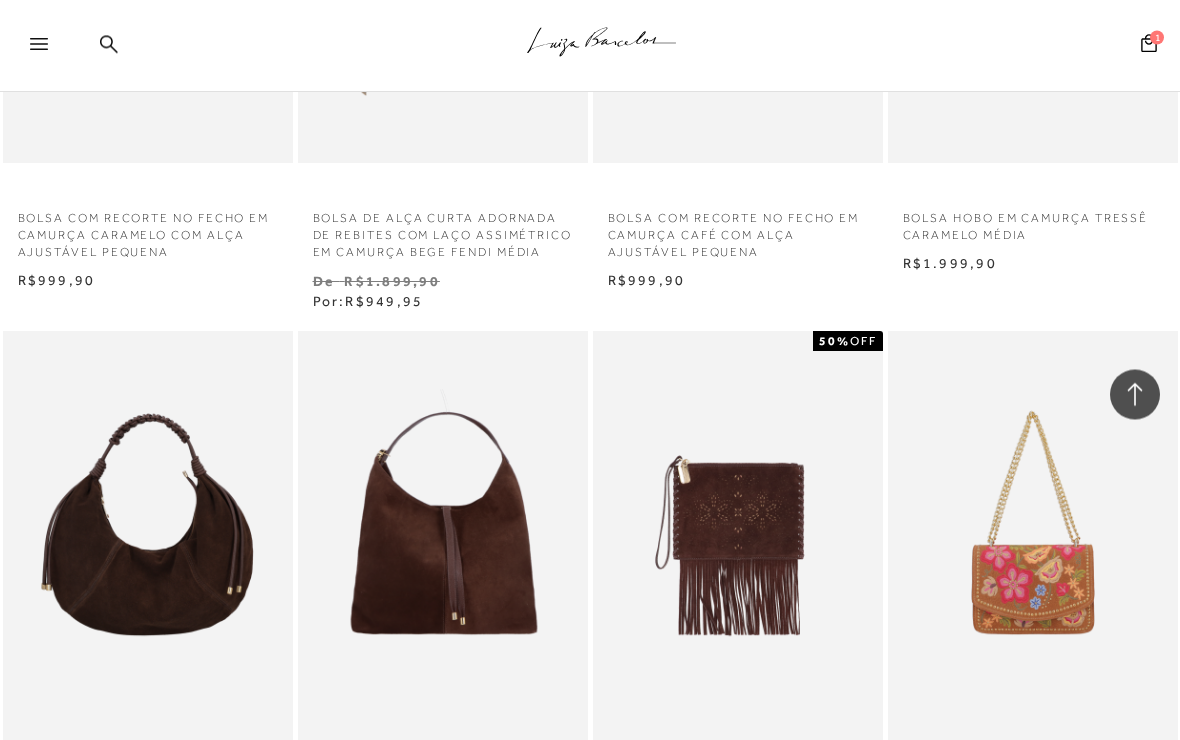 scroll, scrollTop: 1597, scrollLeft: 0, axis: vertical 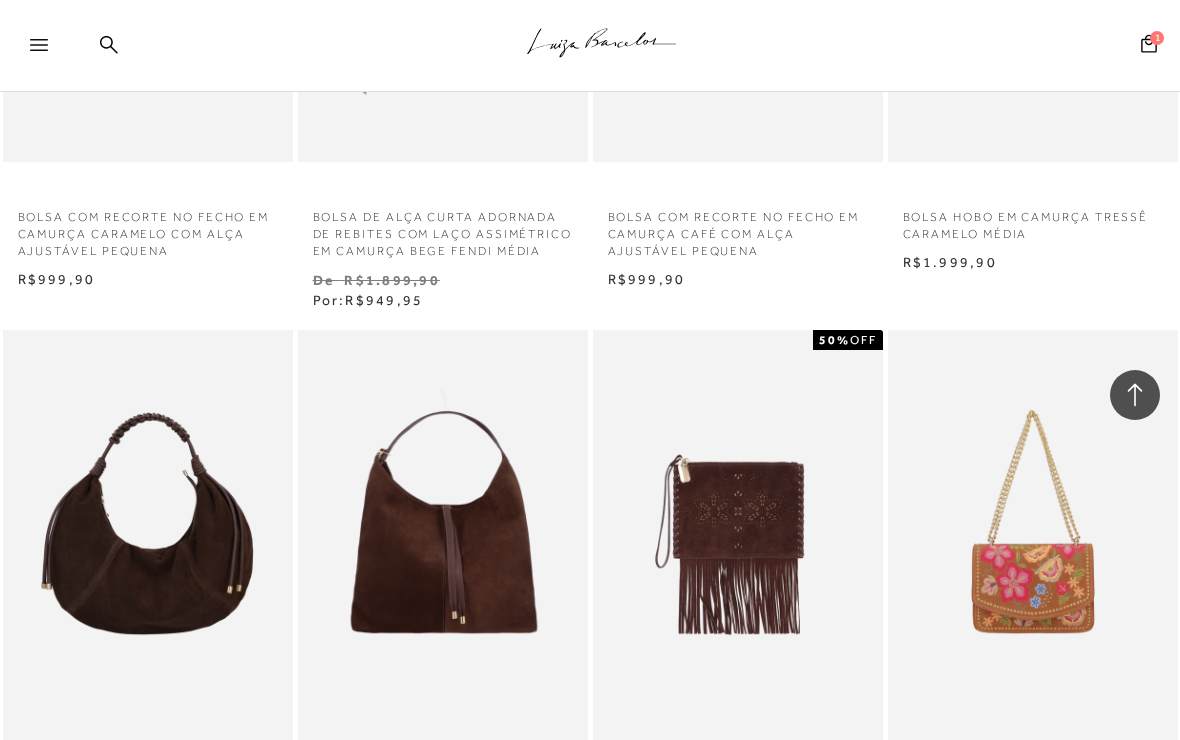 click at bounding box center [739, 547] 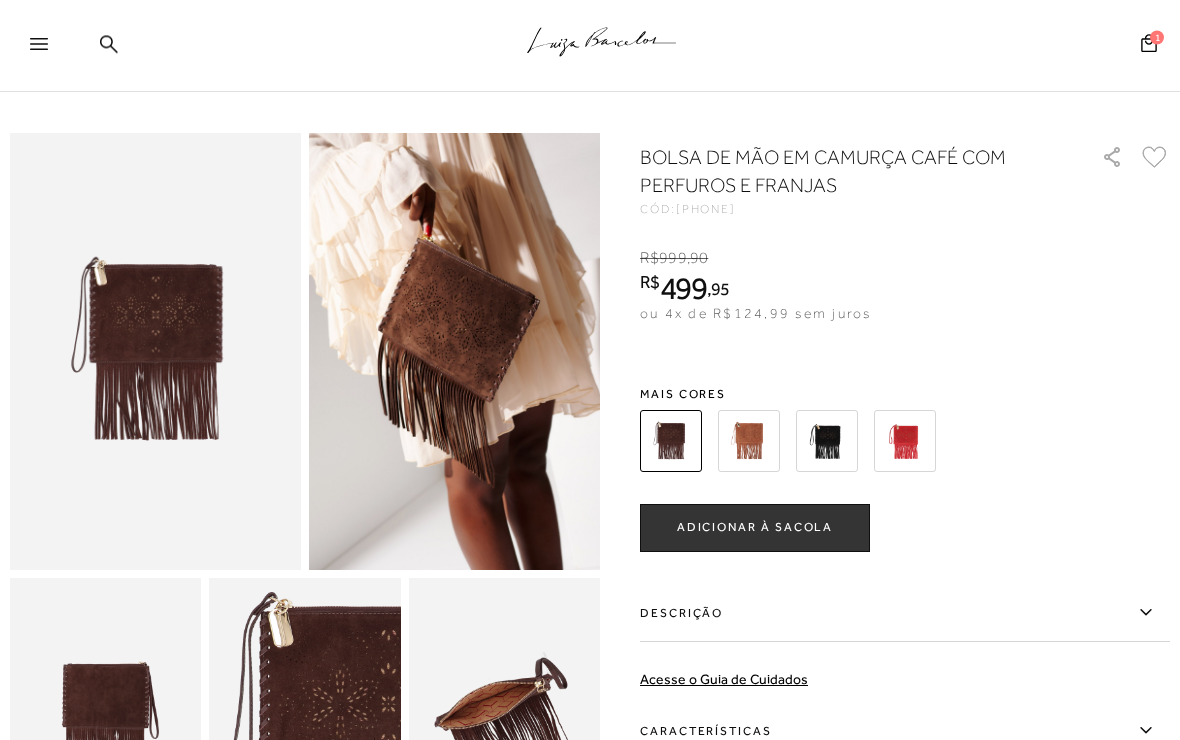 scroll, scrollTop: 39, scrollLeft: 0, axis: vertical 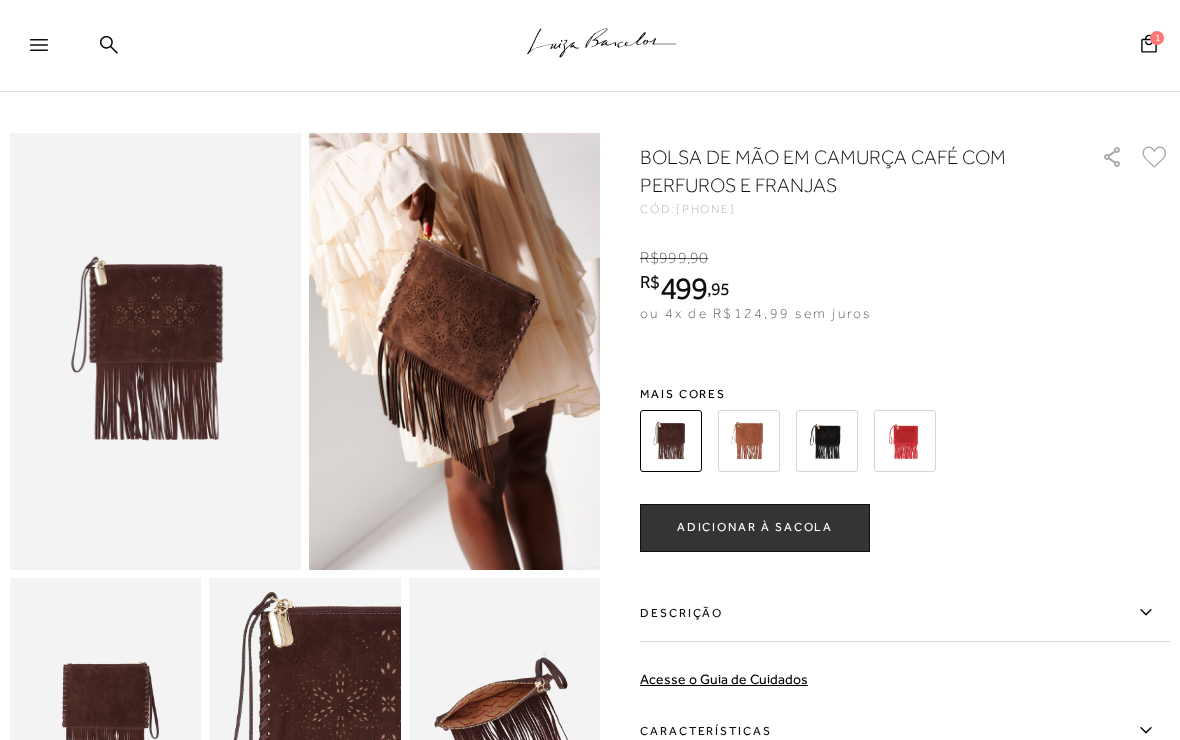 click at bounding box center [155, 351] 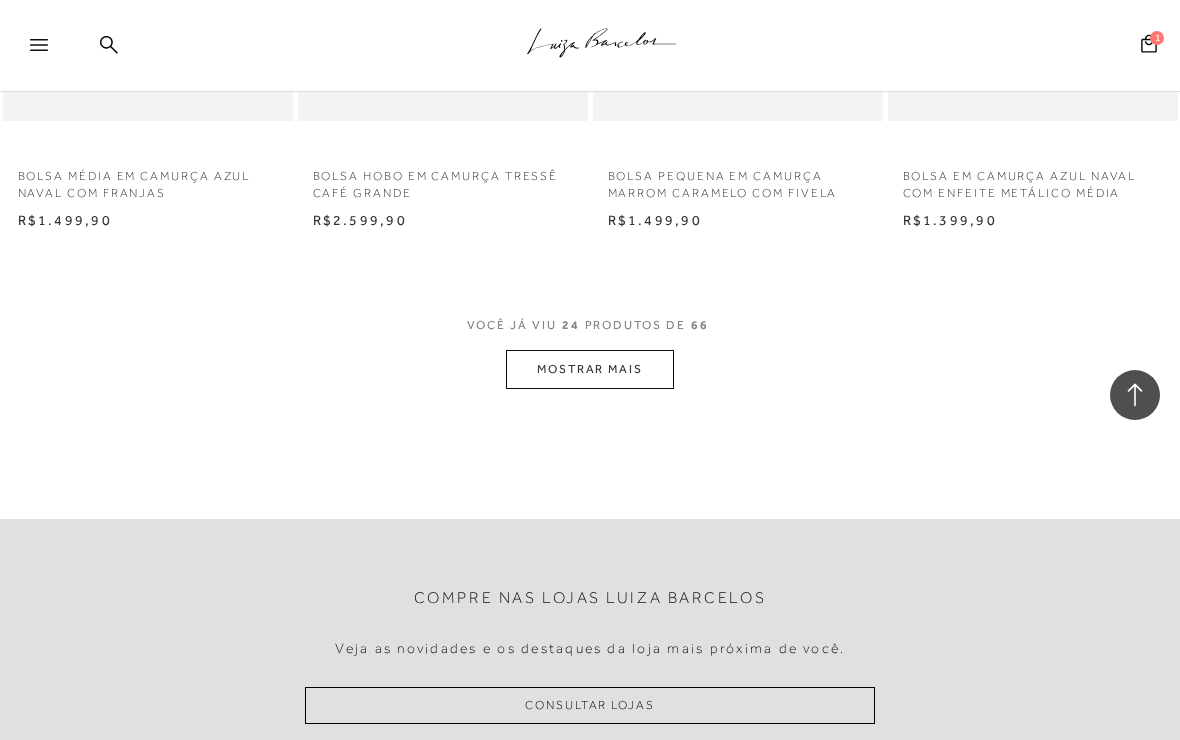 scroll, scrollTop: 3415, scrollLeft: 0, axis: vertical 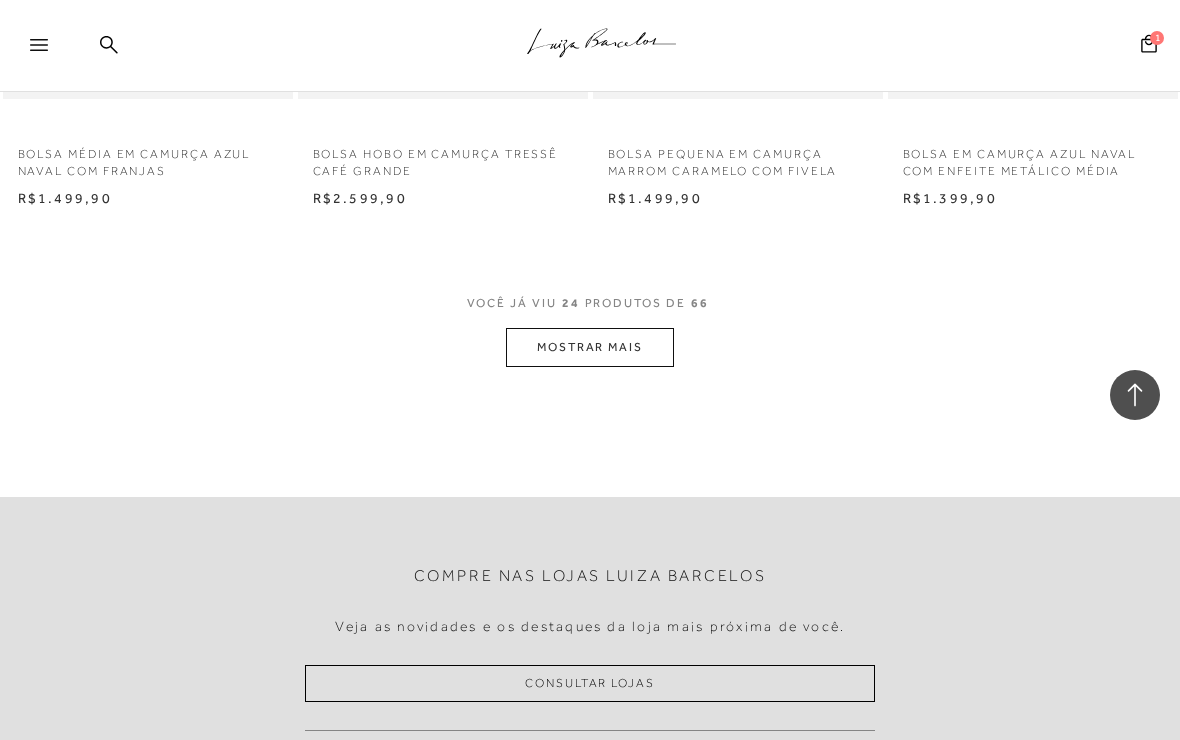 click on "MOSTRAR MAIS" at bounding box center (590, 347) 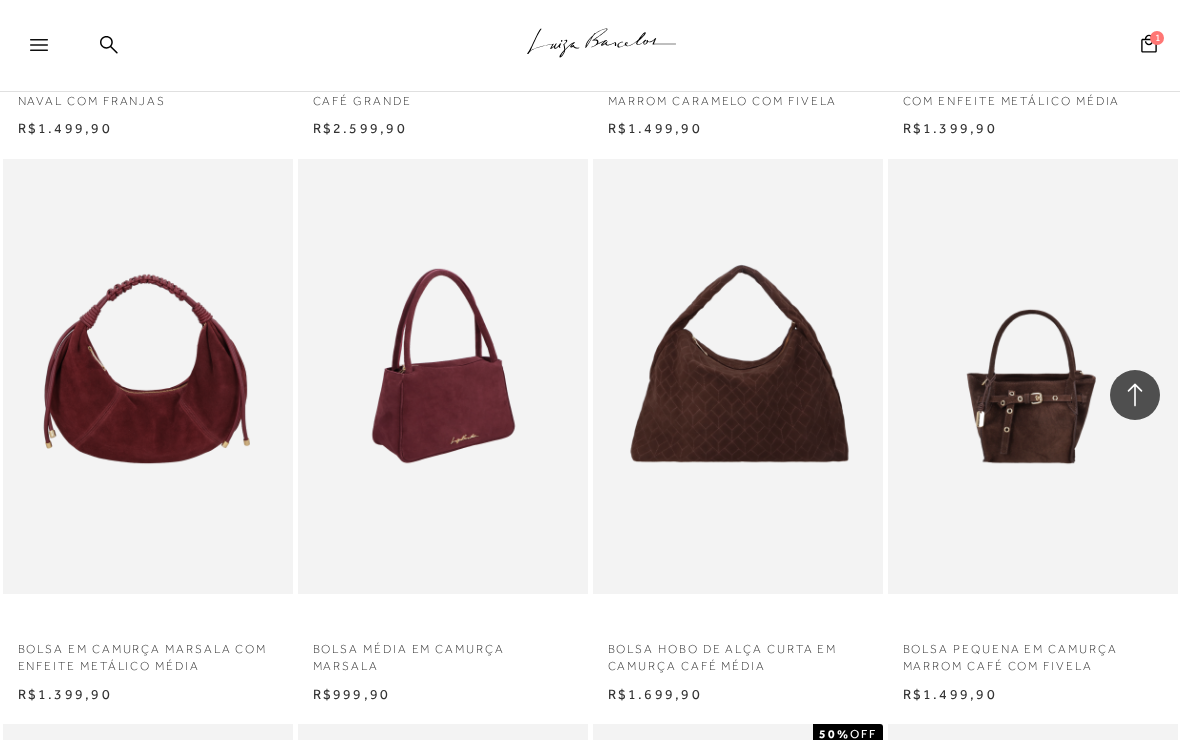 scroll, scrollTop: 3483, scrollLeft: 0, axis: vertical 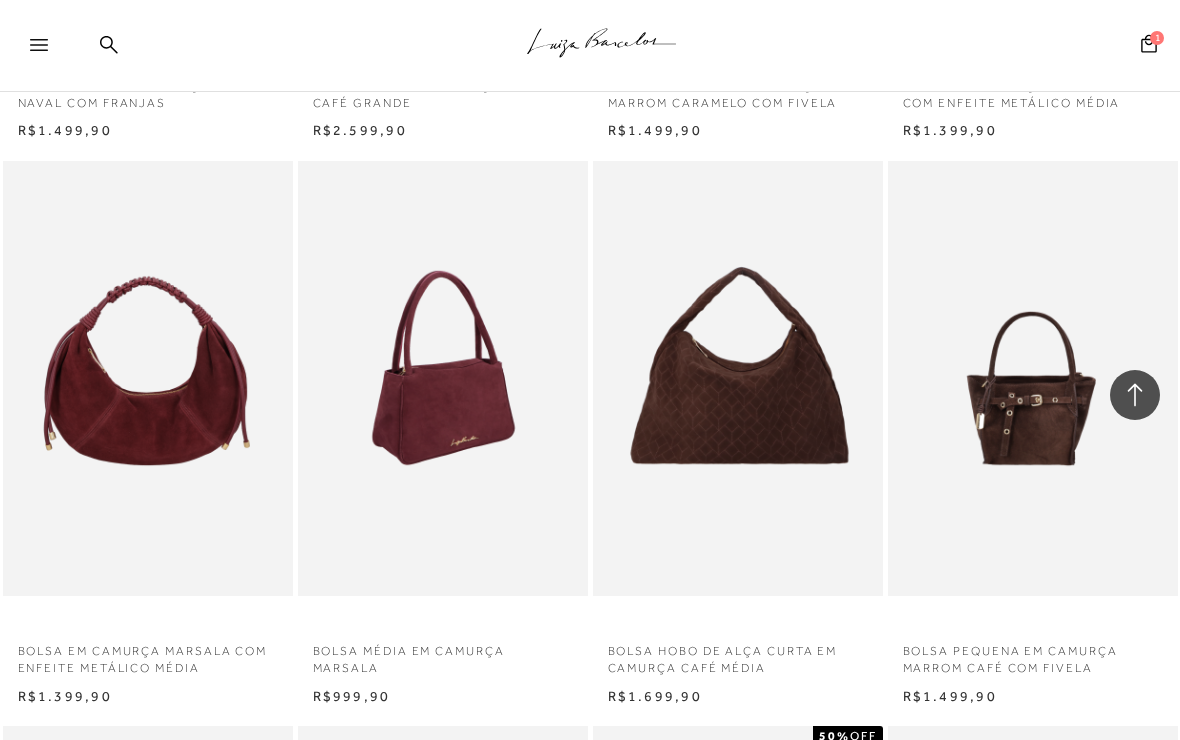 click at bounding box center (739, 378) 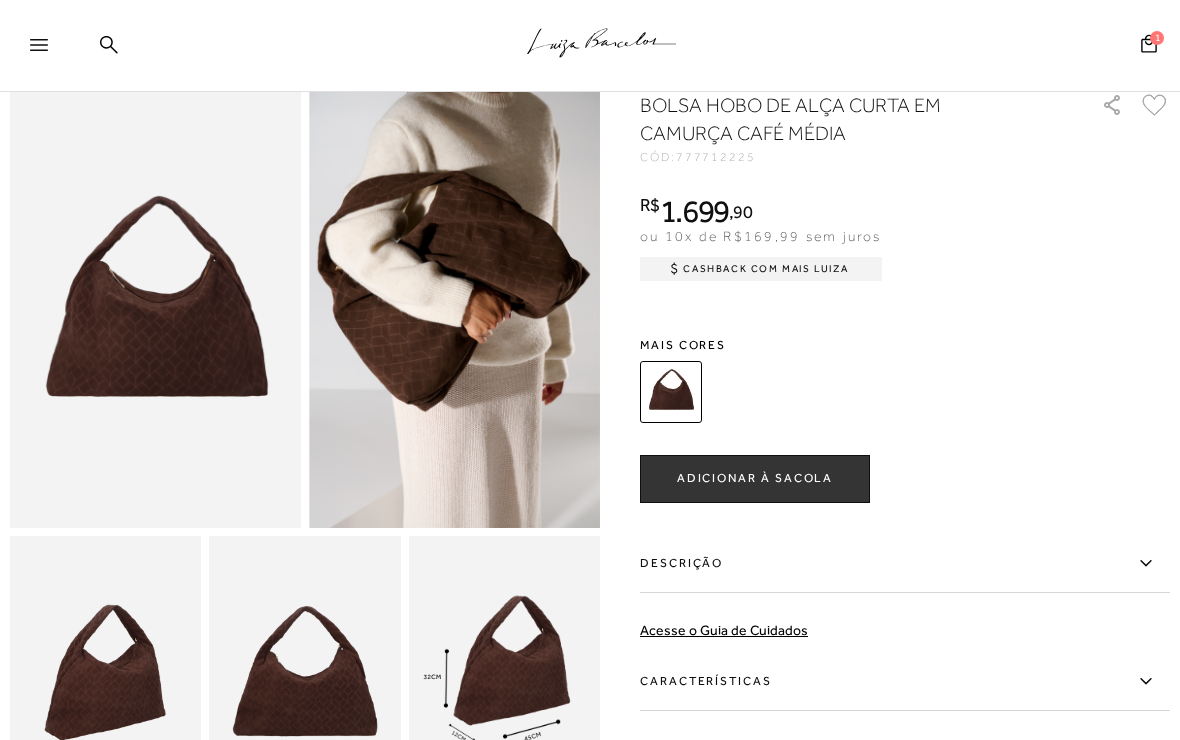 scroll, scrollTop: 80, scrollLeft: 0, axis: vertical 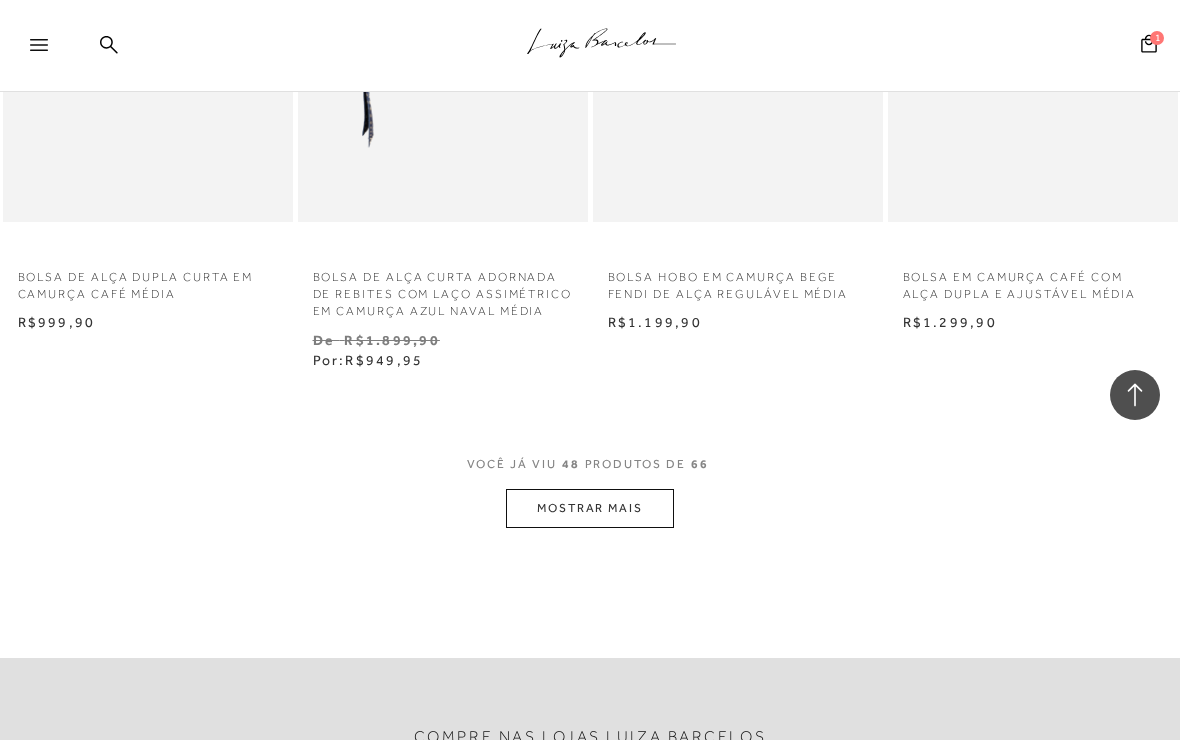 click on "MOSTRAR MAIS" at bounding box center [590, 508] 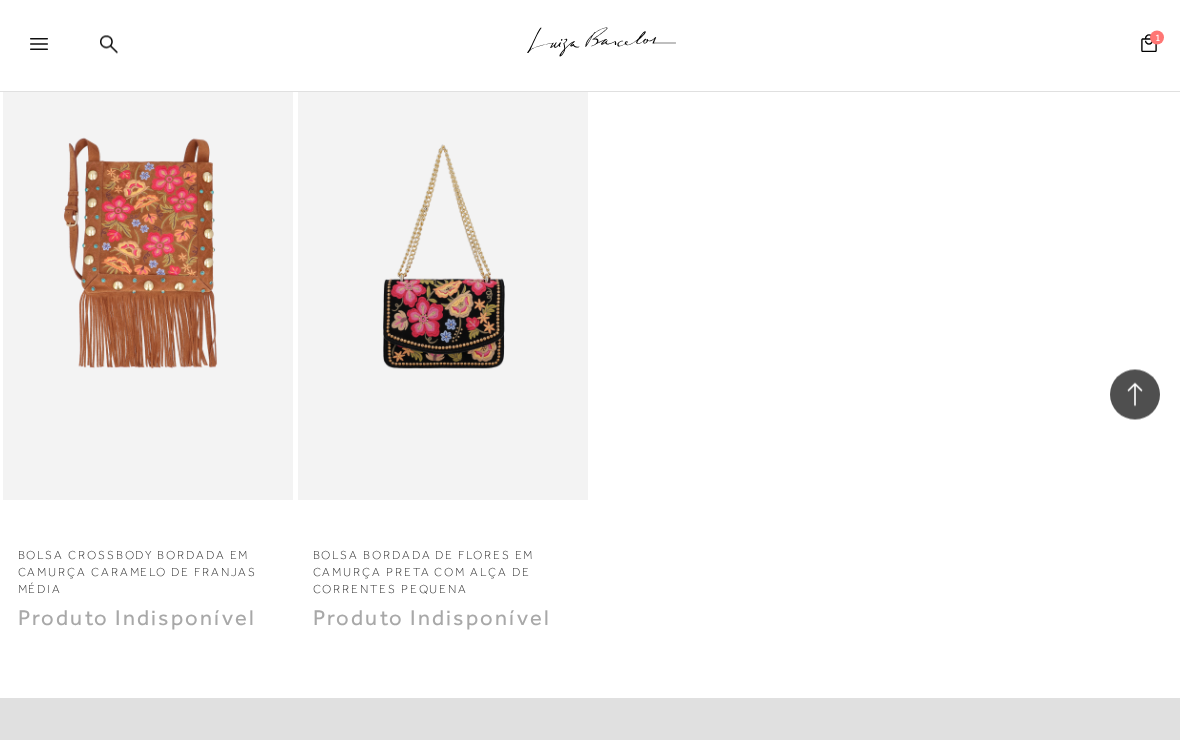 scroll, scrollTop: 9345, scrollLeft: 0, axis: vertical 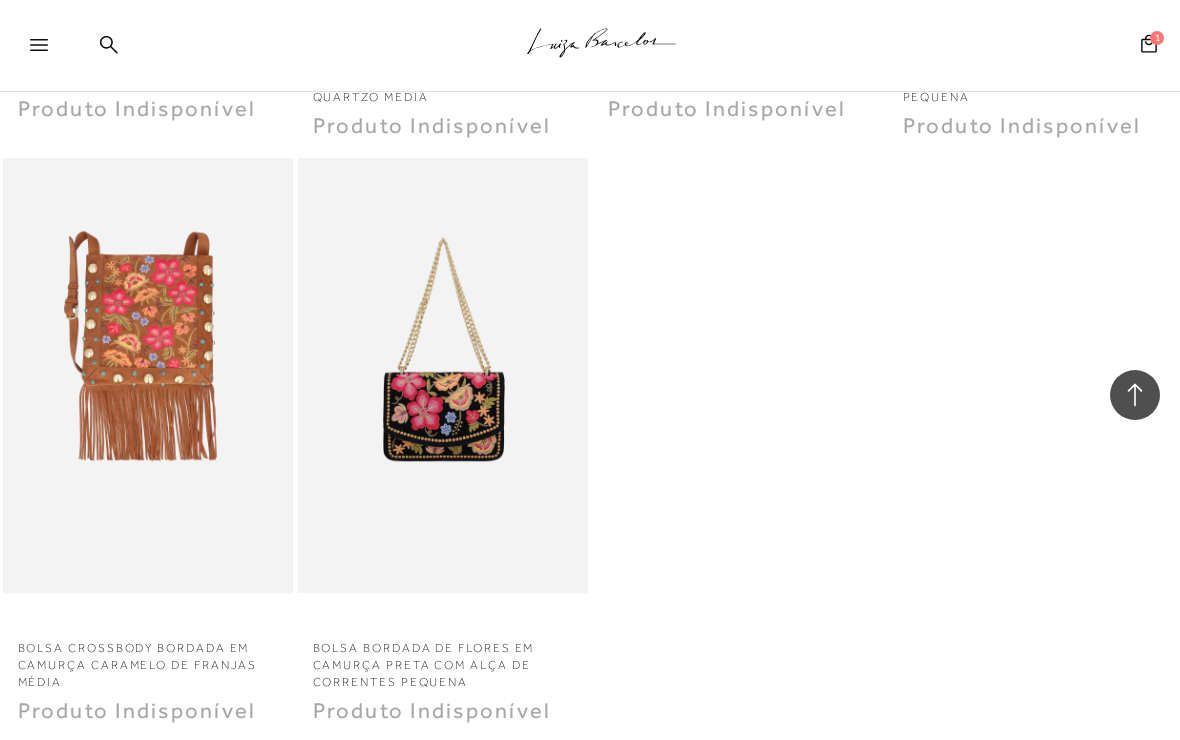 click at bounding box center (33, 46) 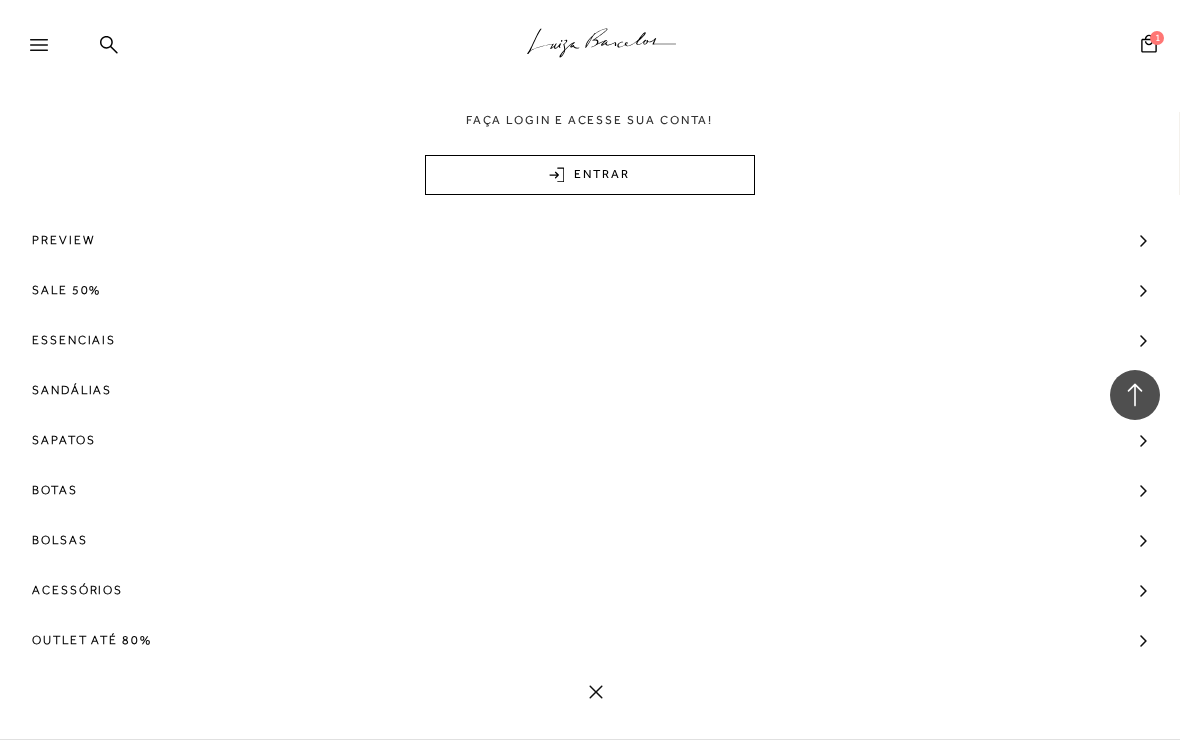 click on "Bolsas" at bounding box center (60, 540) 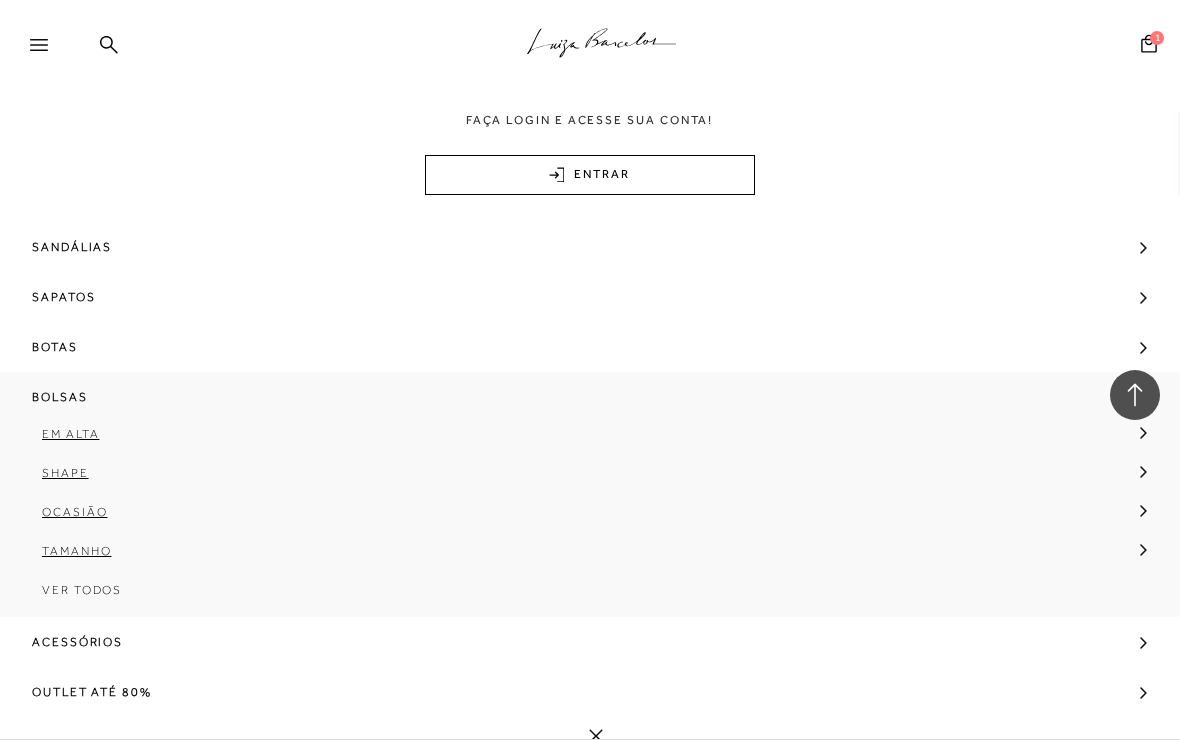 scroll, scrollTop: 148, scrollLeft: 0, axis: vertical 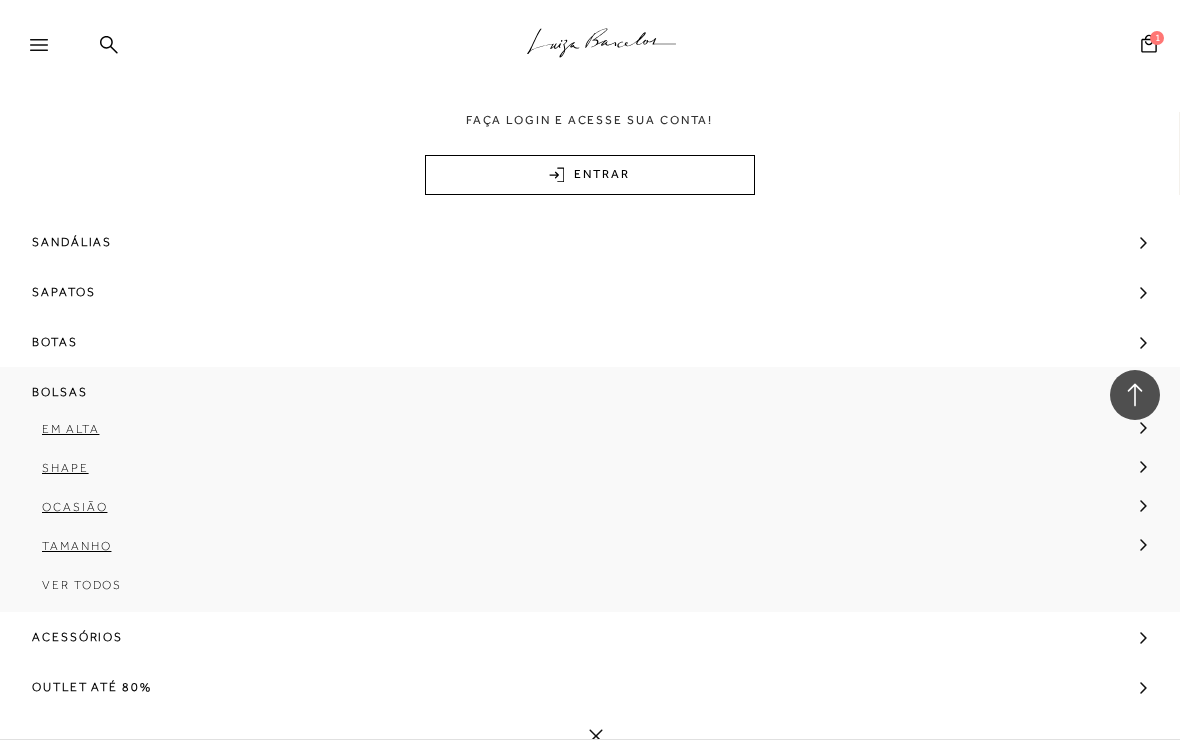 click on "Shape" at bounding box center (65, 468) 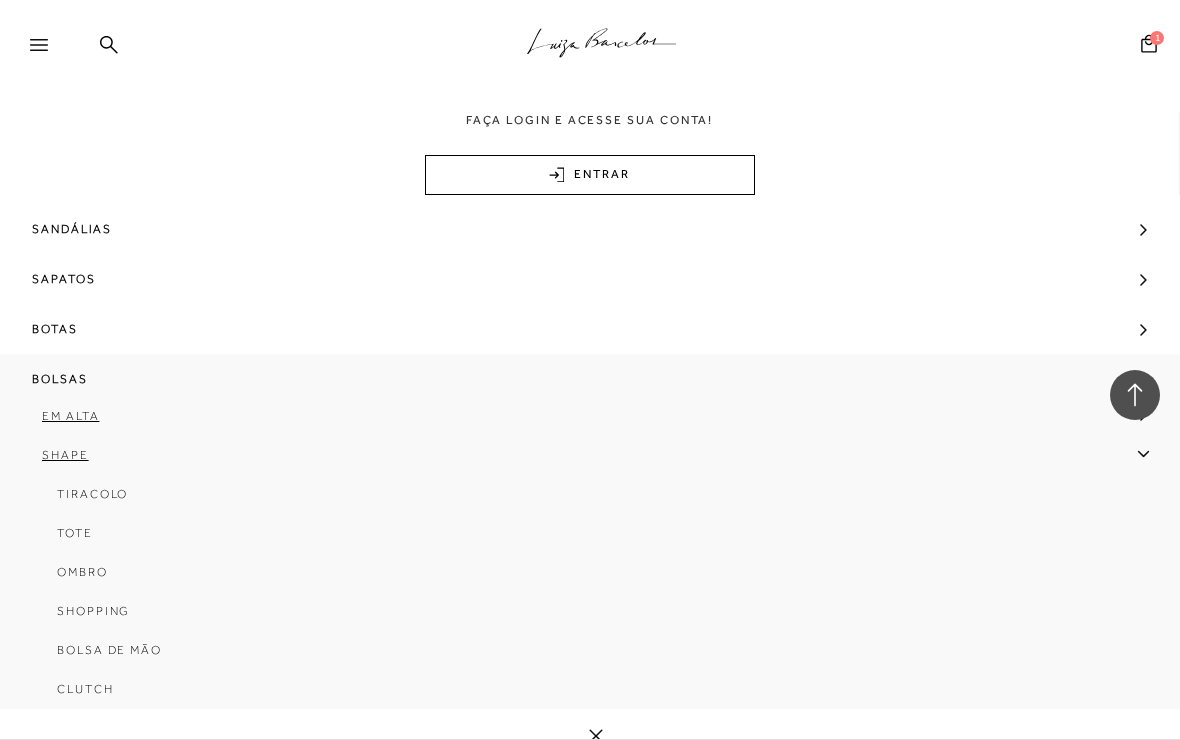 scroll, scrollTop: 170, scrollLeft: 0, axis: vertical 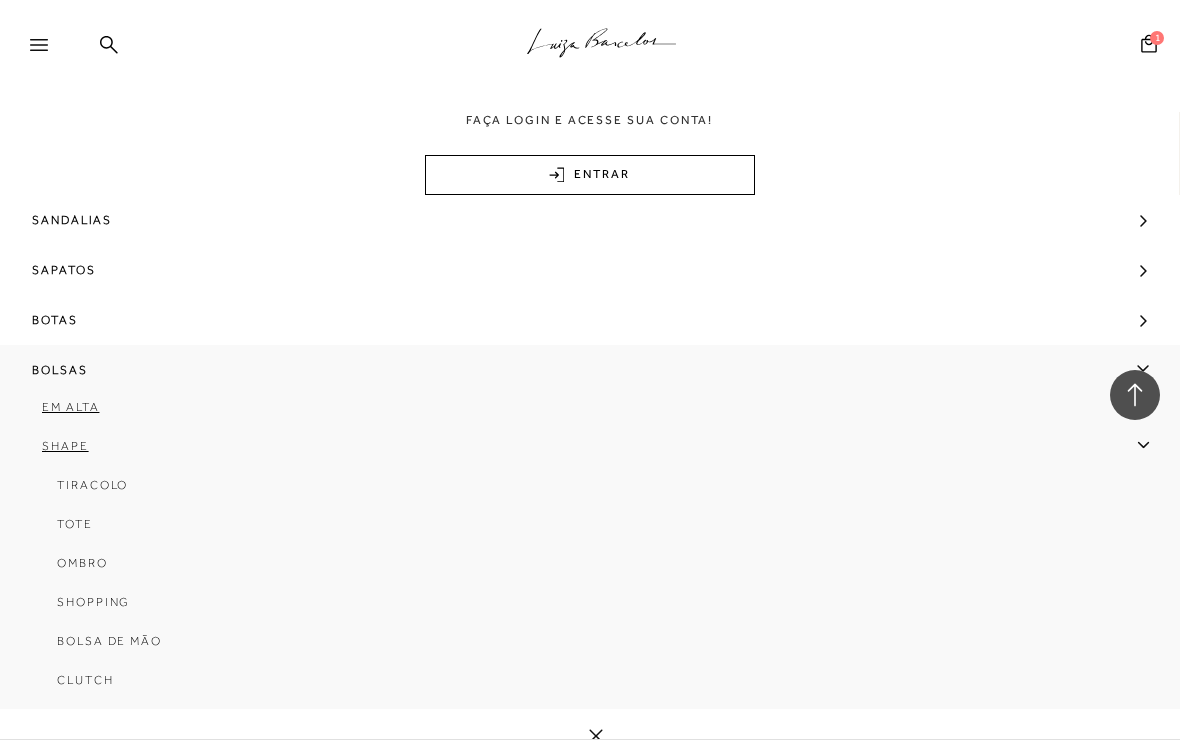click on "Ombro" at bounding box center (82, 563) 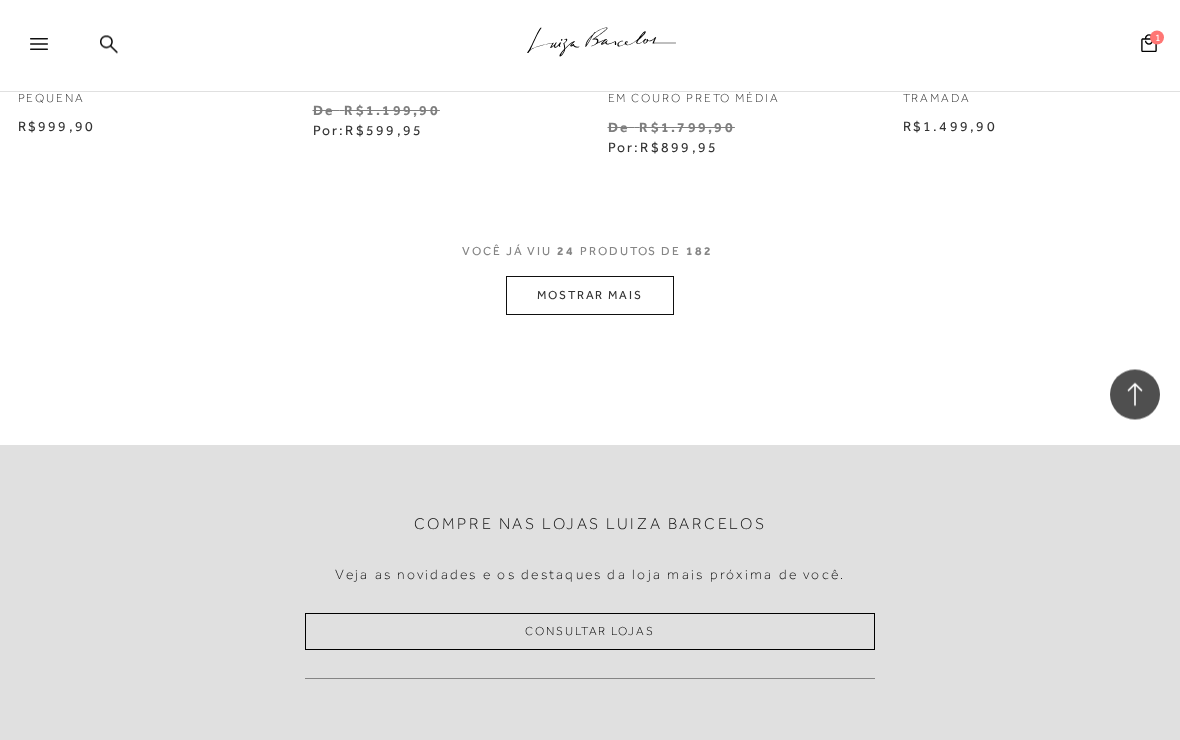 scroll, scrollTop: 3473, scrollLeft: 0, axis: vertical 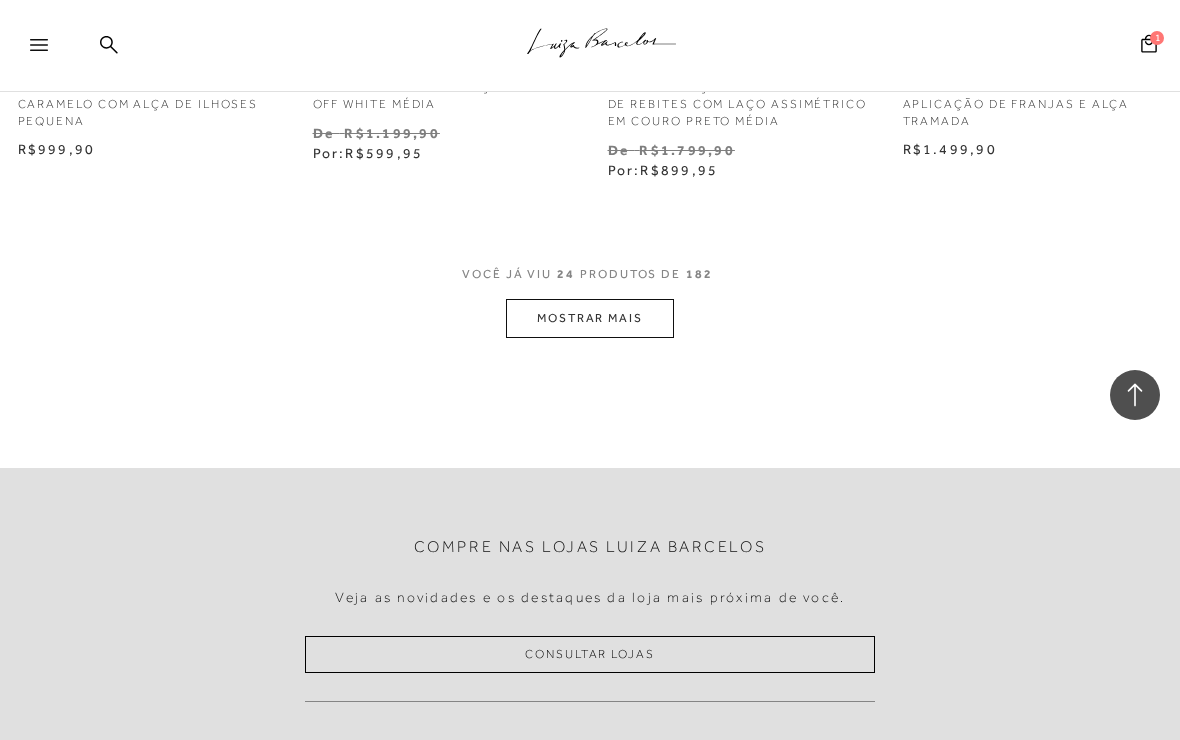 click on "MOSTRAR MAIS" at bounding box center [590, 318] 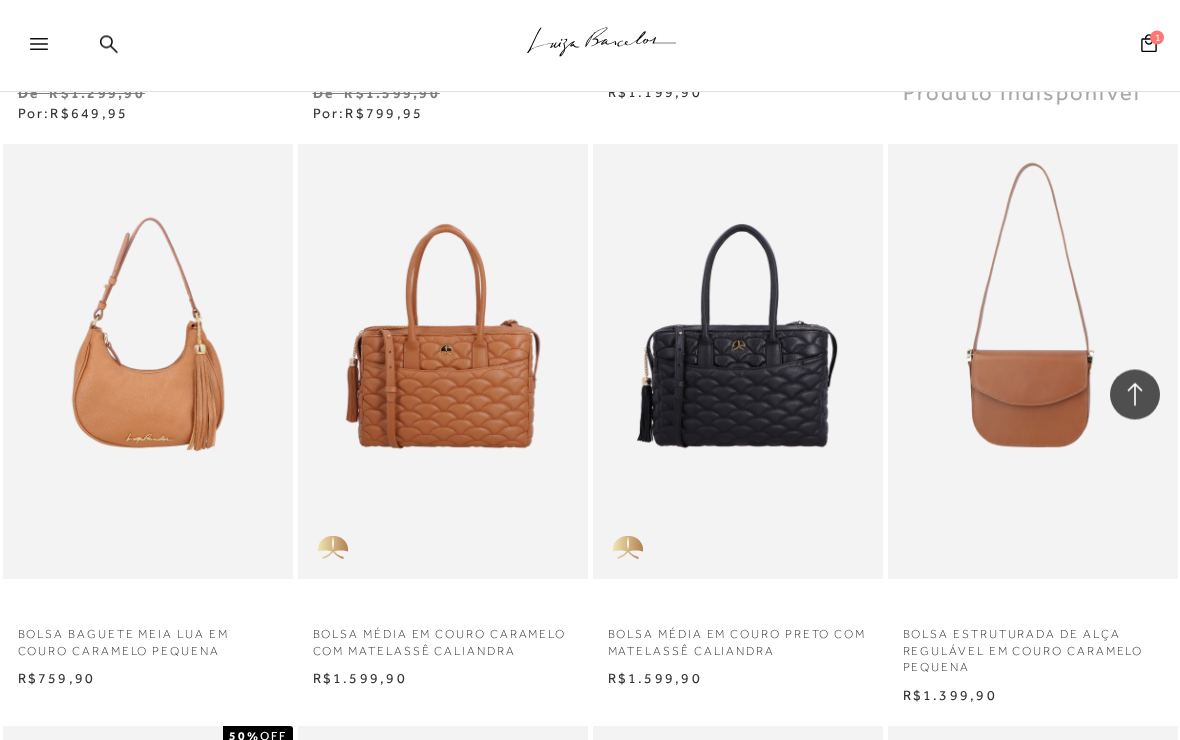 scroll, scrollTop: 4708, scrollLeft: 0, axis: vertical 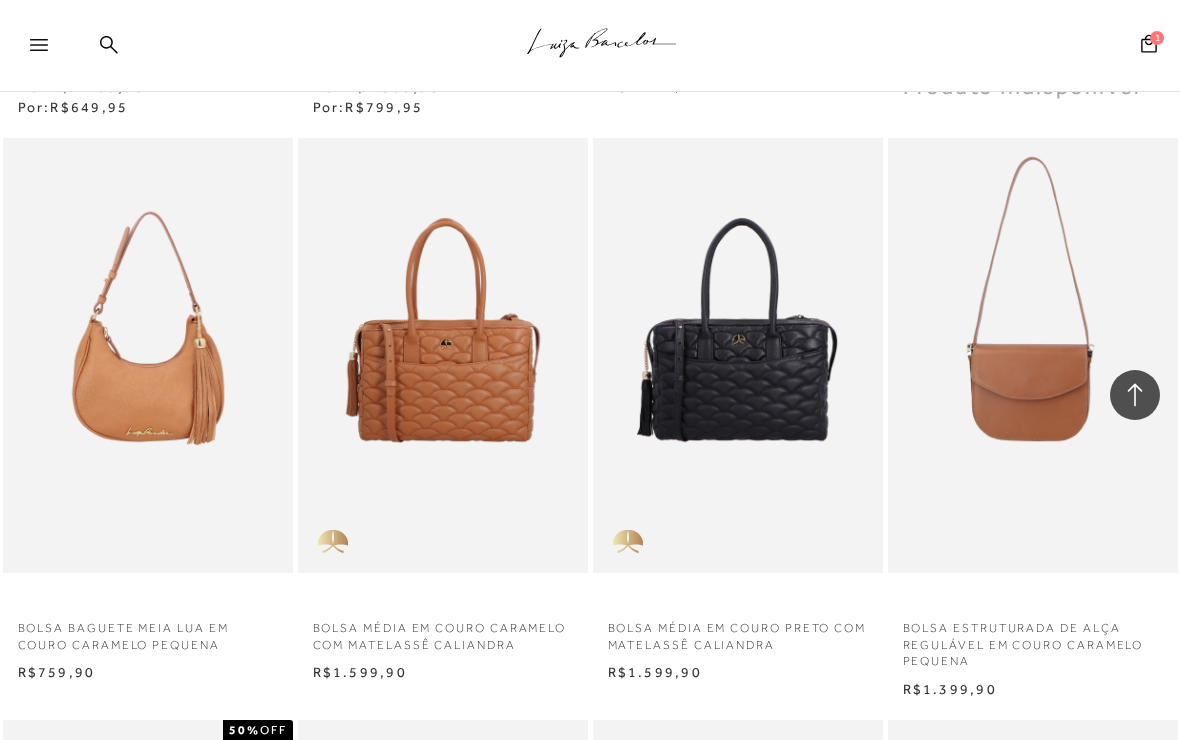 click at bounding box center [1034, 355] 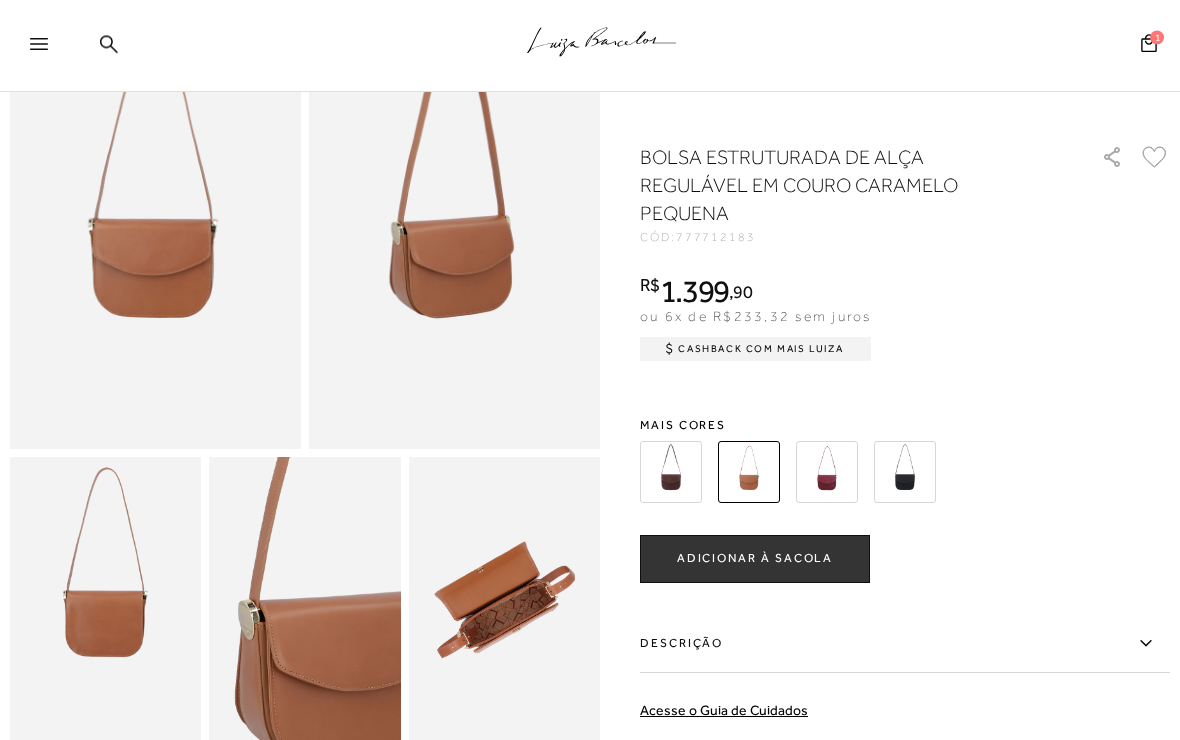 scroll, scrollTop: 160, scrollLeft: 0, axis: vertical 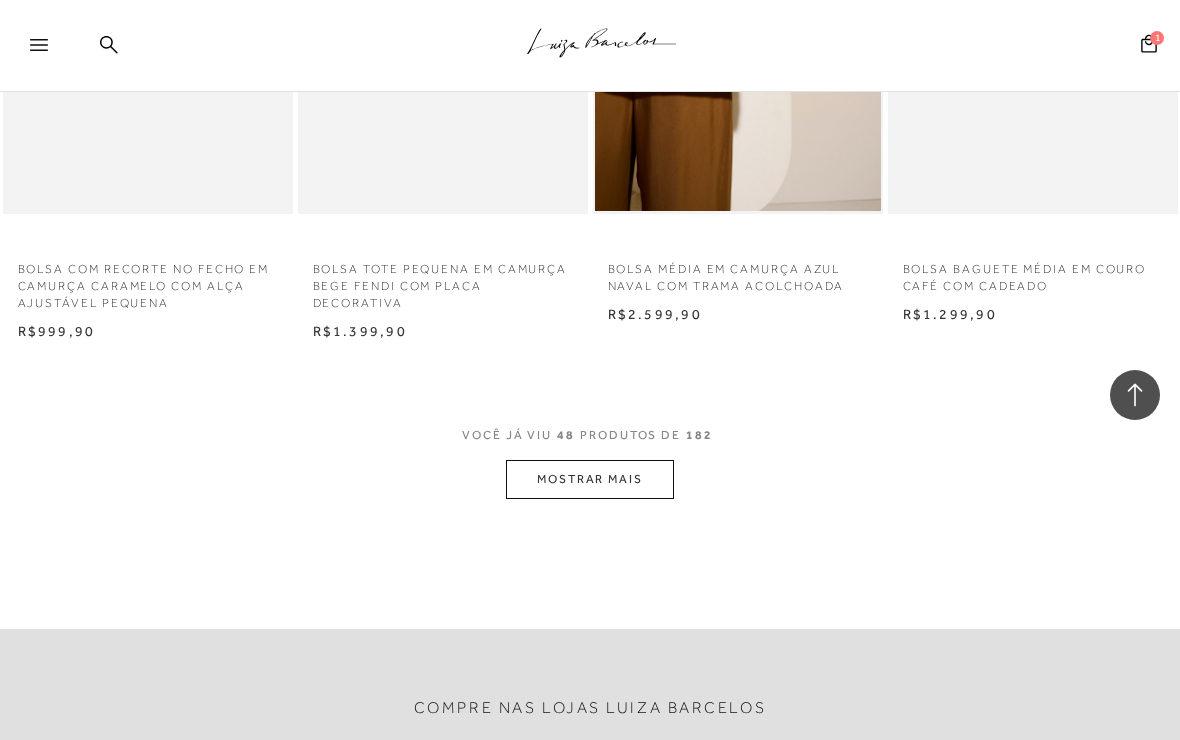 click on "MOSTRAR MAIS" at bounding box center (590, 479) 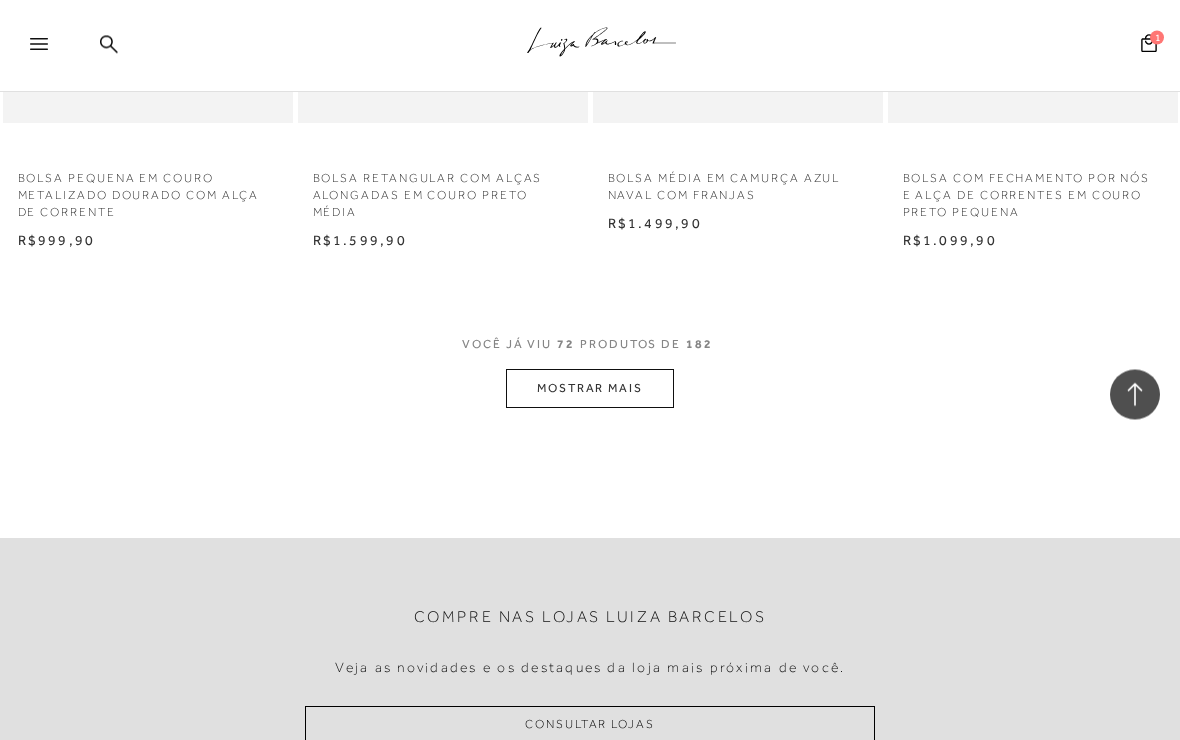 scroll, scrollTop: 10450, scrollLeft: 0, axis: vertical 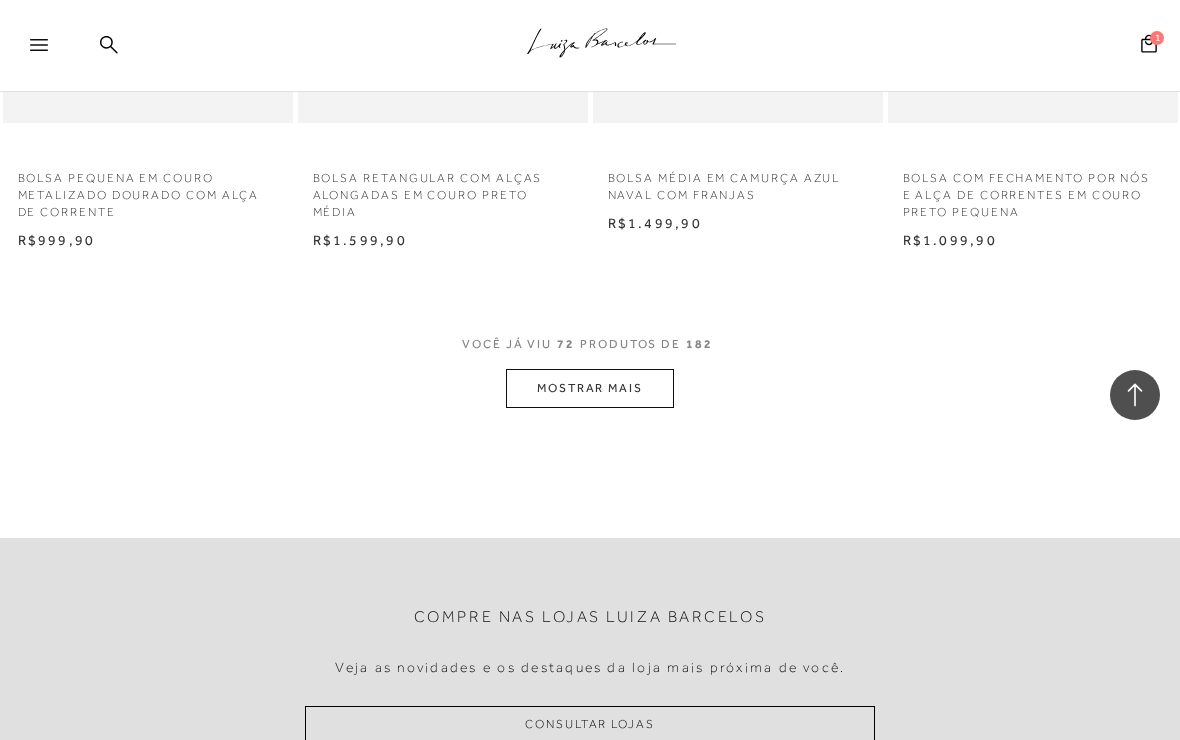 click on "MOSTRAR MAIS" at bounding box center (590, 388) 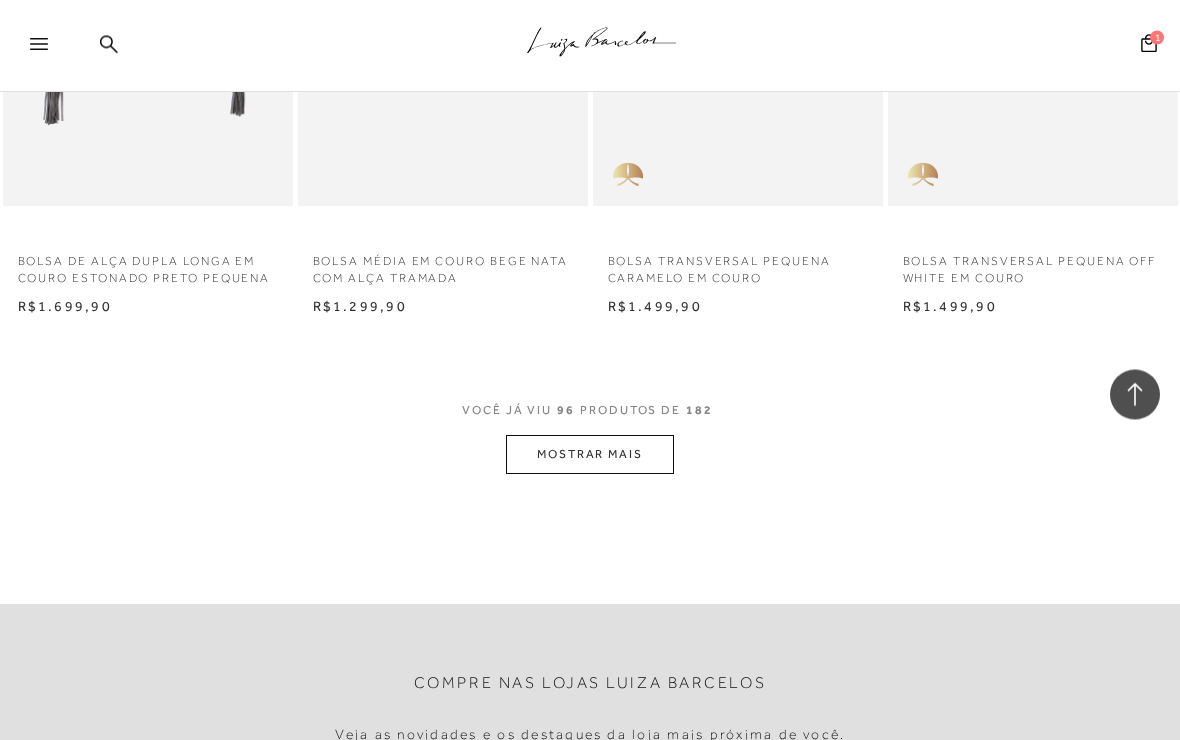 scroll, scrollTop: 13856, scrollLeft: 0, axis: vertical 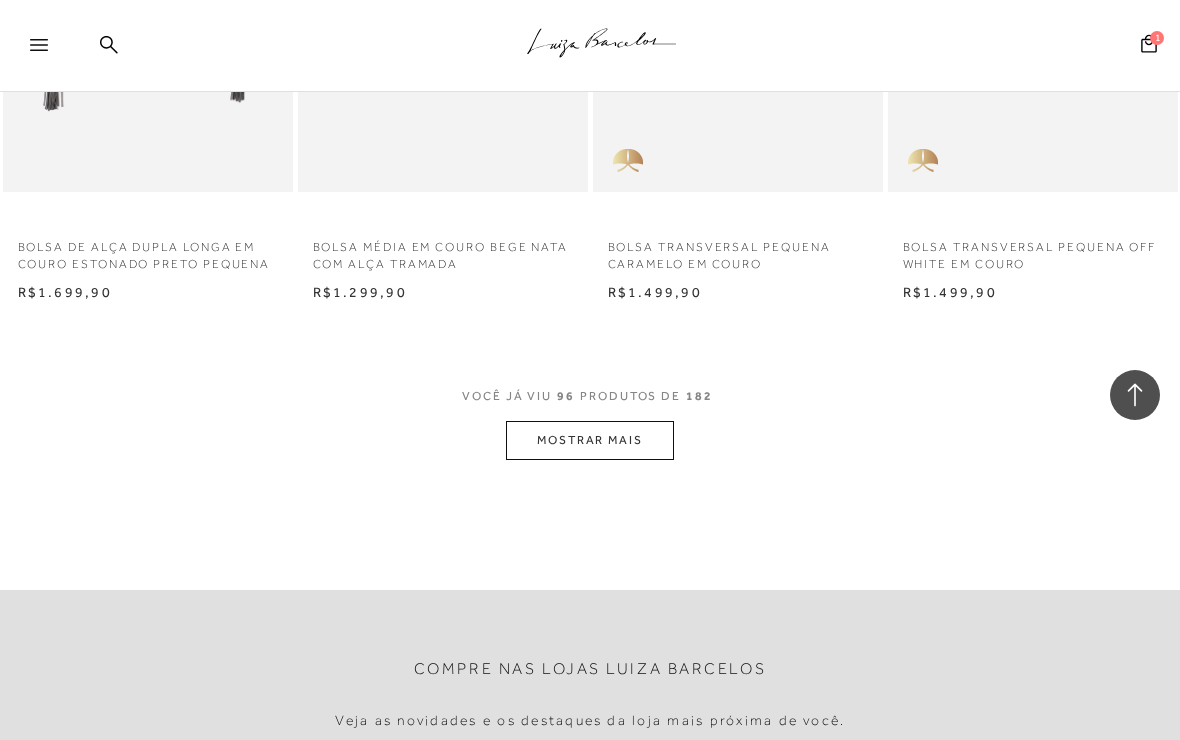 click on "MOSTRAR MAIS" at bounding box center (590, 440) 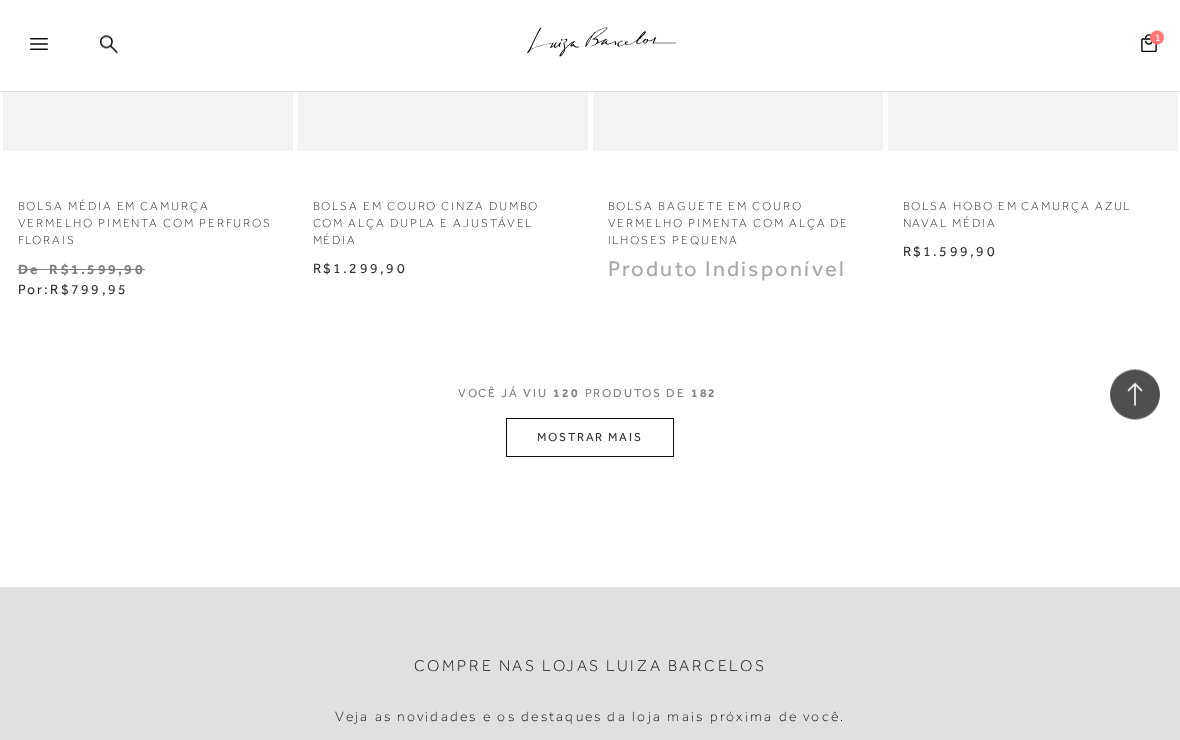 scroll, scrollTop: 17414, scrollLeft: 0, axis: vertical 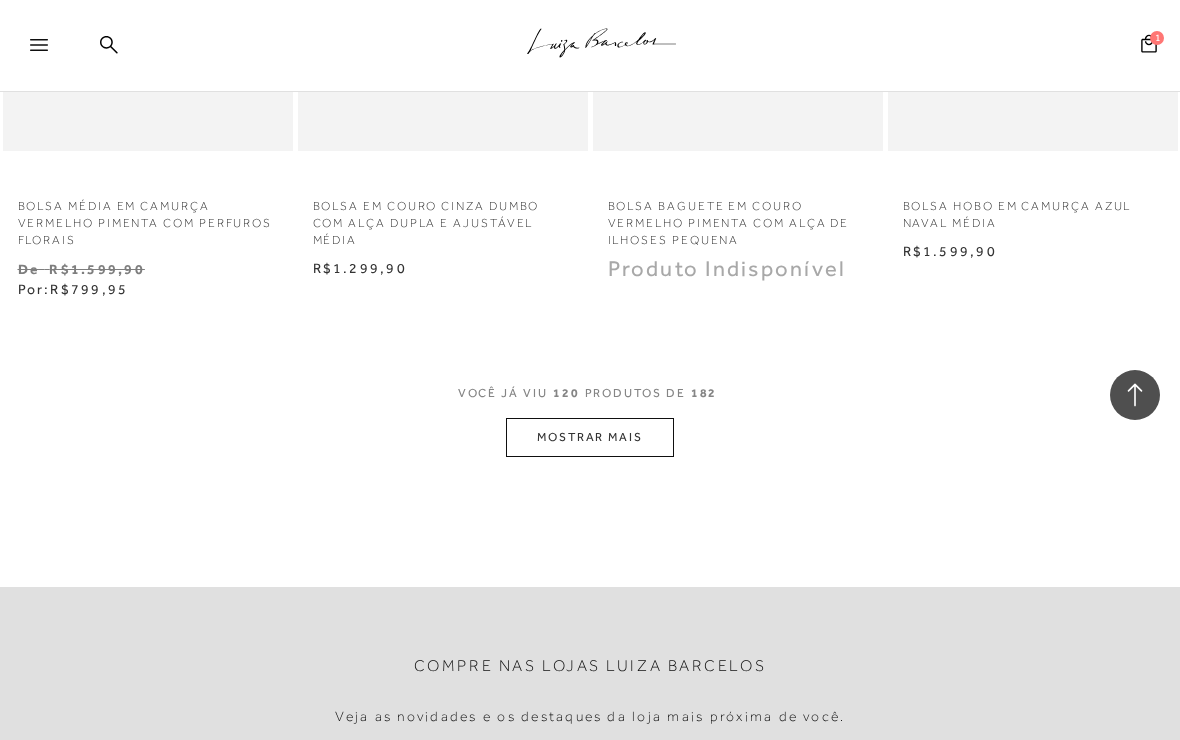 click on "MOSTRAR MAIS" at bounding box center (590, 437) 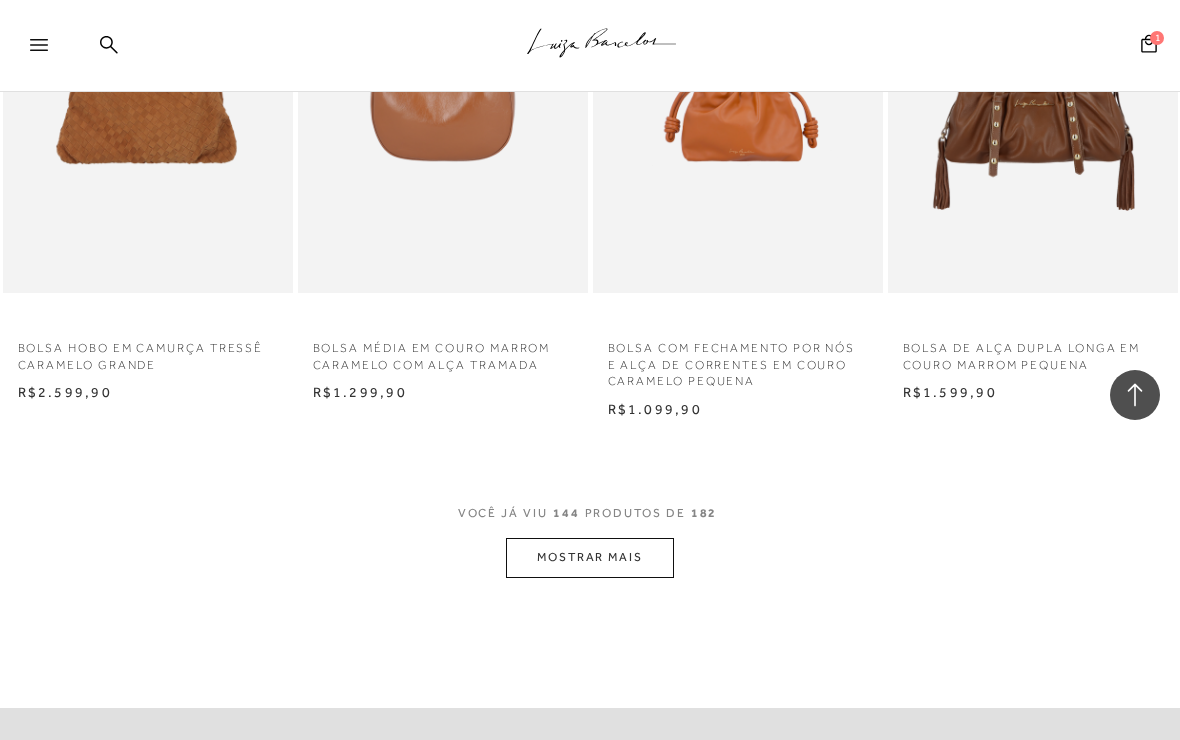 scroll, scrollTop: 20895, scrollLeft: 0, axis: vertical 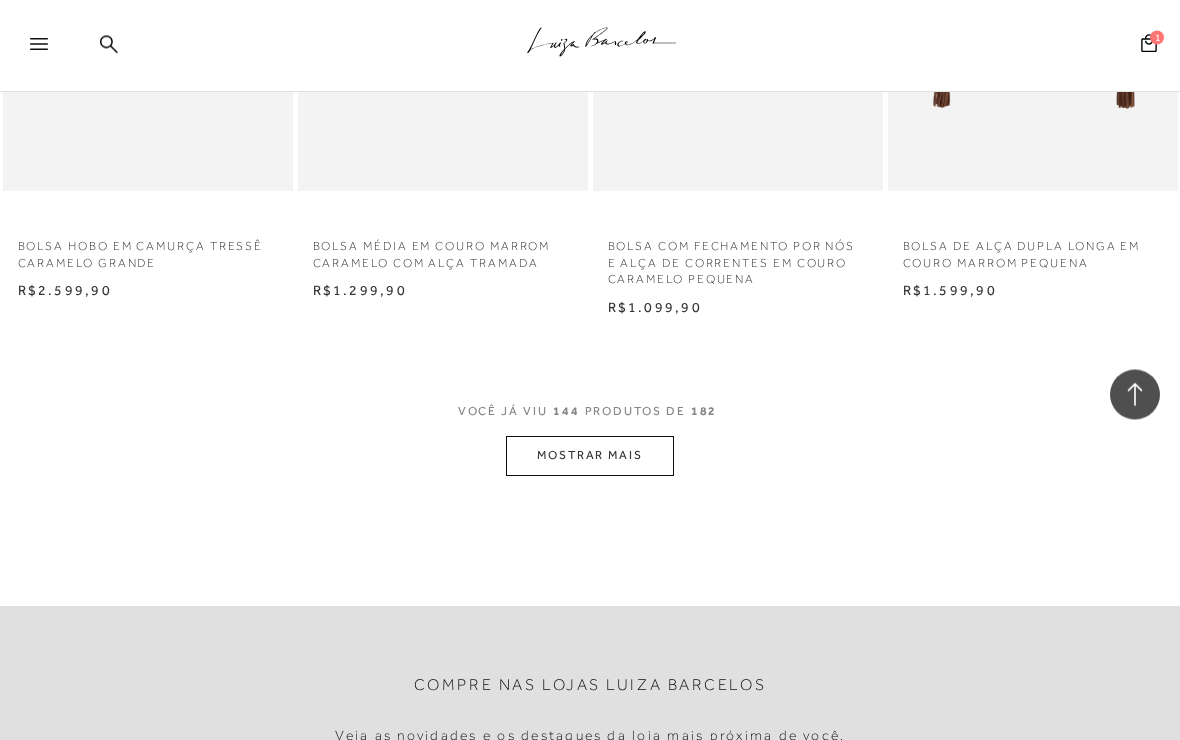 click on "MOSTRAR MAIS" at bounding box center (590, 456) 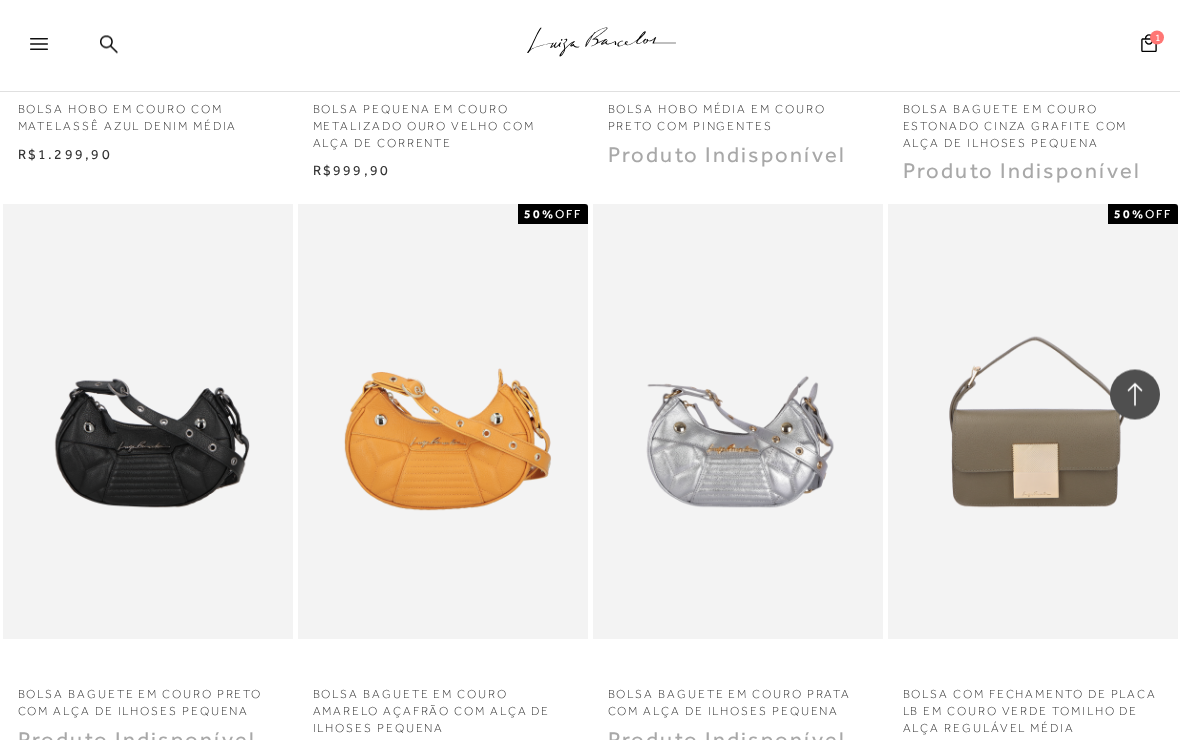 scroll, scrollTop: 22765, scrollLeft: 0, axis: vertical 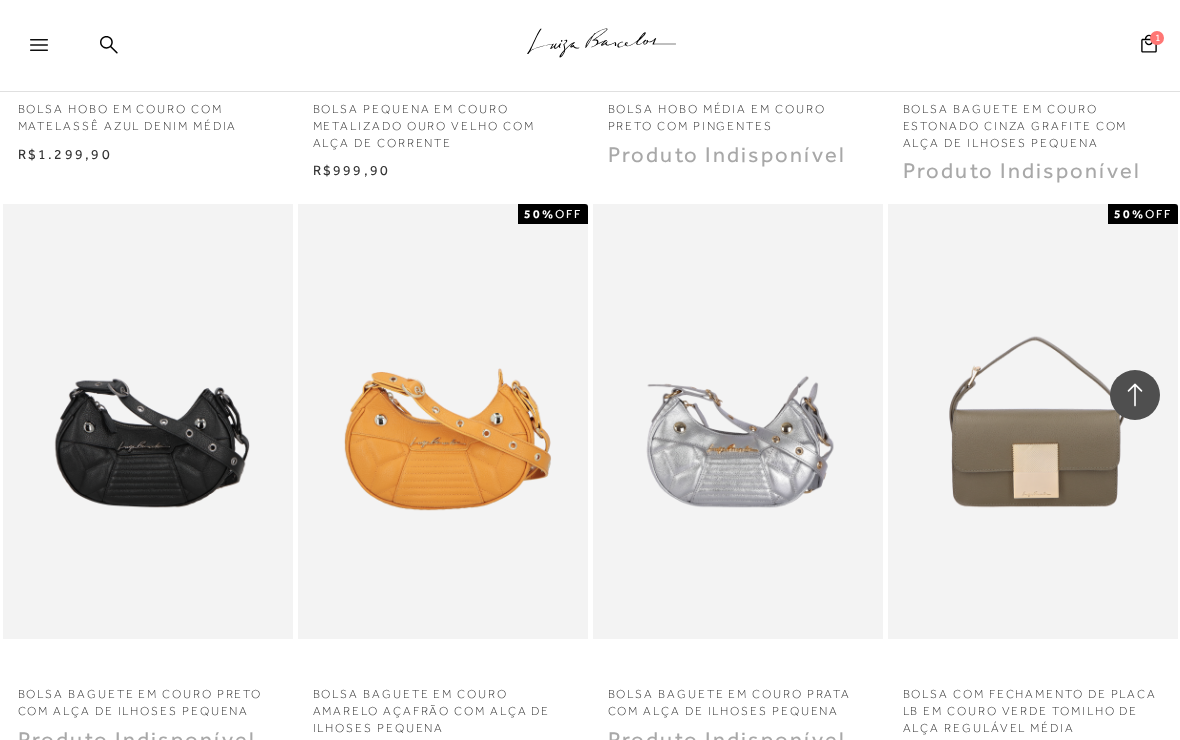click at bounding box center [444, 421] 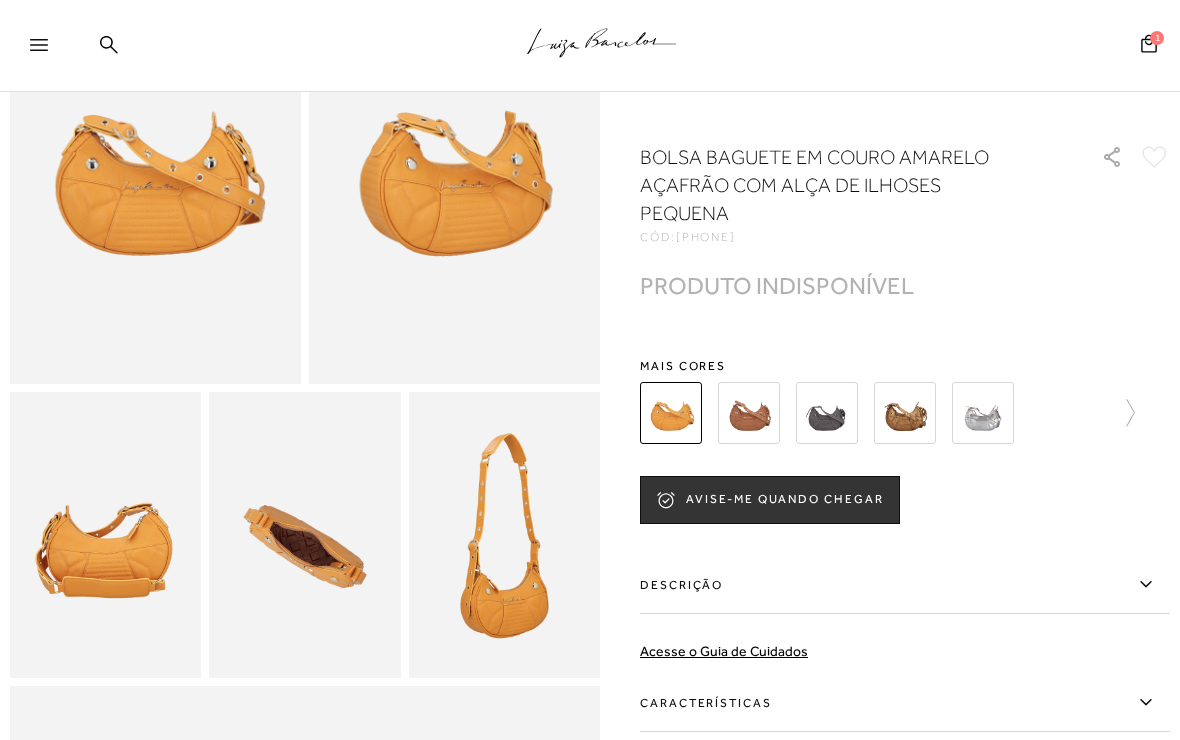 scroll, scrollTop: 223, scrollLeft: 0, axis: vertical 